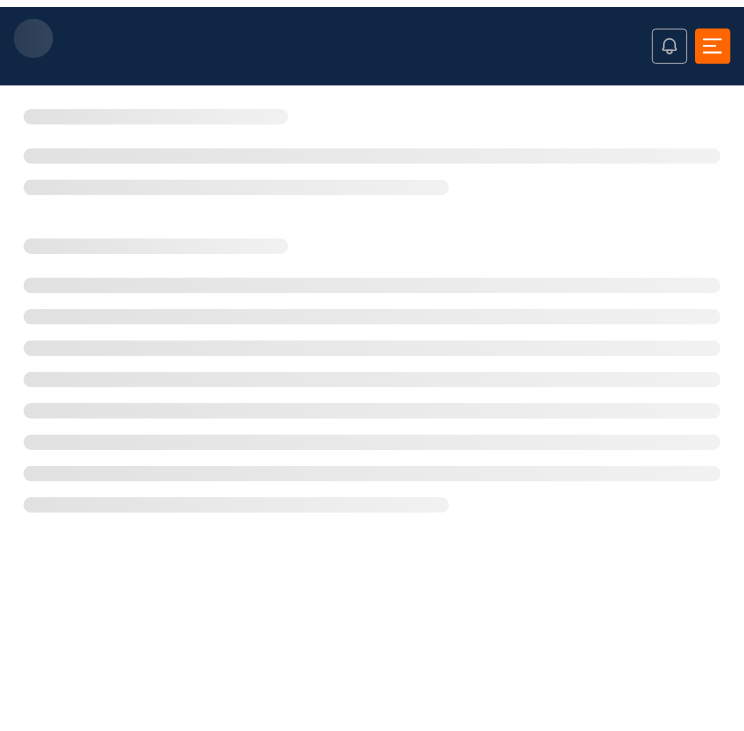 scroll, scrollTop: 0, scrollLeft: 0, axis: both 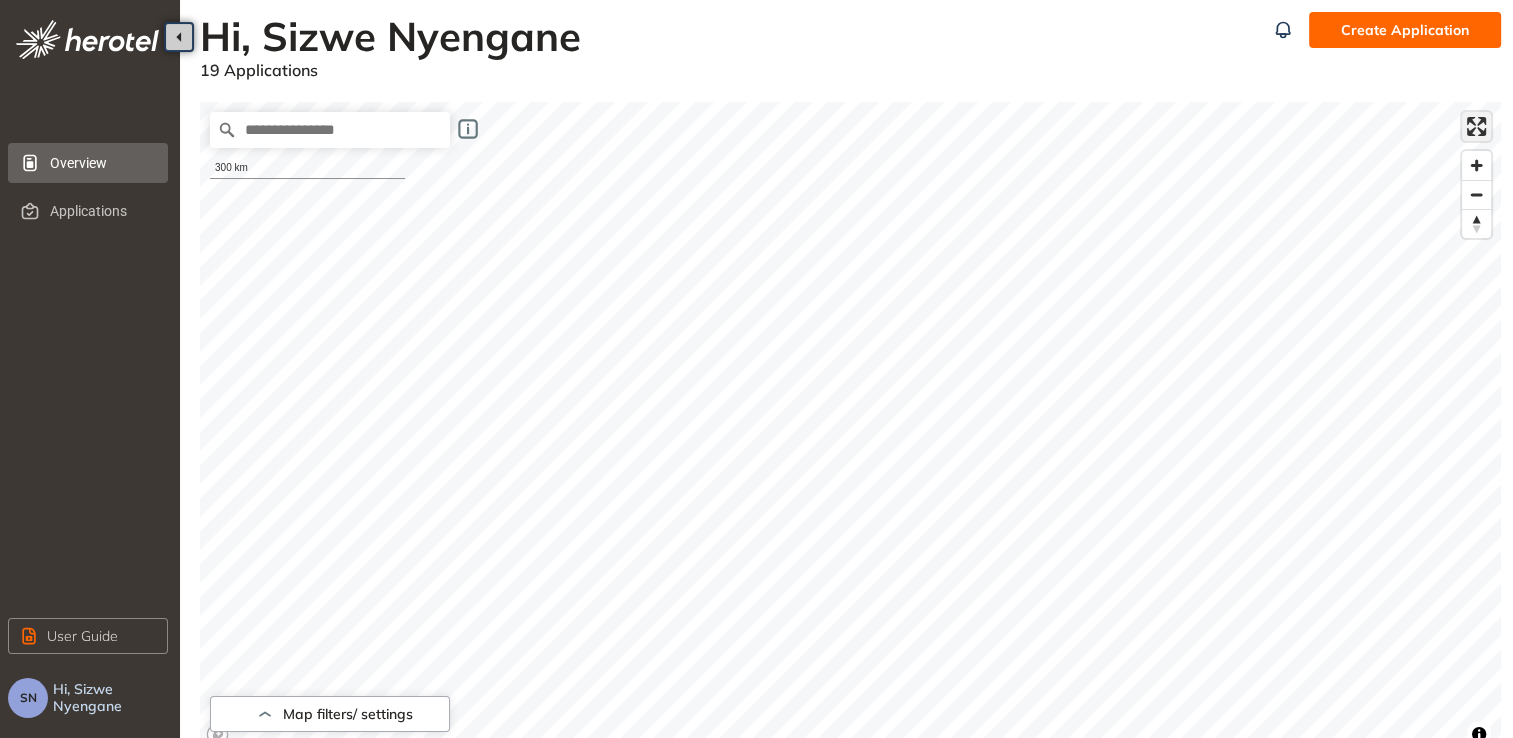click at bounding box center [1476, 126] 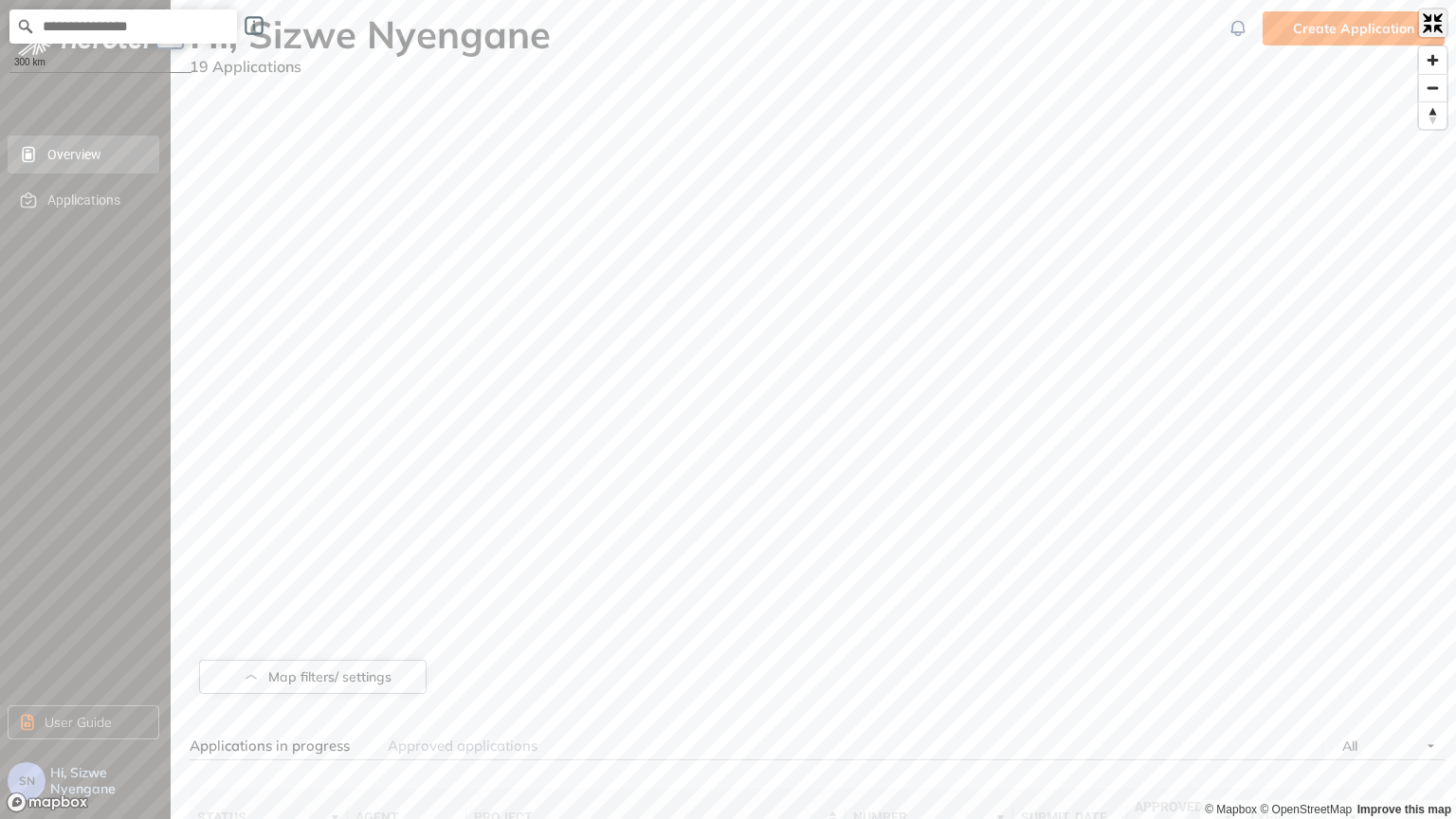 click at bounding box center [1432, 23] 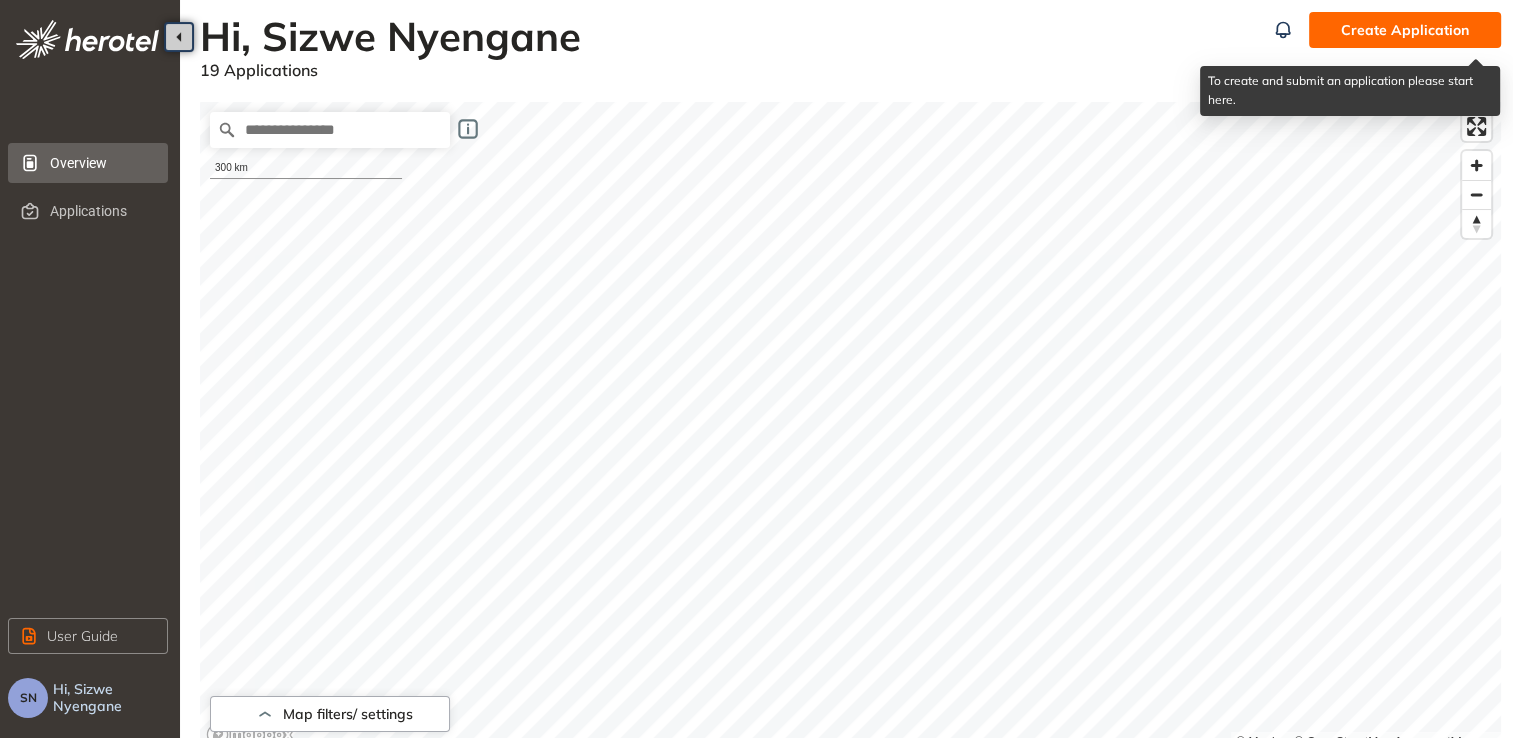 click on "Create Application" at bounding box center (1405, 30) 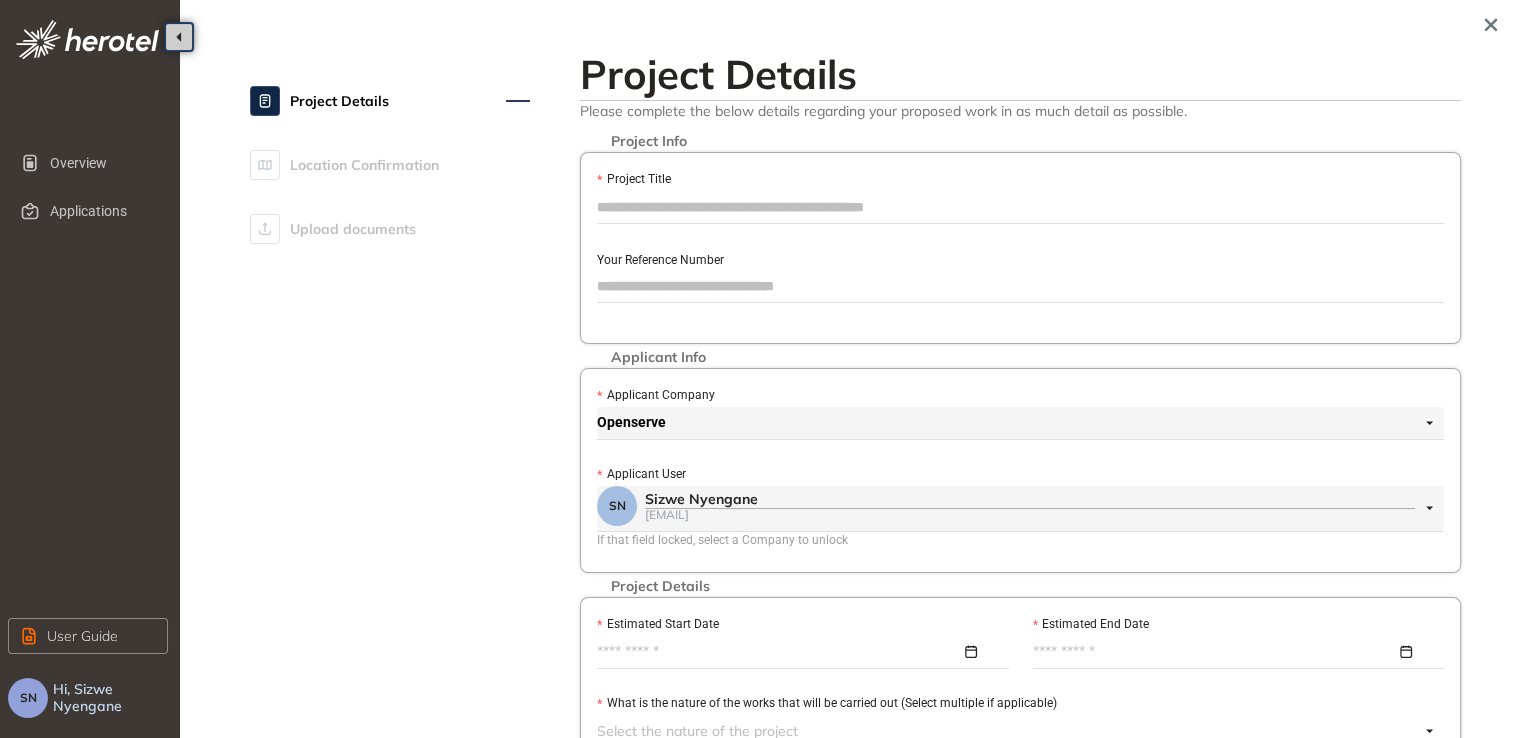 click on "Project Title" at bounding box center [1020, 207] 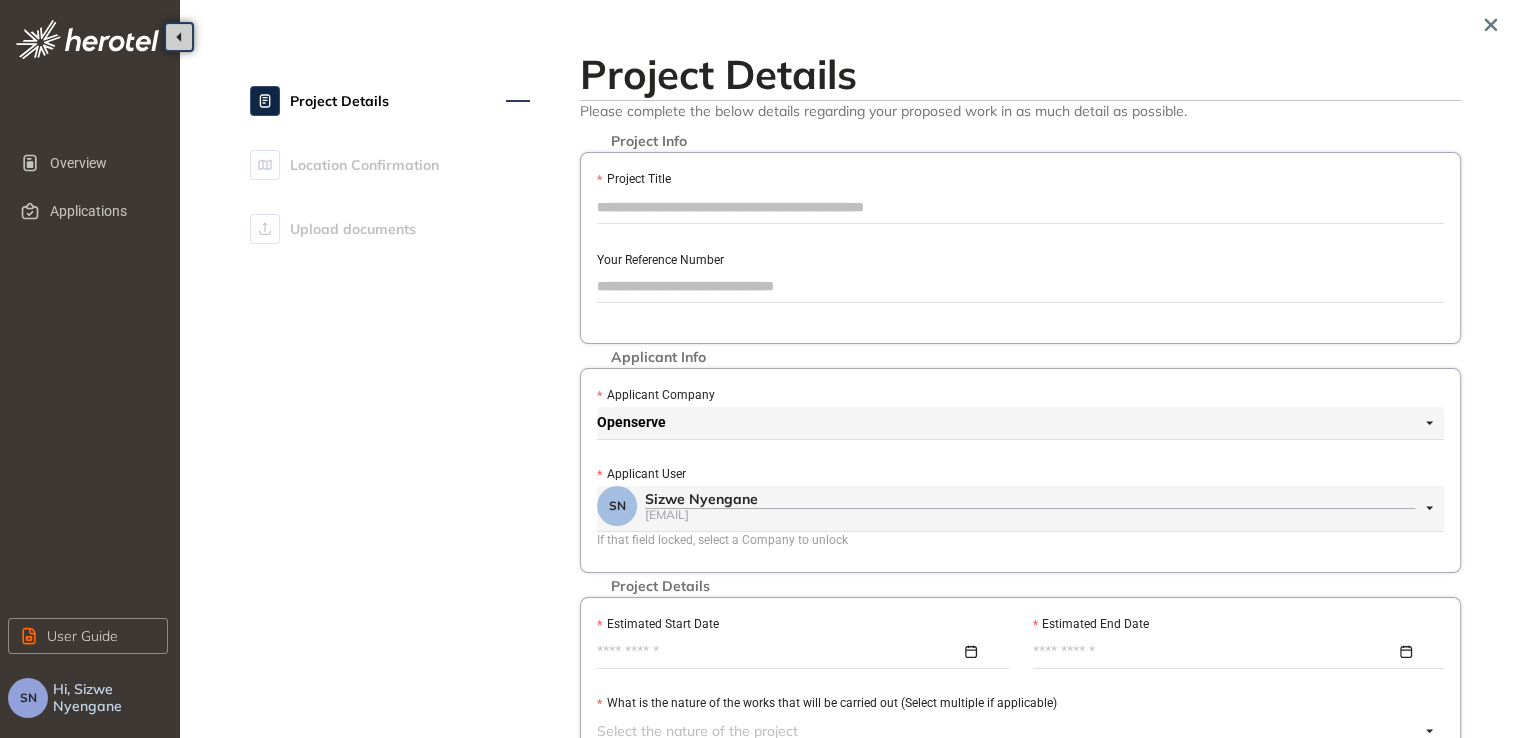 paste on "**********" 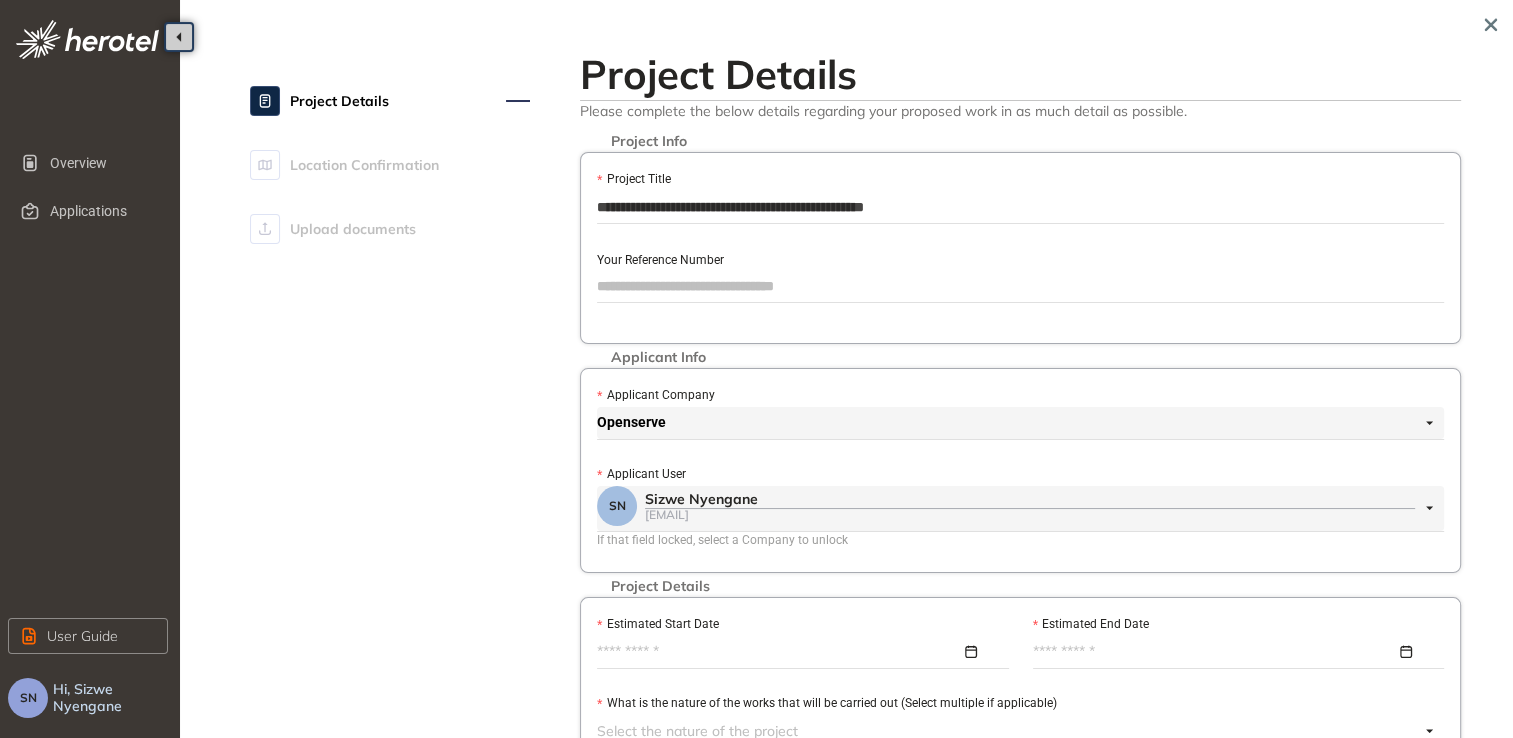 type on "**********" 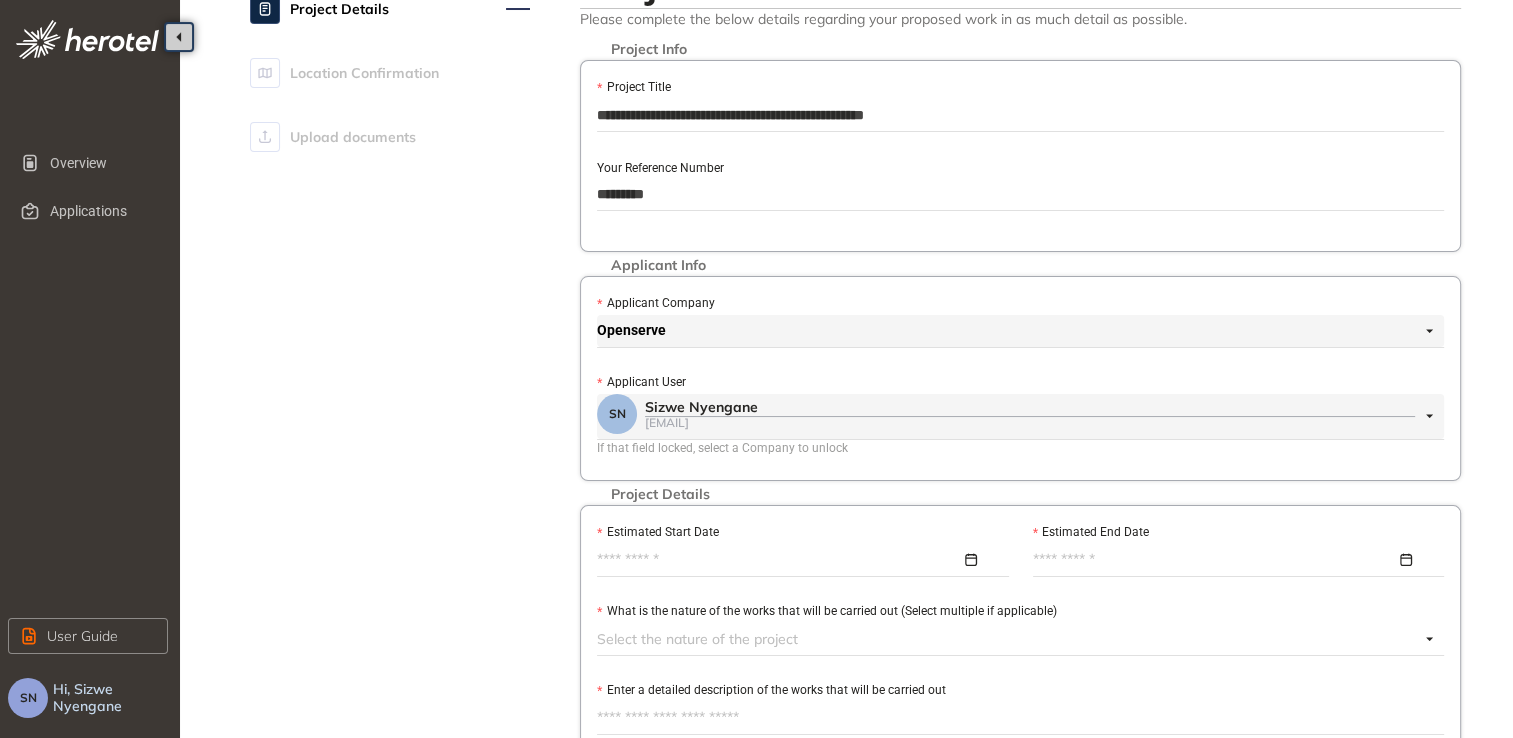 scroll, scrollTop: 200, scrollLeft: 0, axis: vertical 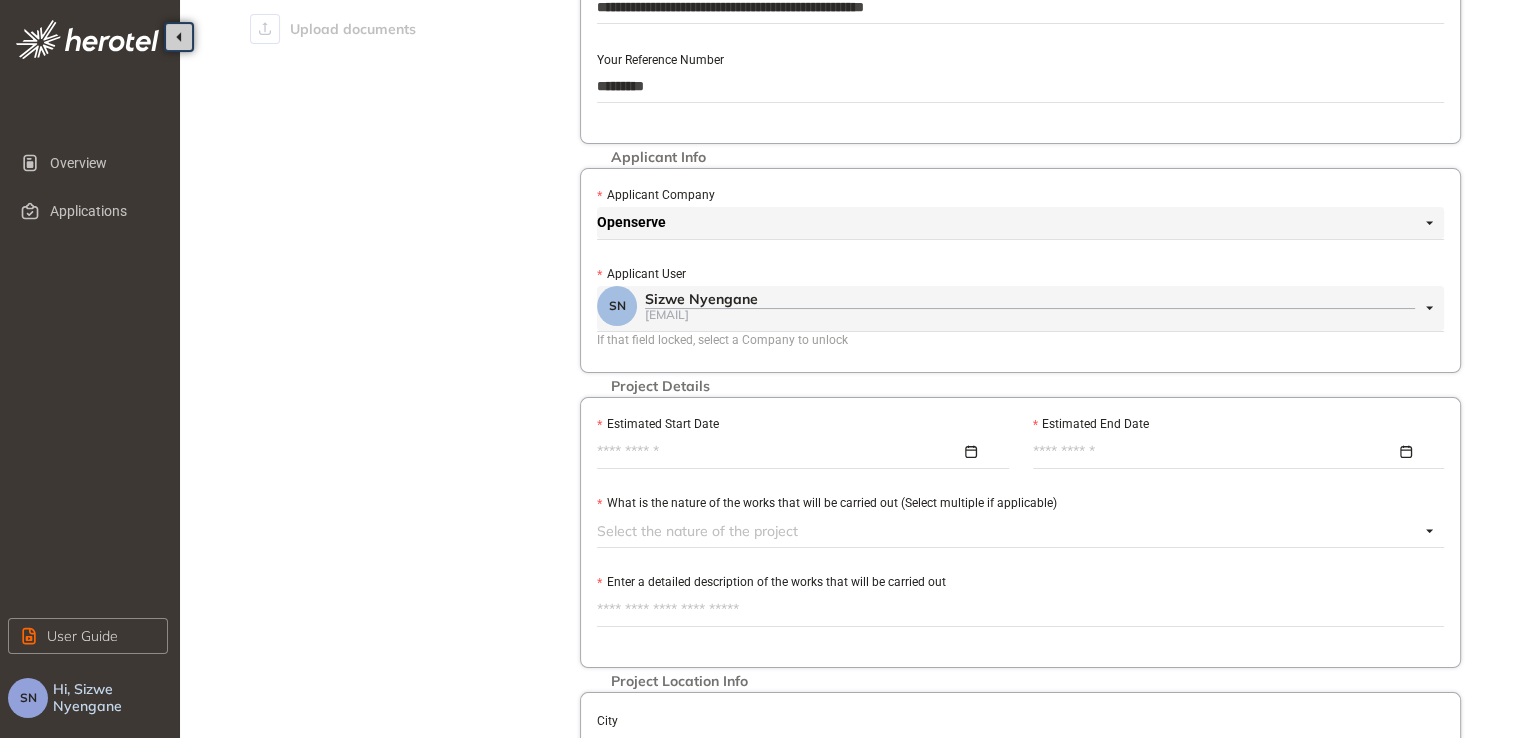 type on "*********" 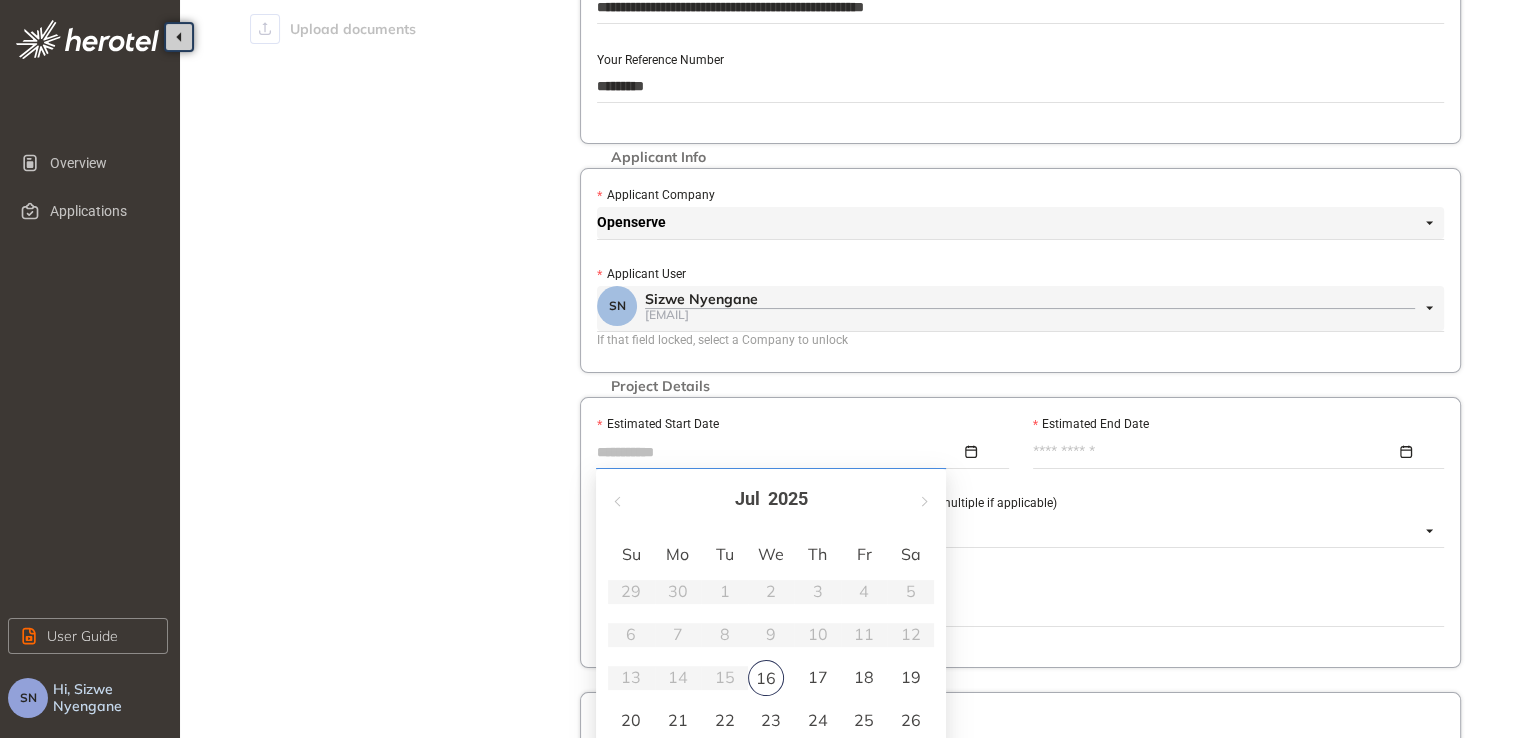 click on "16" at bounding box center [766, 678] 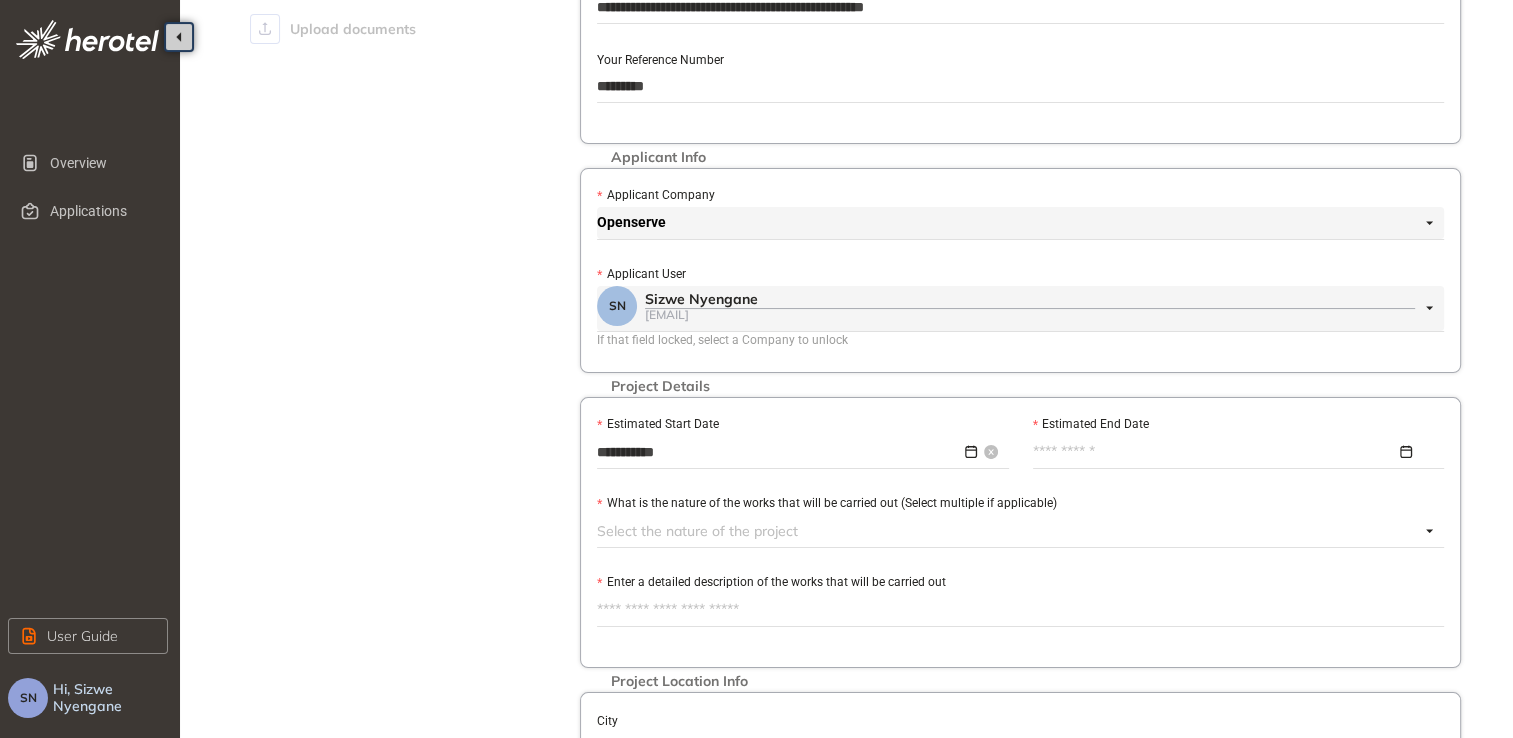 click on "**********" at bounding box center [797, 452] 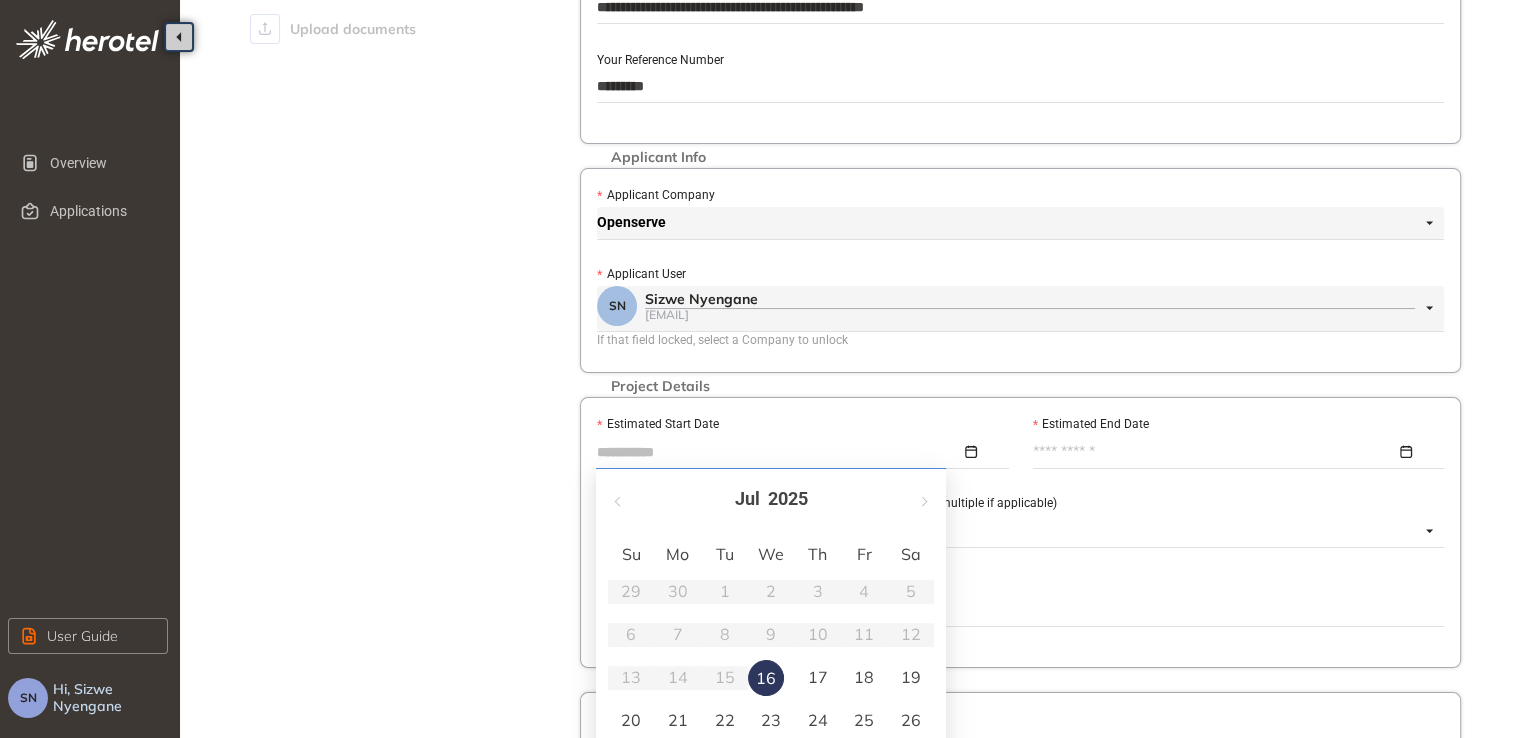 type on "**********" 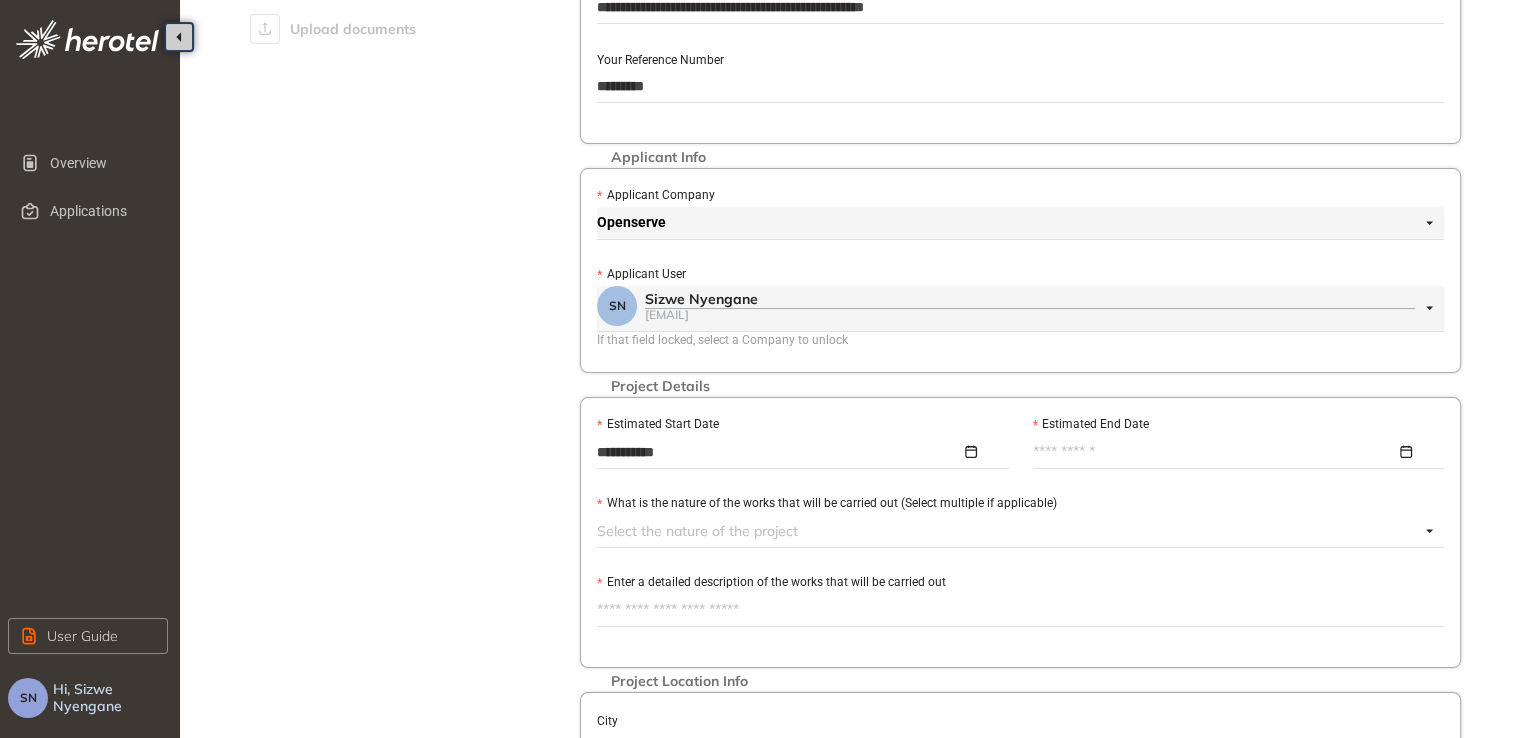 click on "Estimated End Date" at bounding box center (1215, 452) 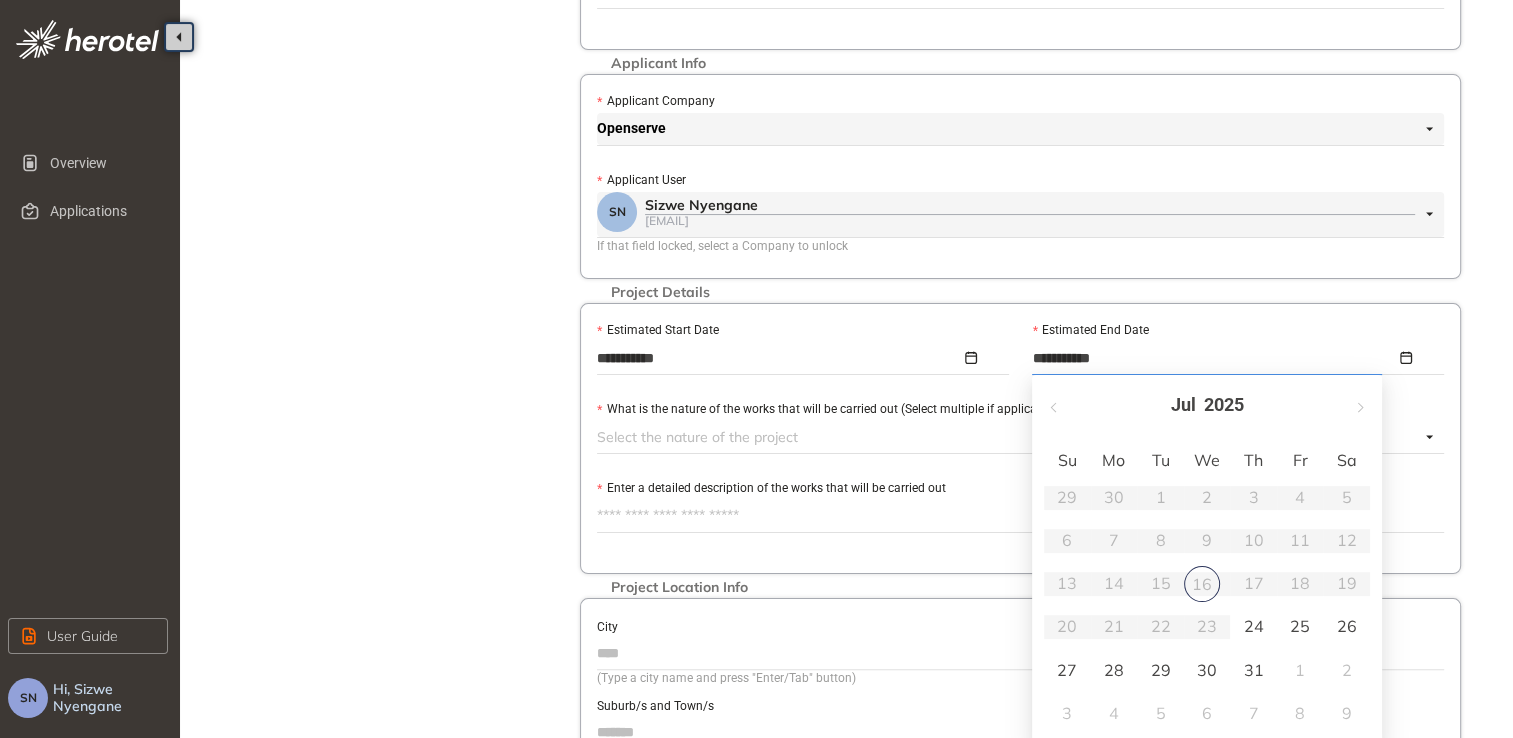 scroll, scrollTop: 333, scrollLeft: 0, axis: vertical 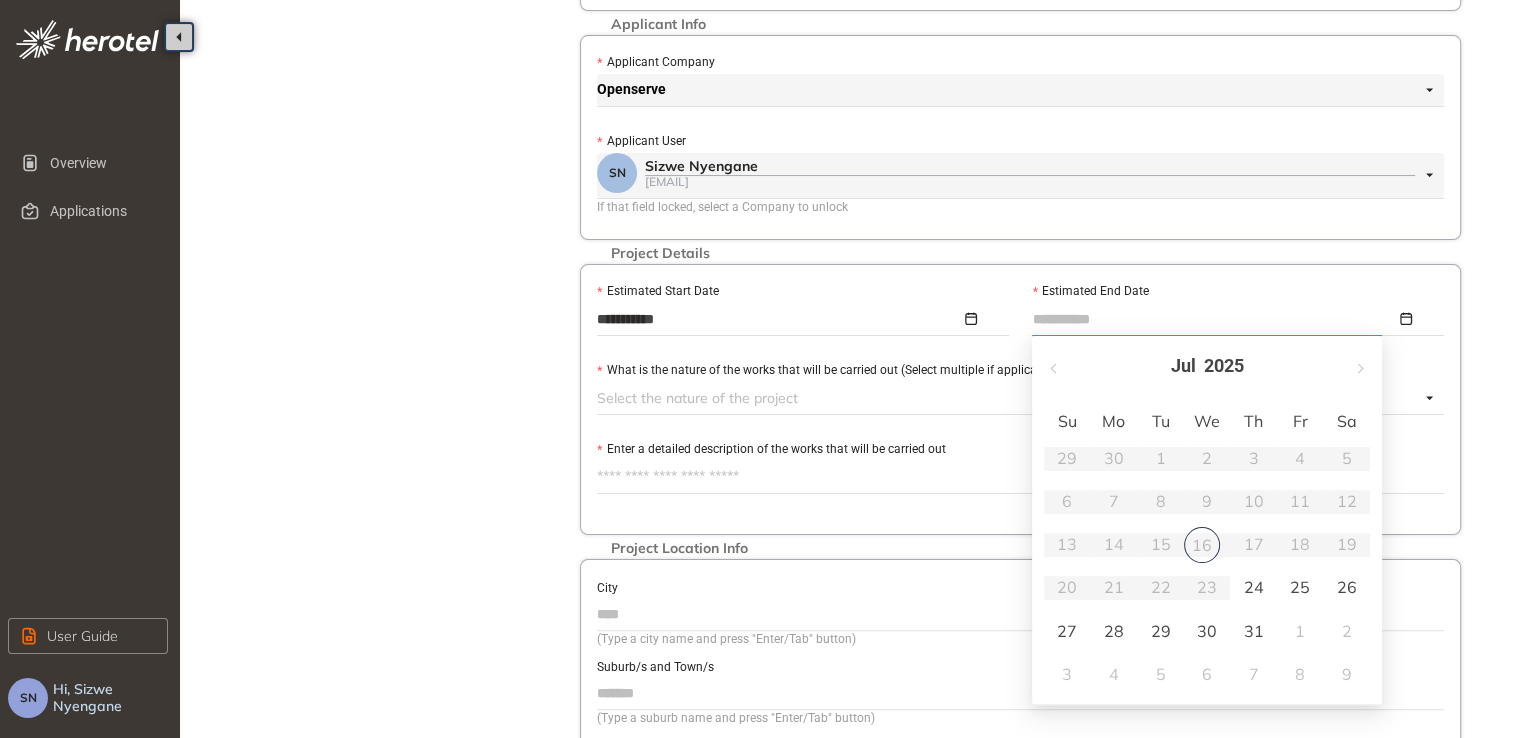 type on "**********" 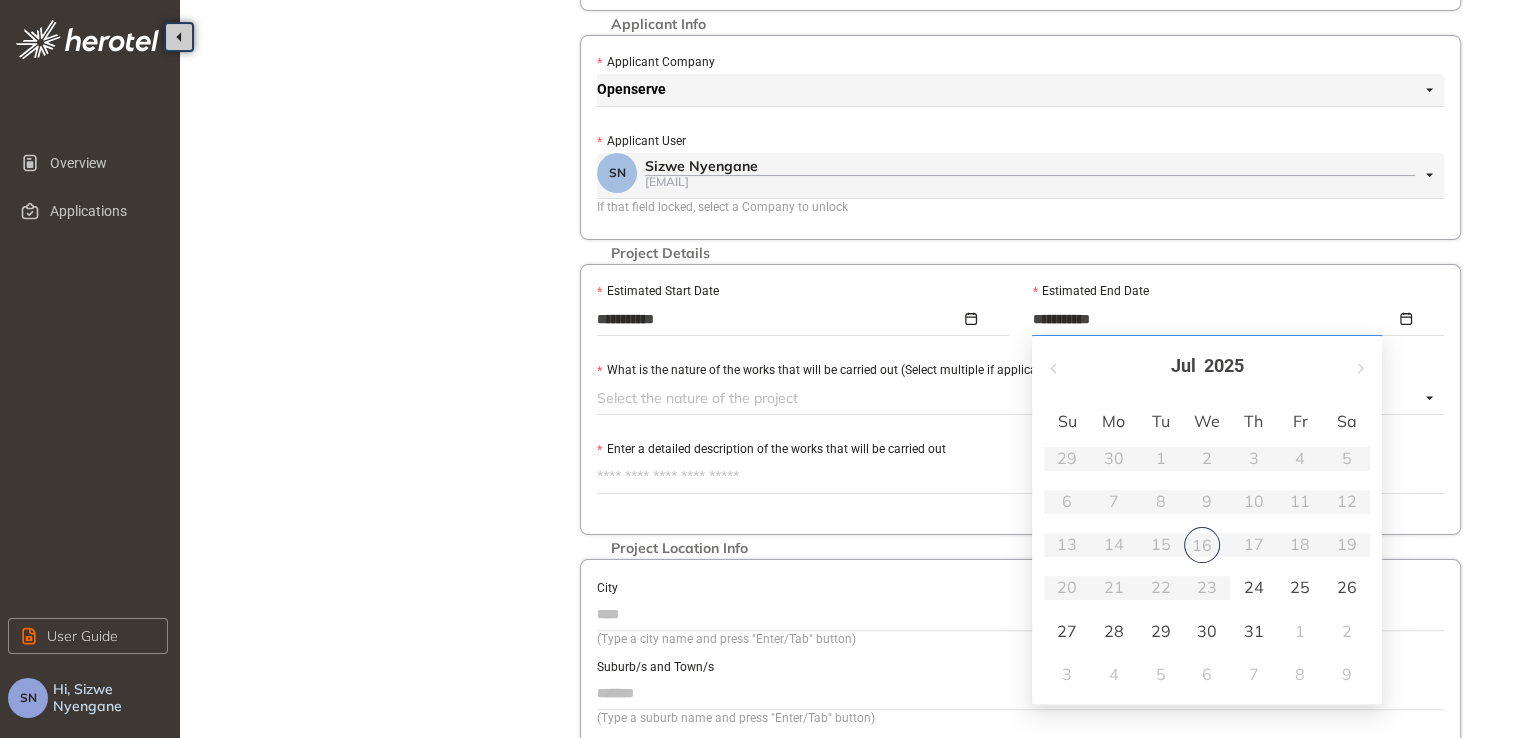type on "**********" 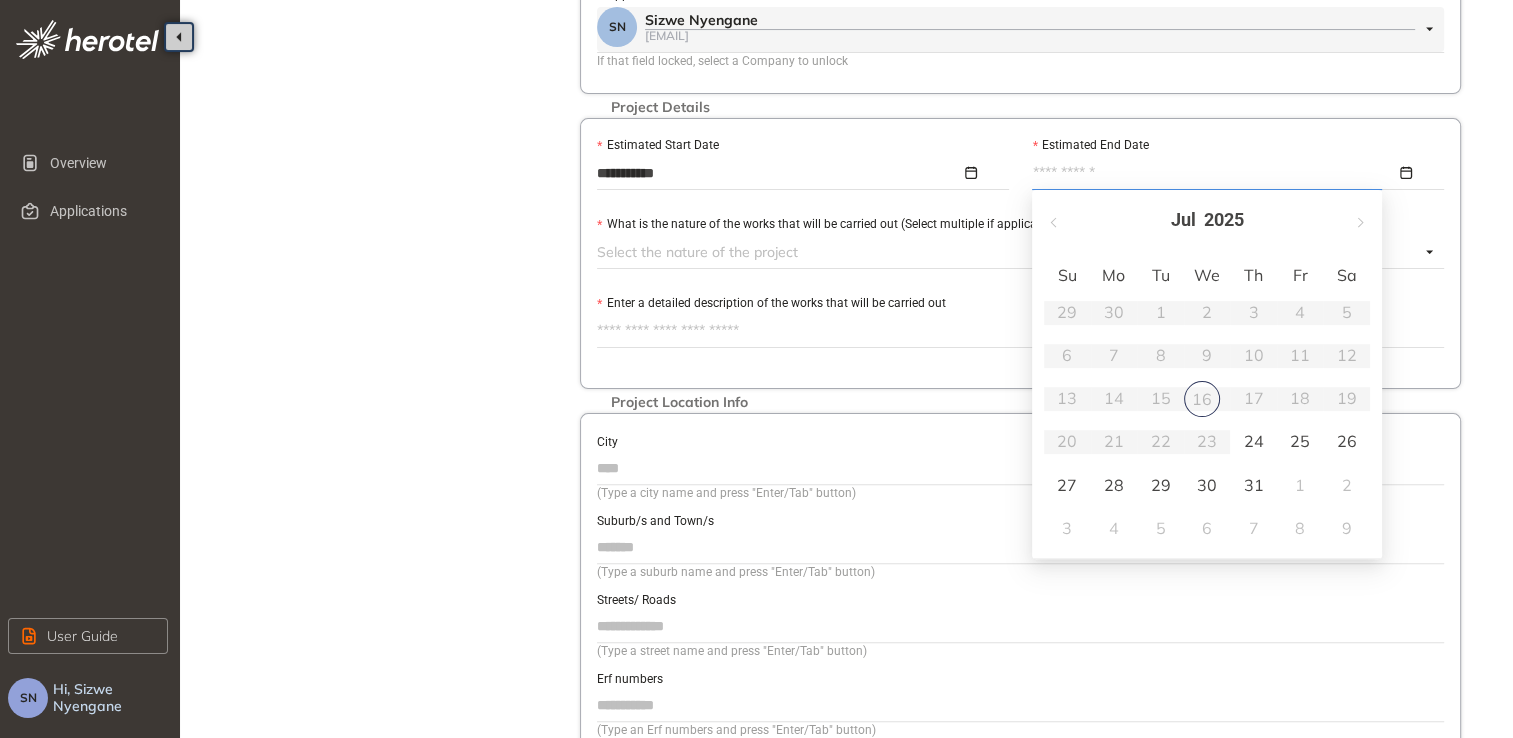 scroll, scrollTop: 500, scrollLeft: 0, axis: vertical 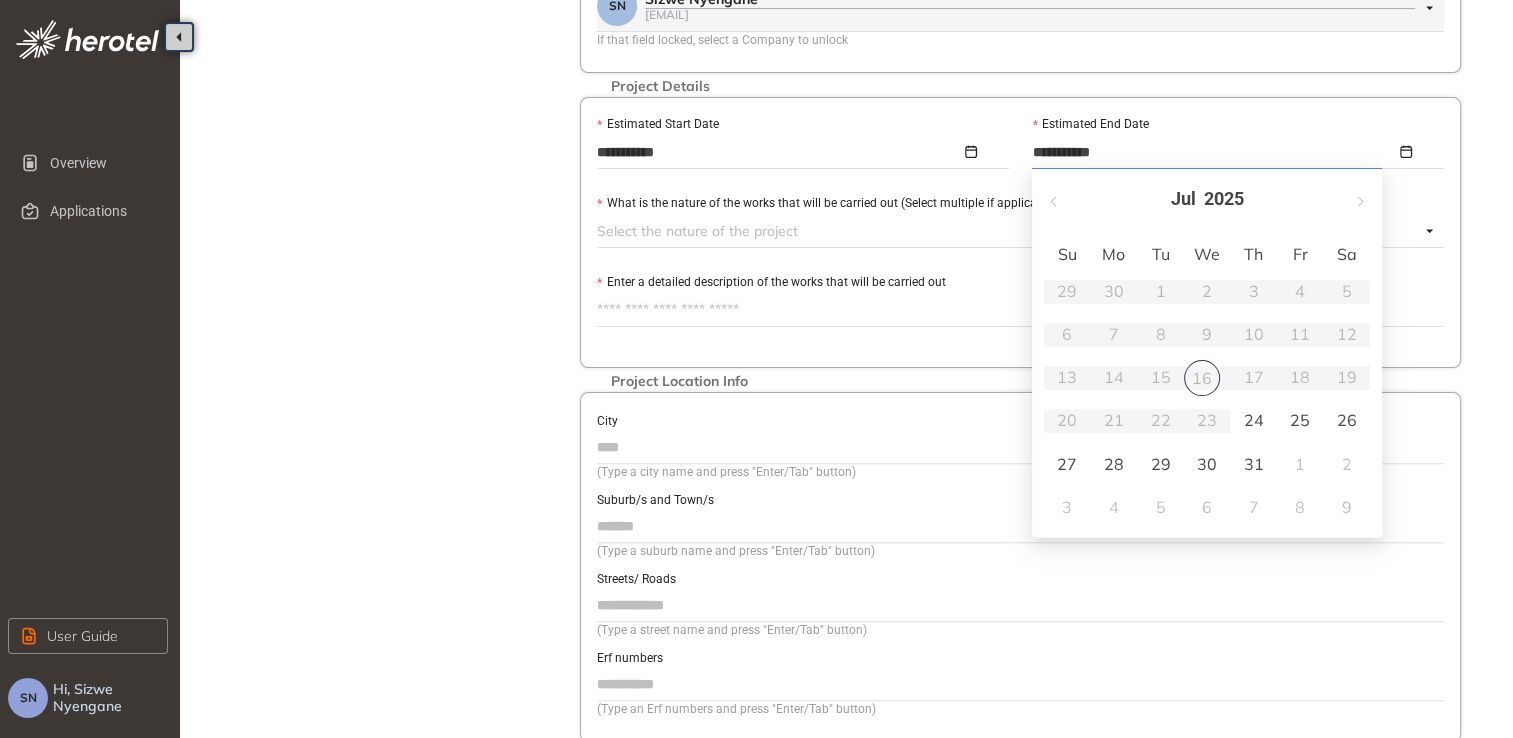 type on "**********" 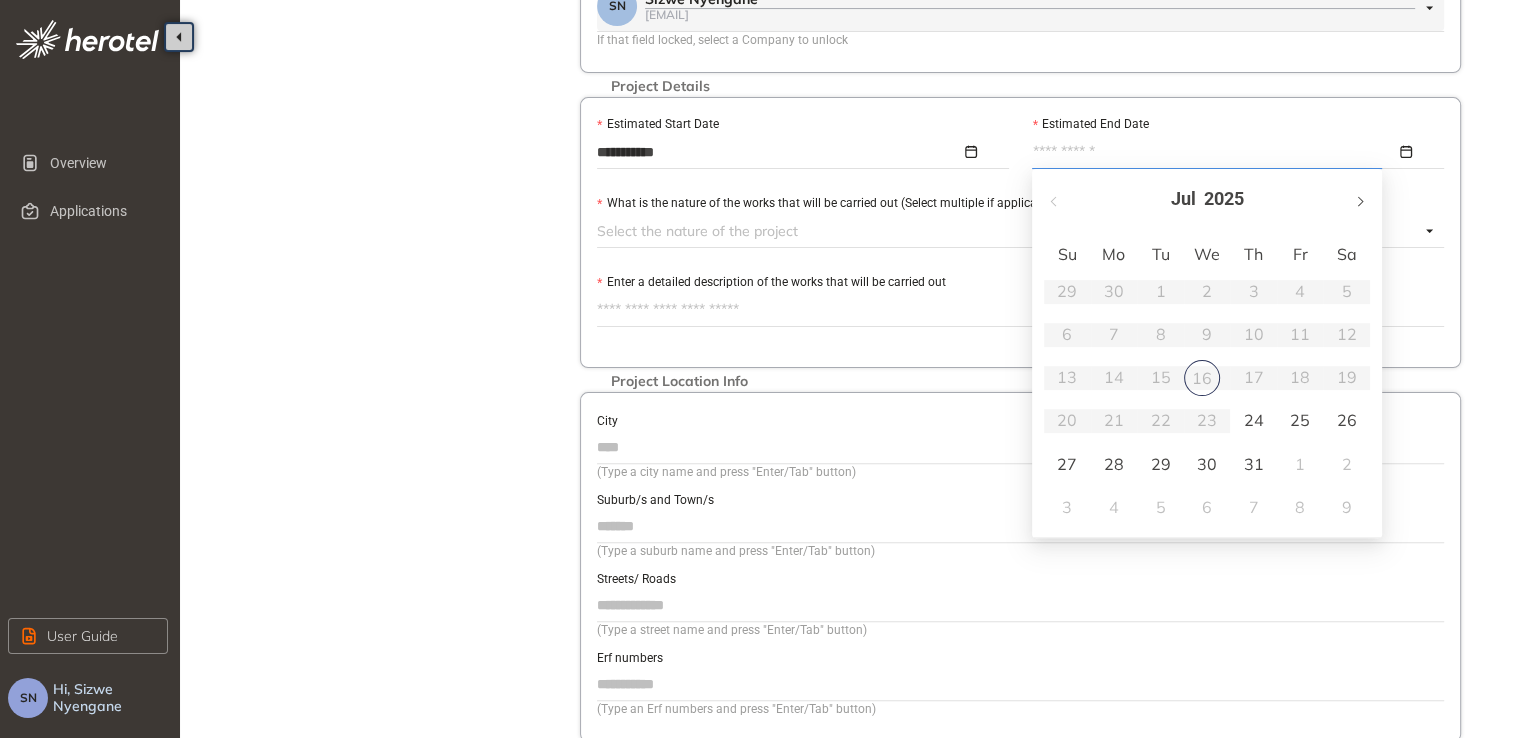 click at bounding box center (1359, 199) 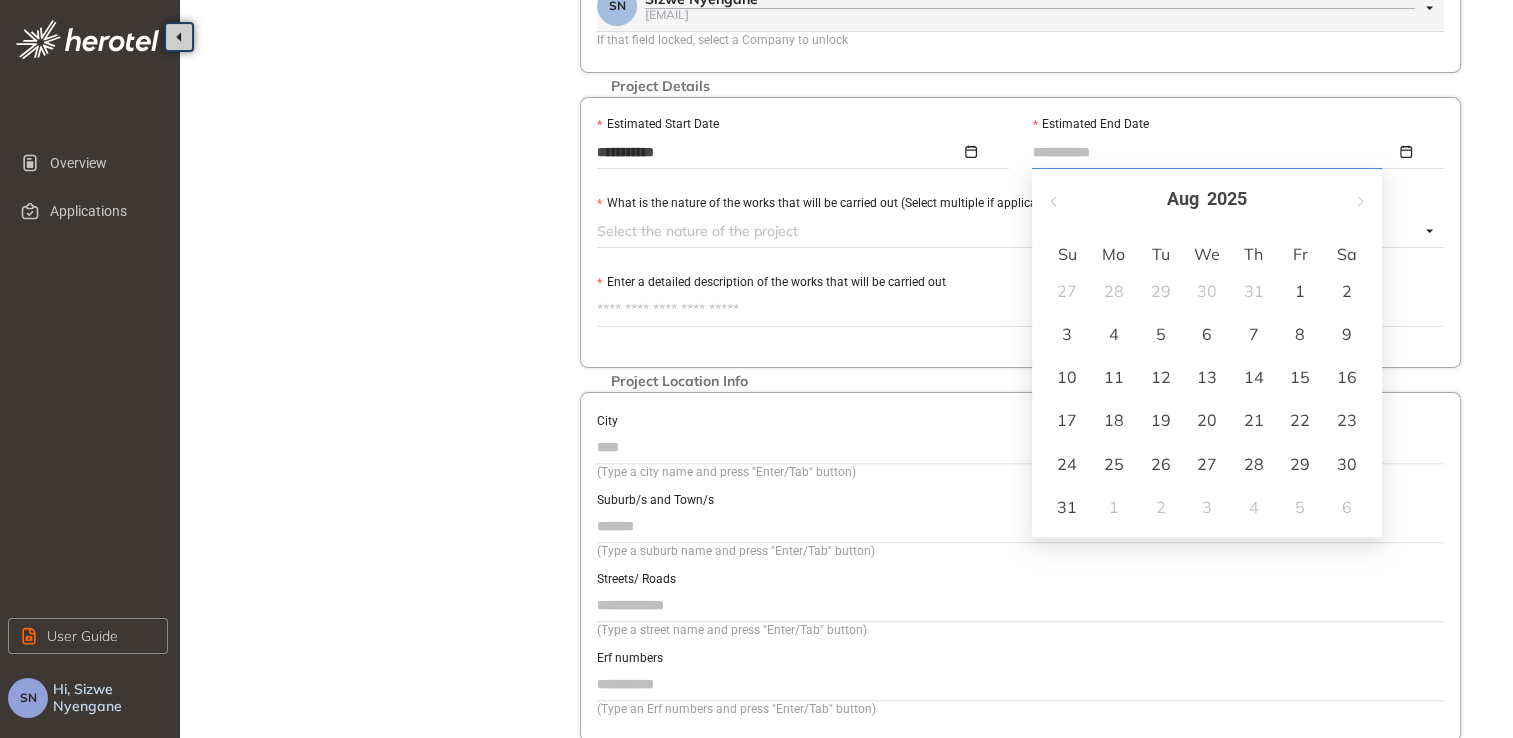 type on "**********" 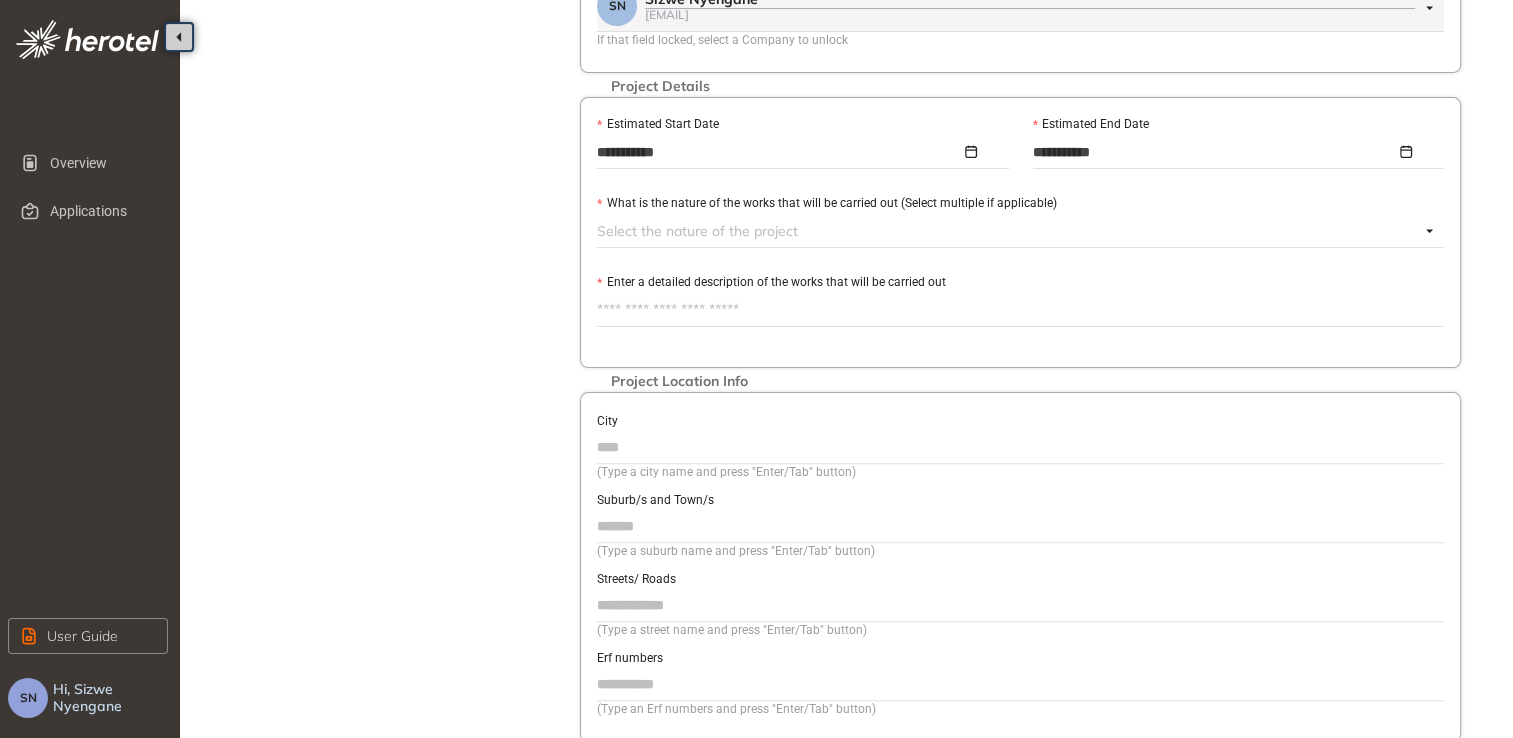 click at bounding box center (1008, 231) 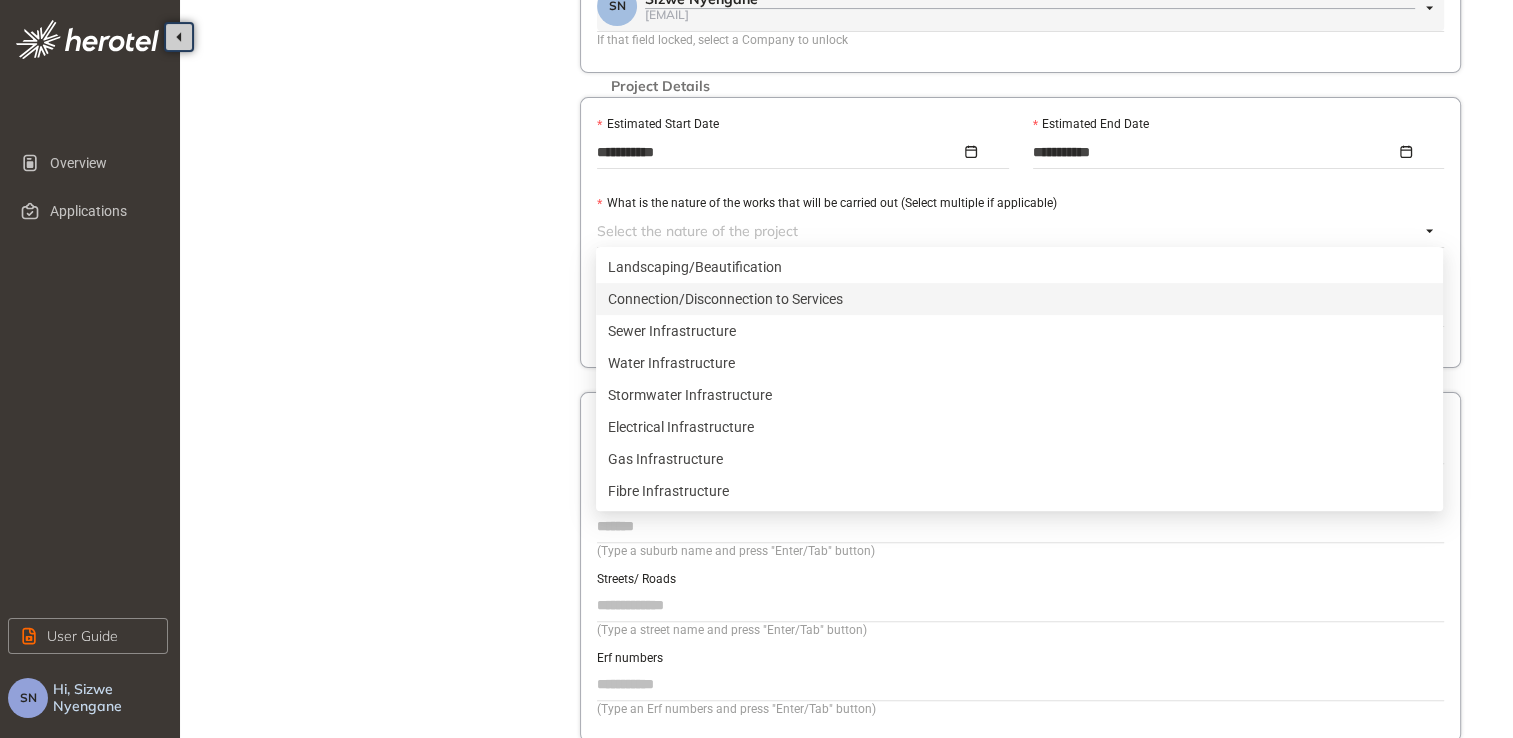 click on "Connection/Disconnection to Services" at bounding box center [1019, 299] 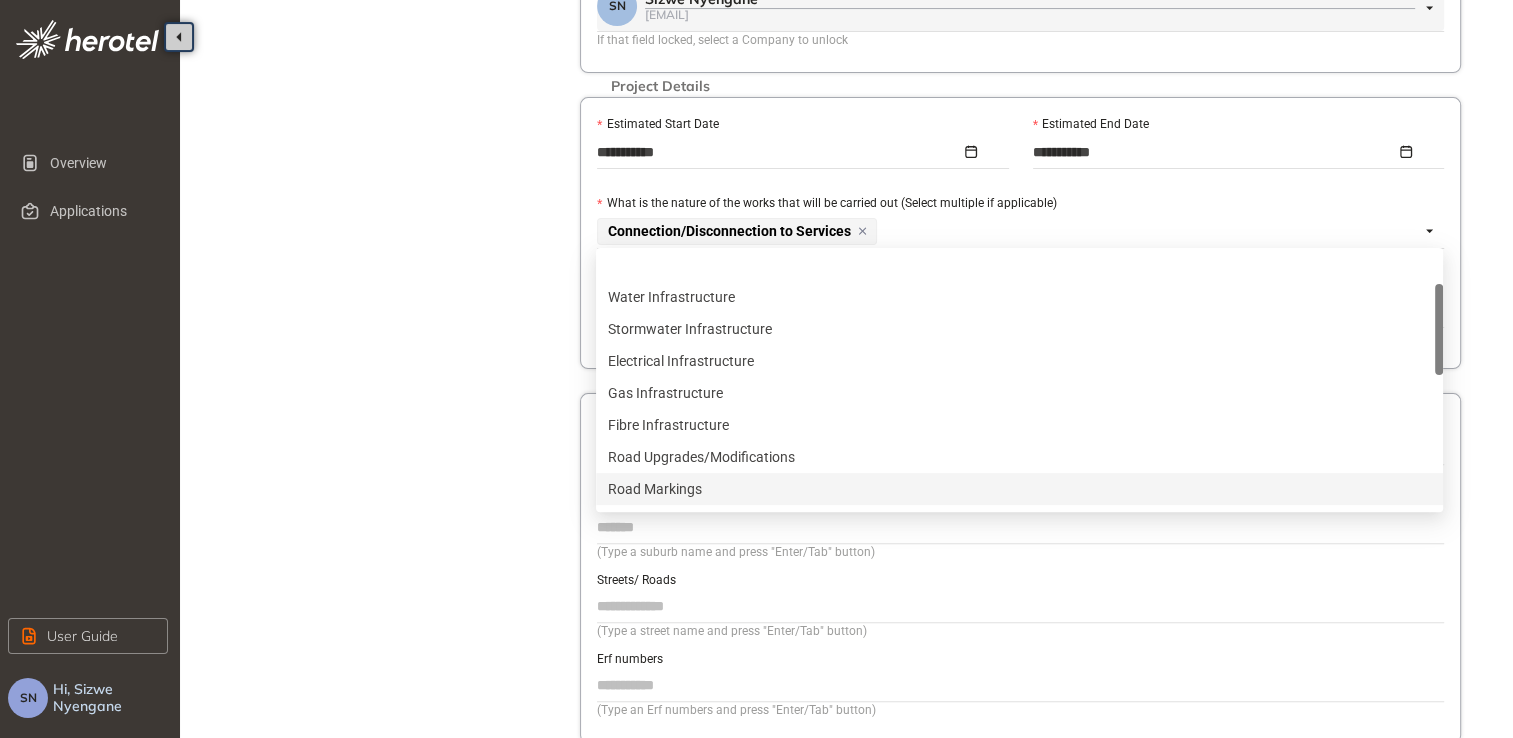 scroll, scrollTop: 100, scrollLeft: 0, axis: vertical 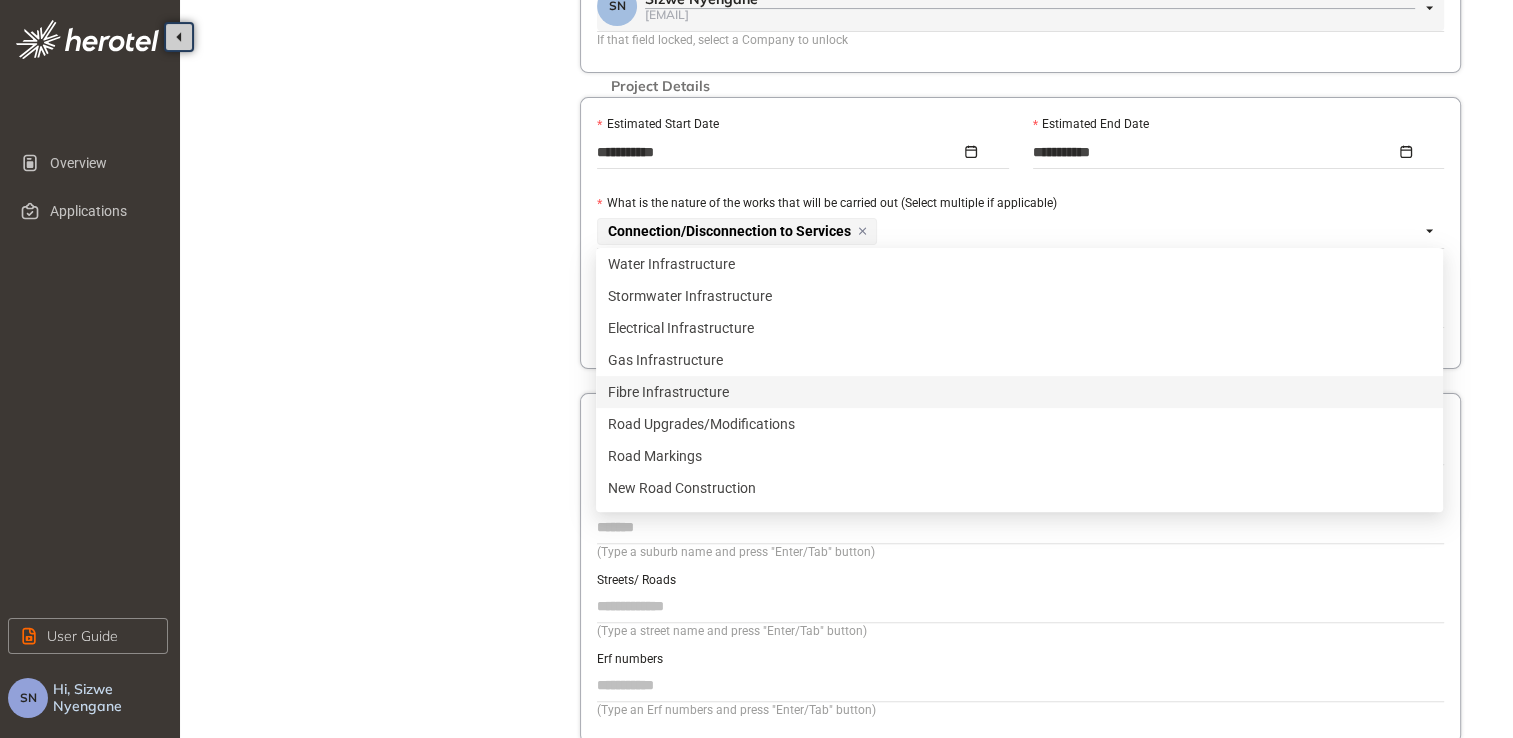 click on "Fibre Infrastructure" at bounding box center [1019, 392] 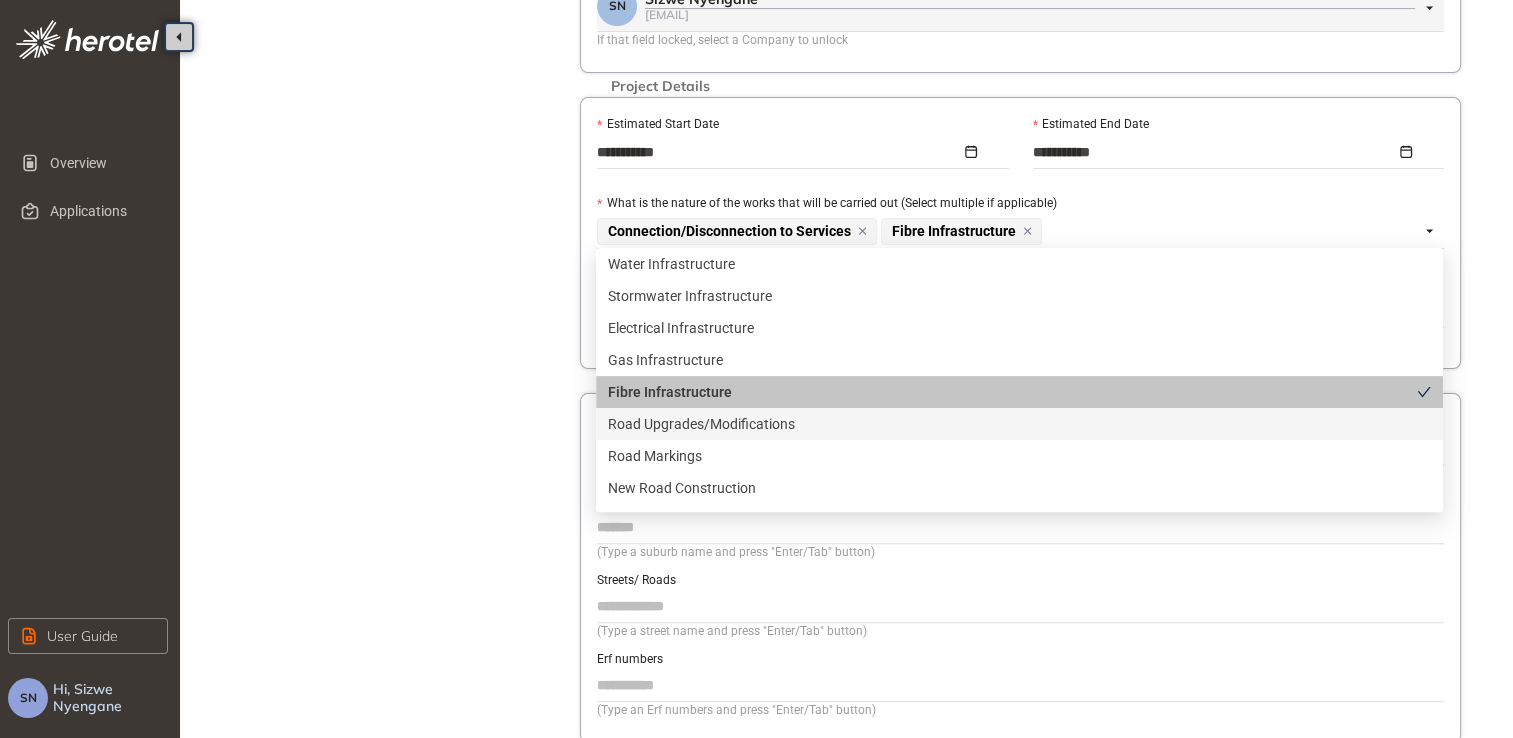 click on "Project Details Location Confirmation Upload documents" at bounding box center (390, 187) 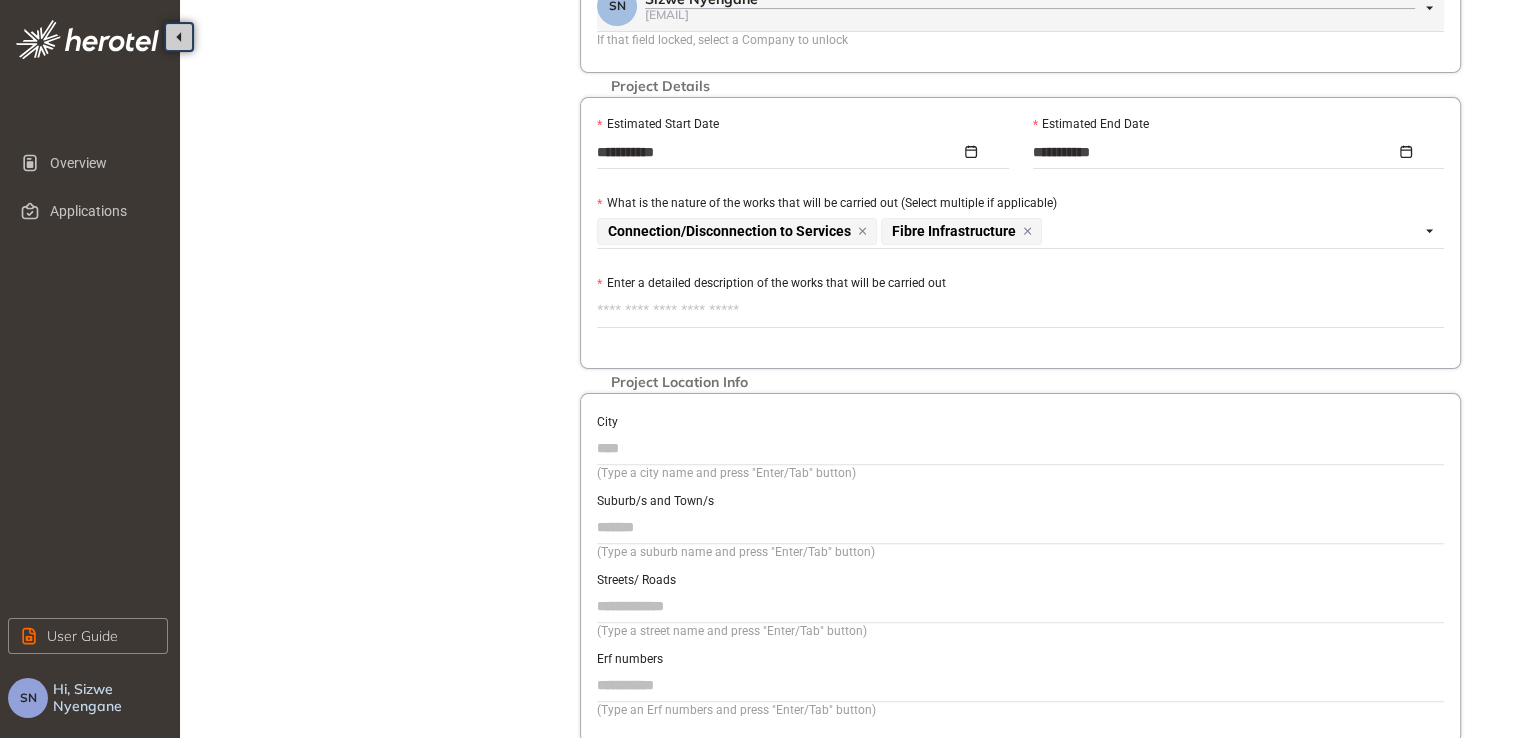 click on "Enter a detailed description of the works that will be carried out" at bounding box center (1020, 311) 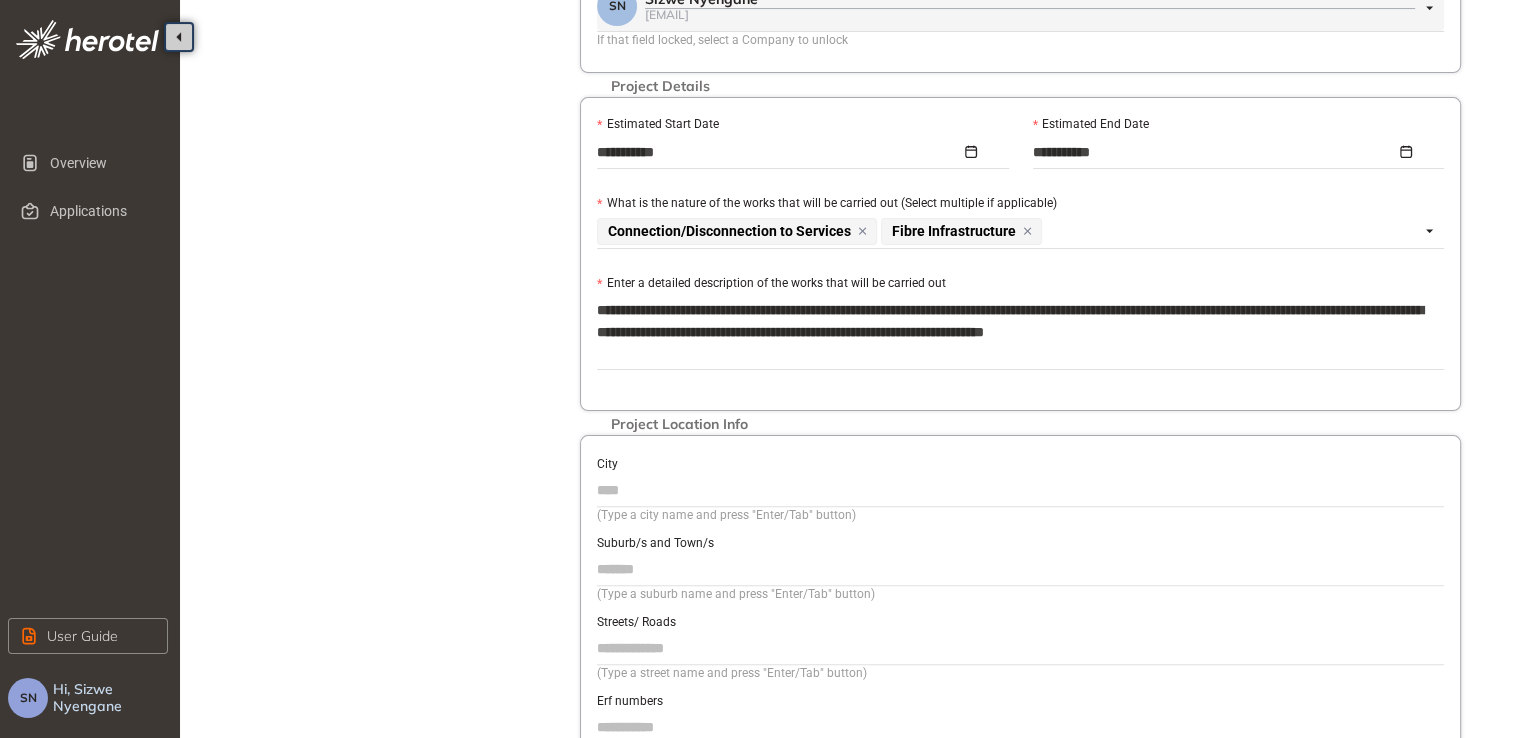 type on "**********" 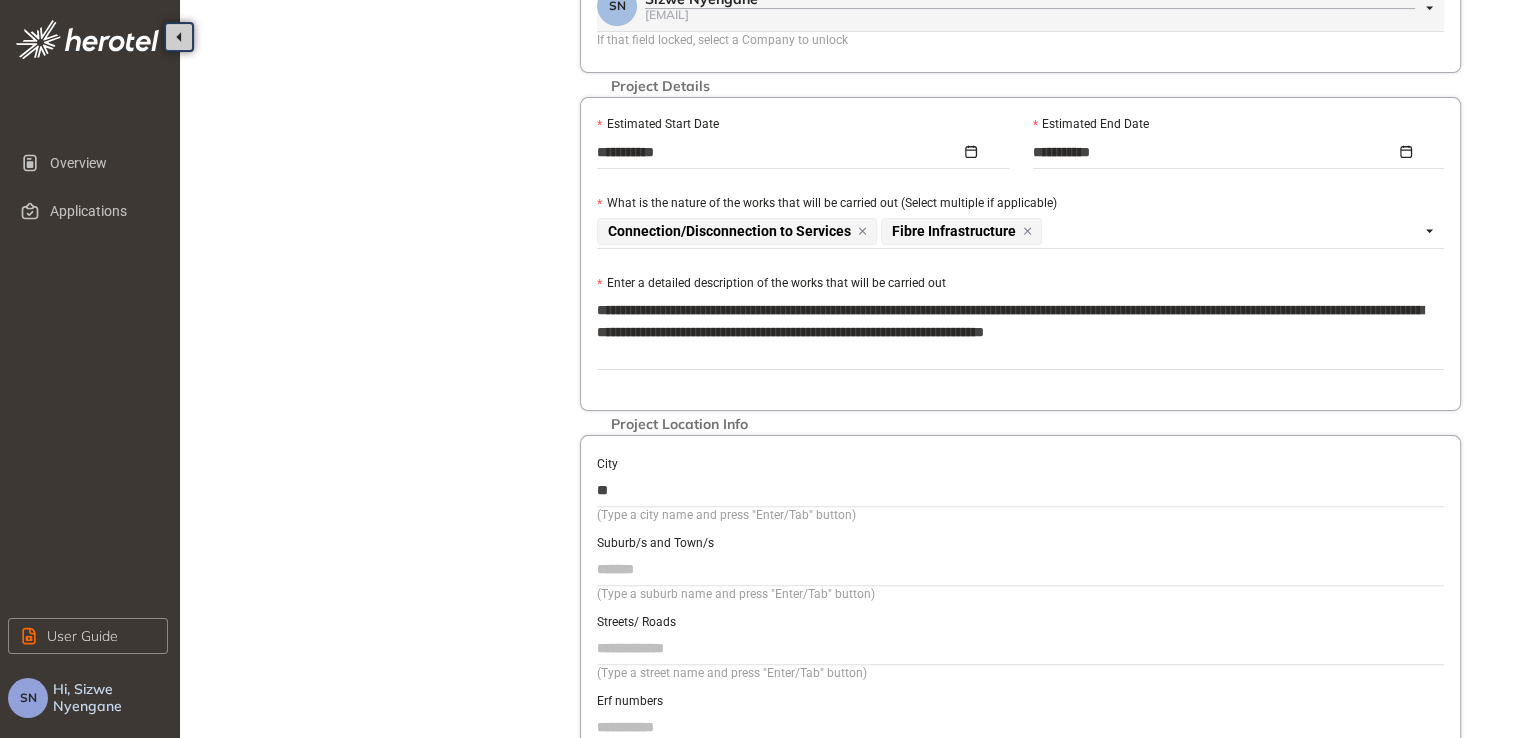 type on "*" 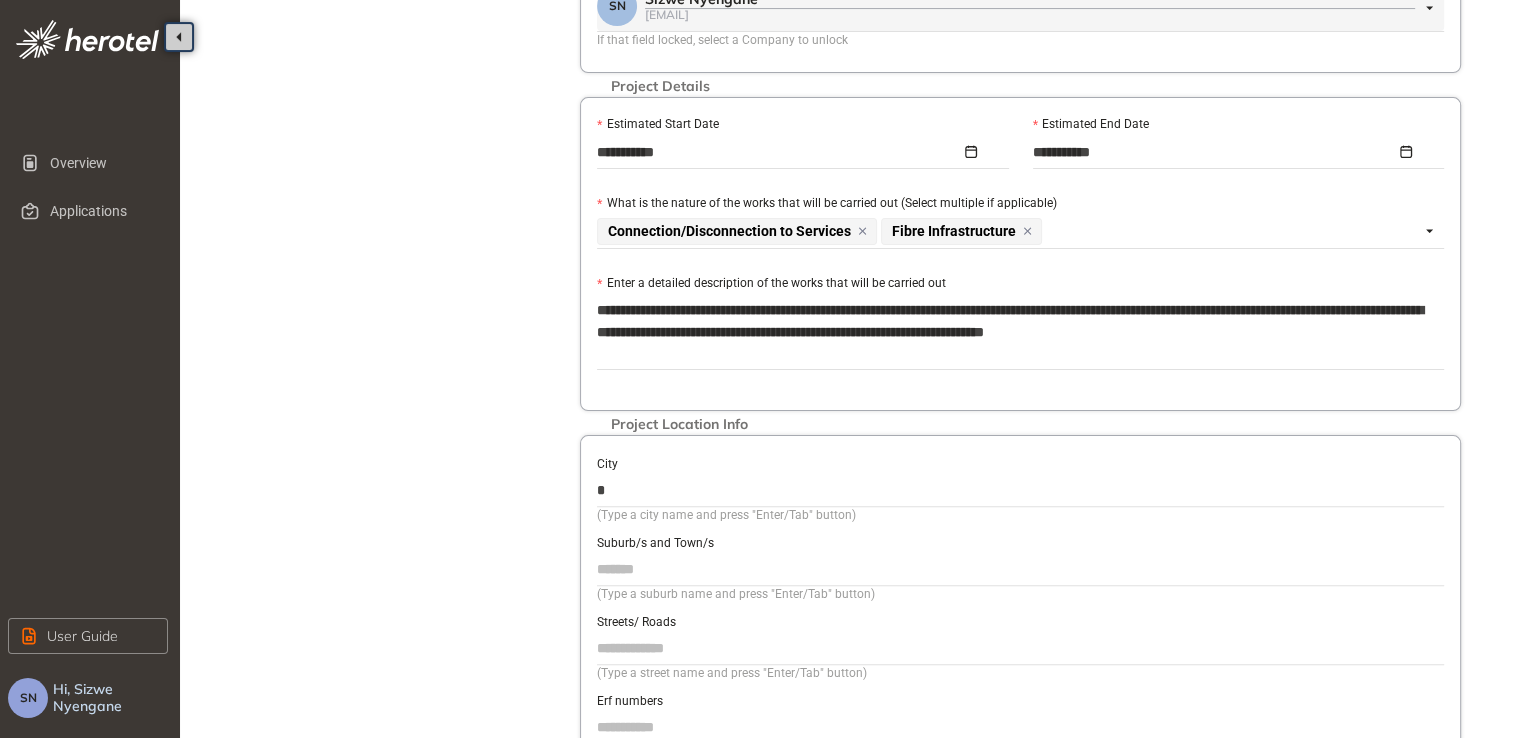 type on "**********" 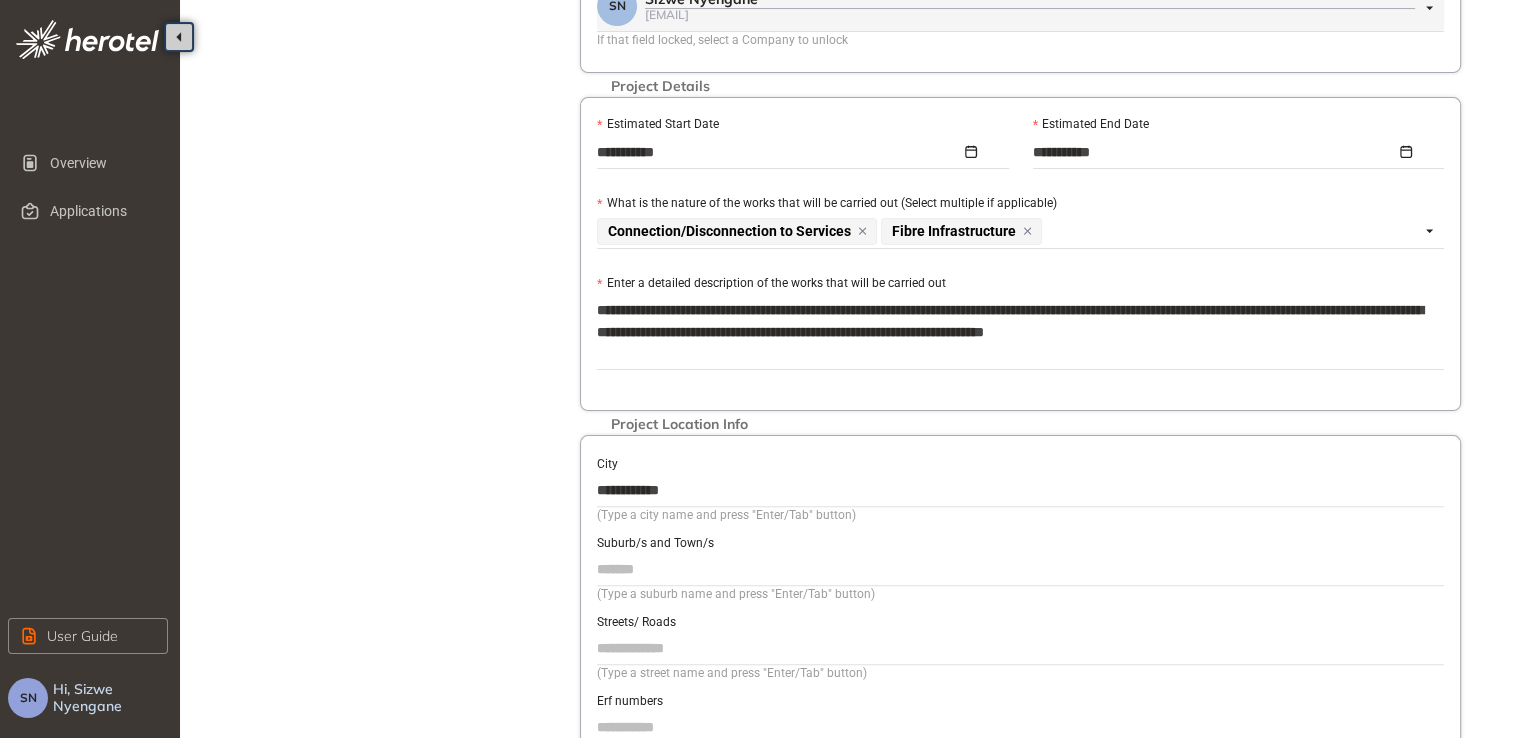 click on "Suburb/s and Town/s" at bounding box center [1020, 569] 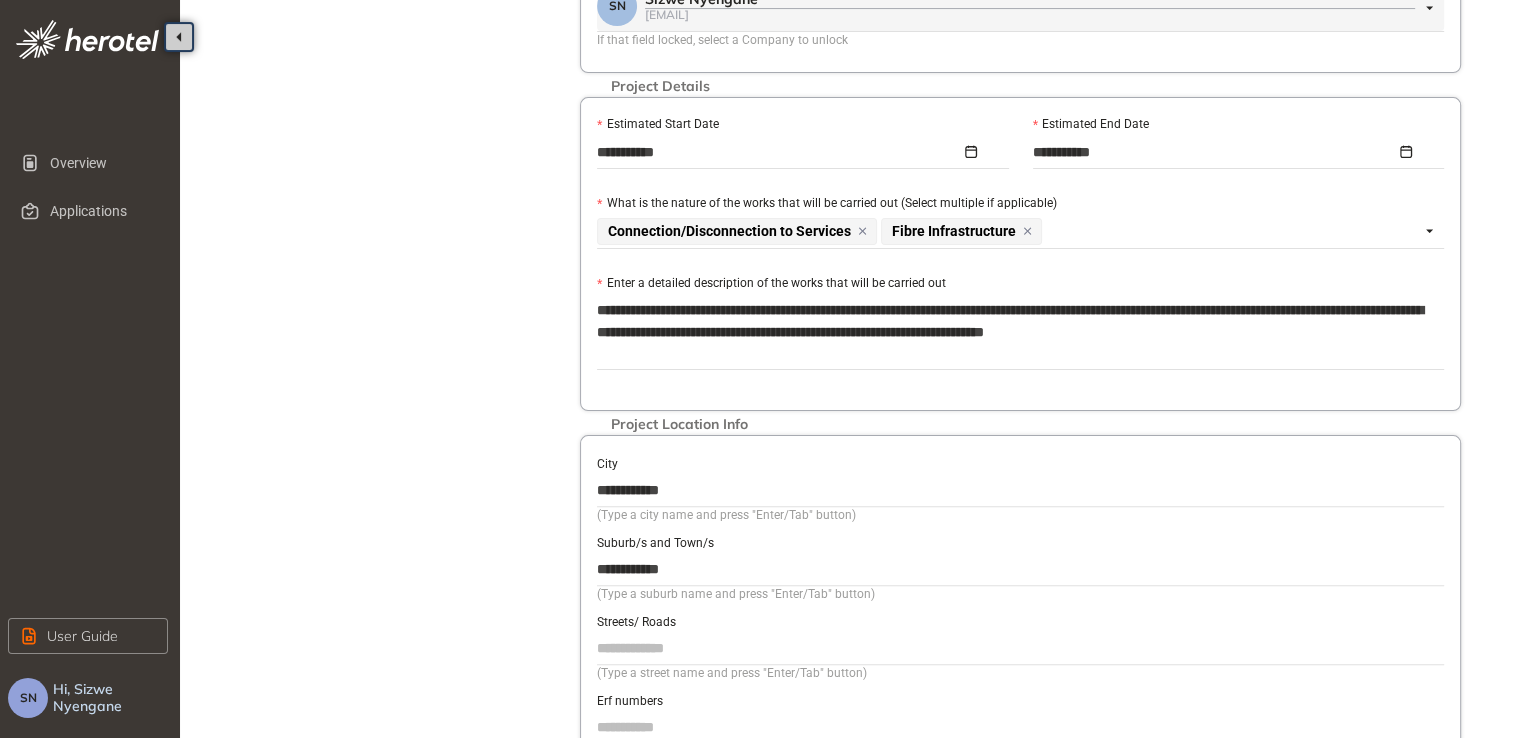 click on "**********" at bounding box center [1020, 569] 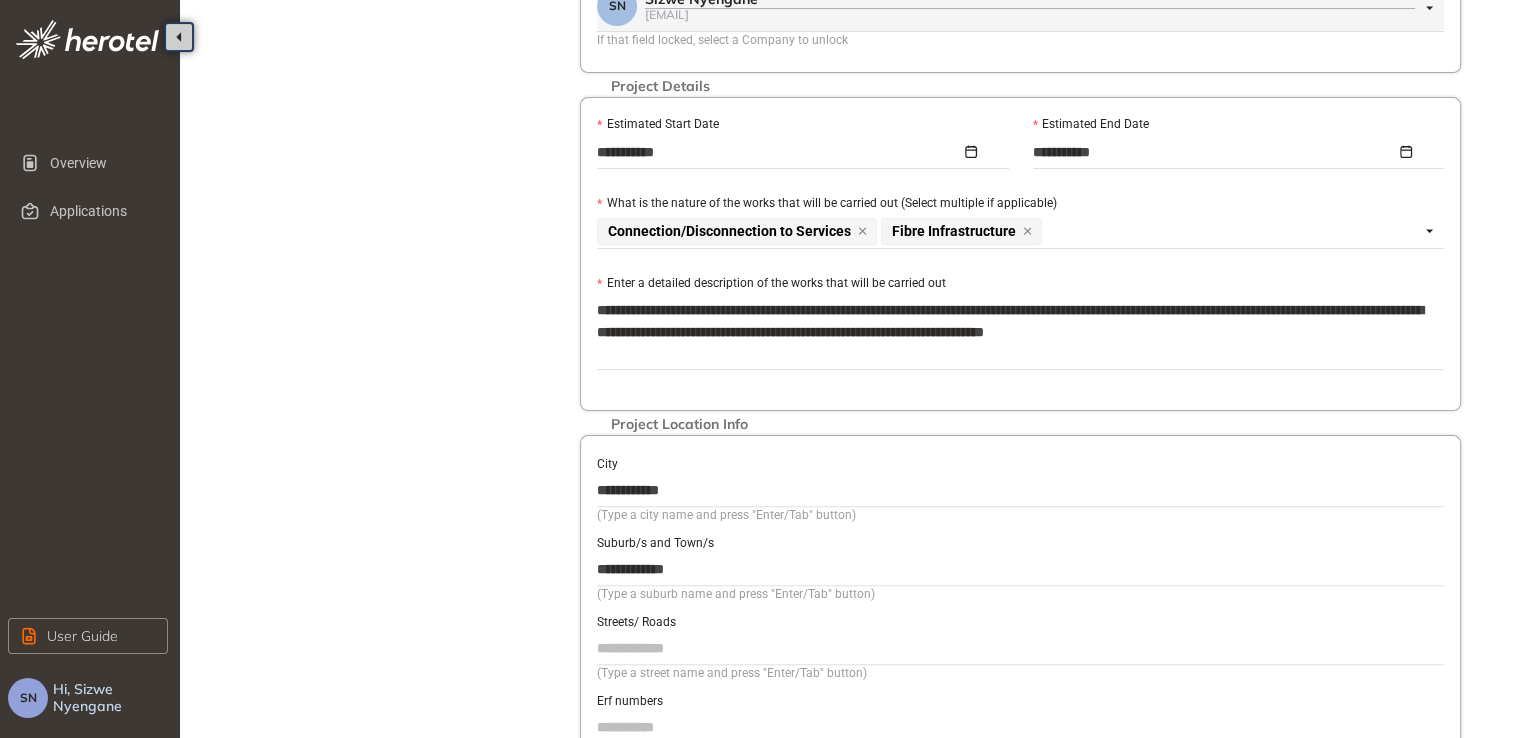 type on "**********" 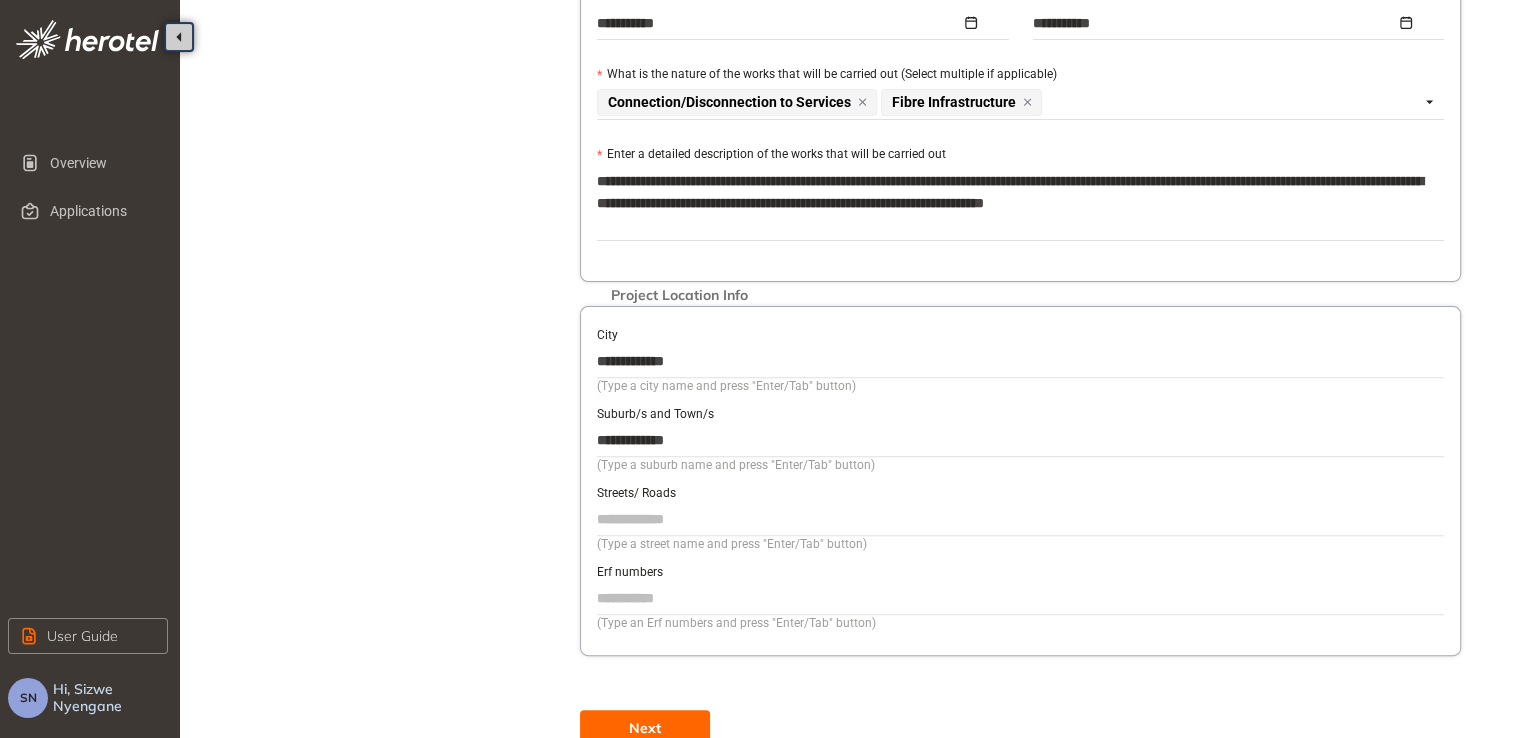 scroll, scrollTop: 666, scrollLeft: 0, axis: vertical 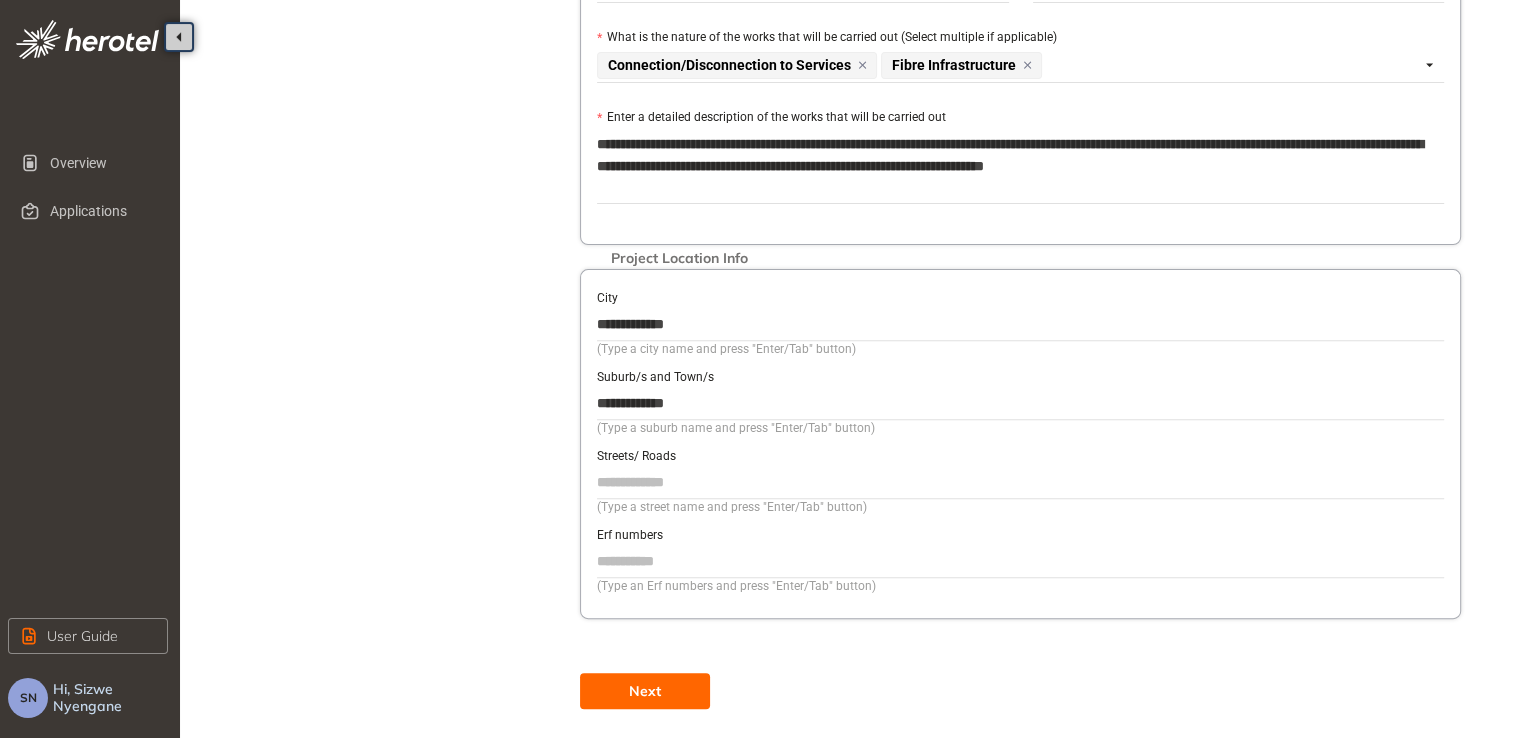 type on "**********" 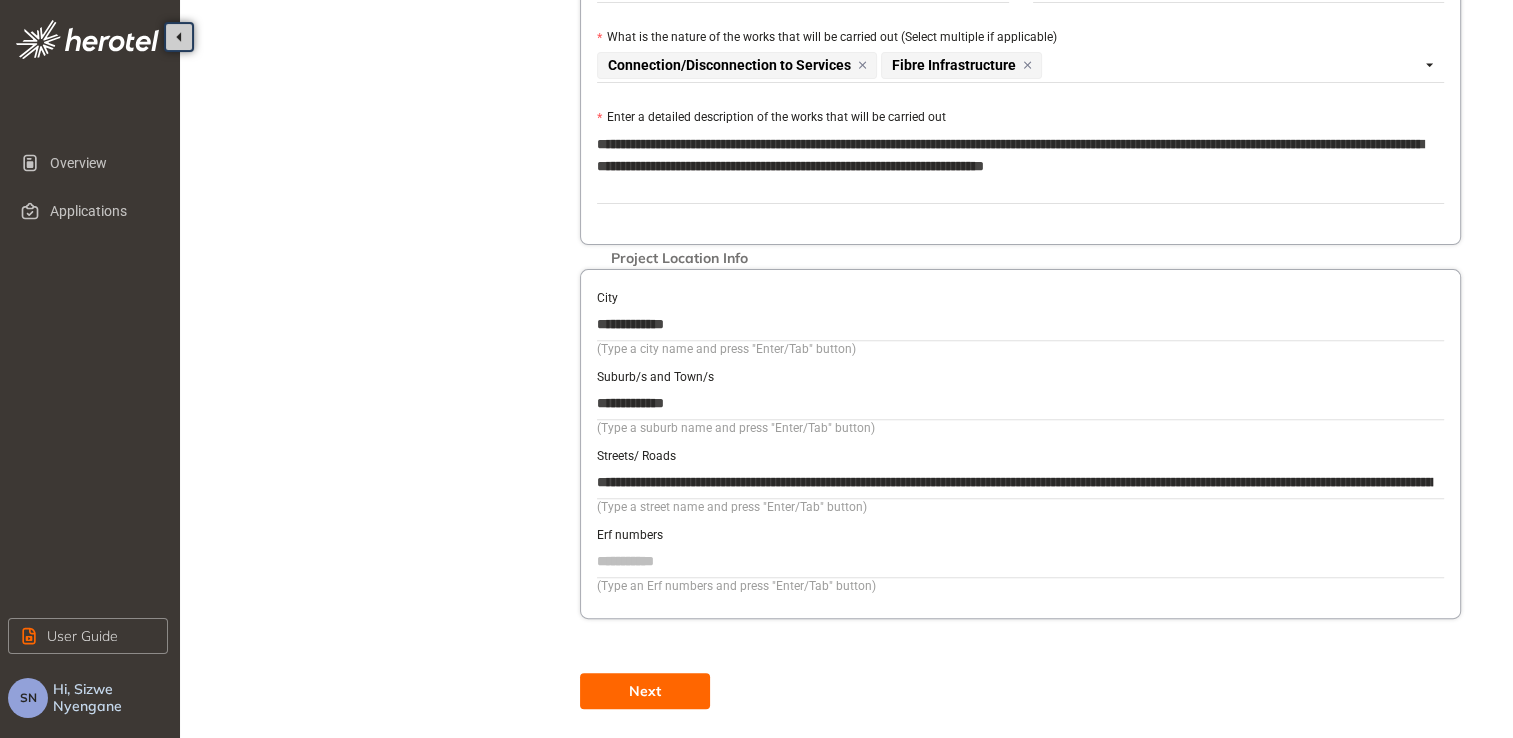 scroll, scrollTop: 0, scrollLeft: 695, axis: horizontal 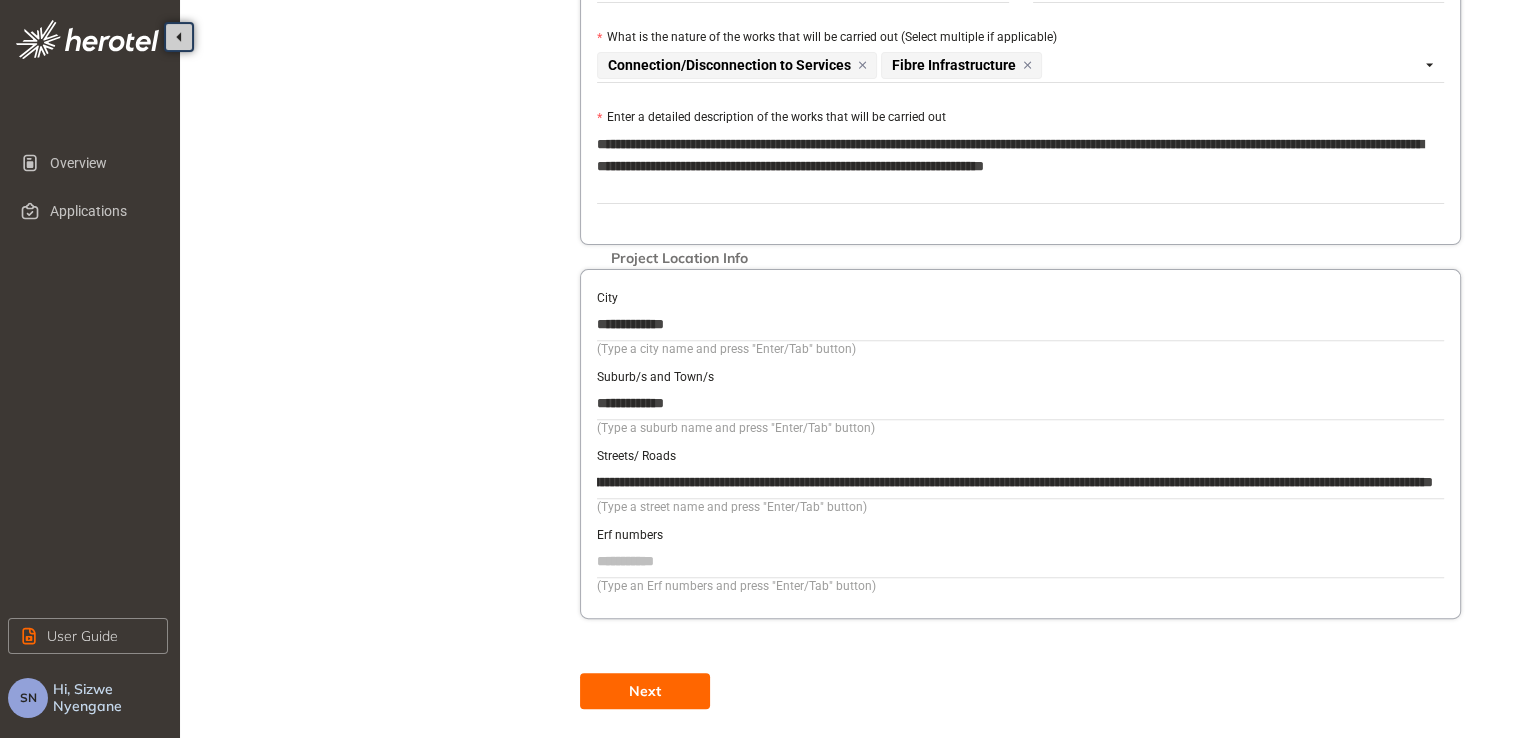 type on "**********" 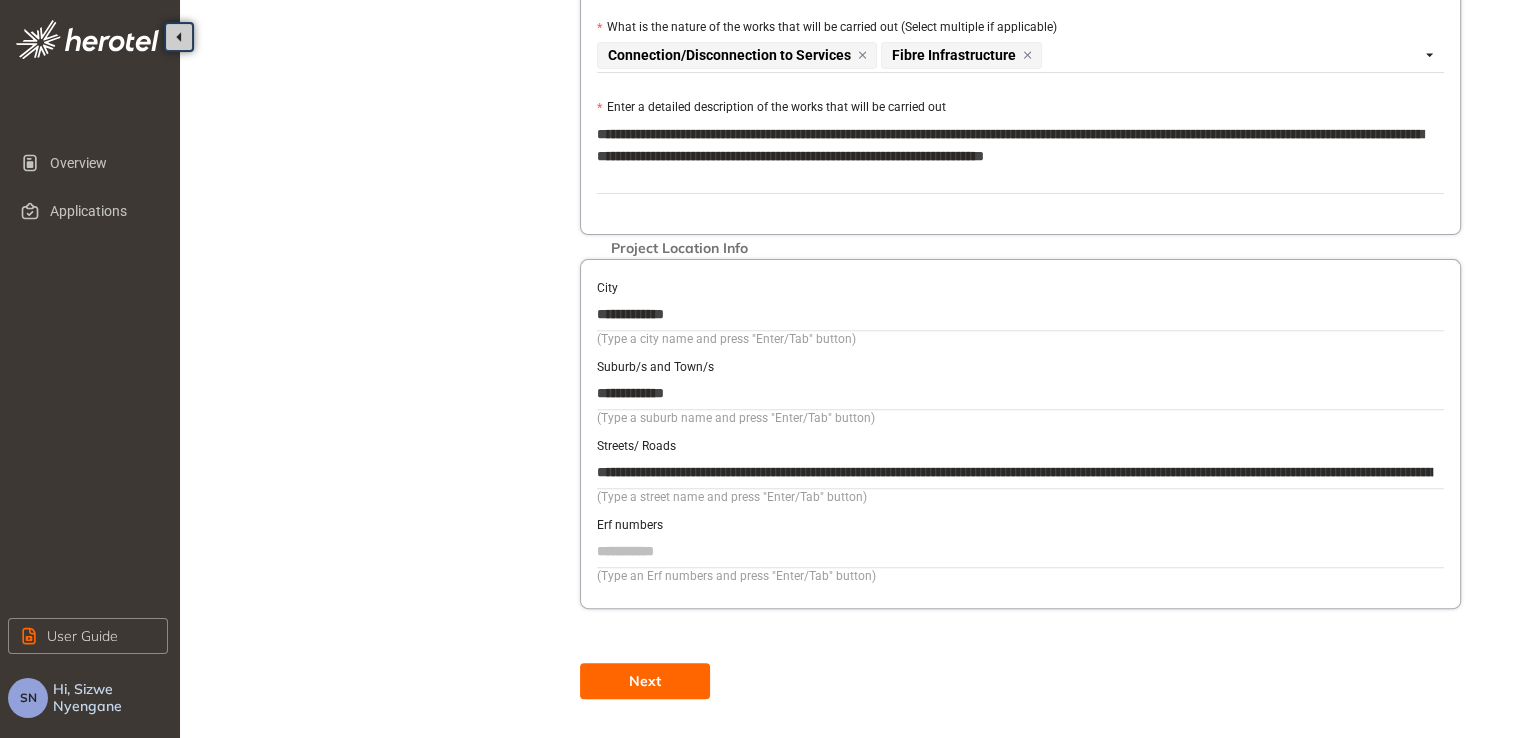 scroll, scrollTop: 682, scrollLeft: 0, axis: vertical 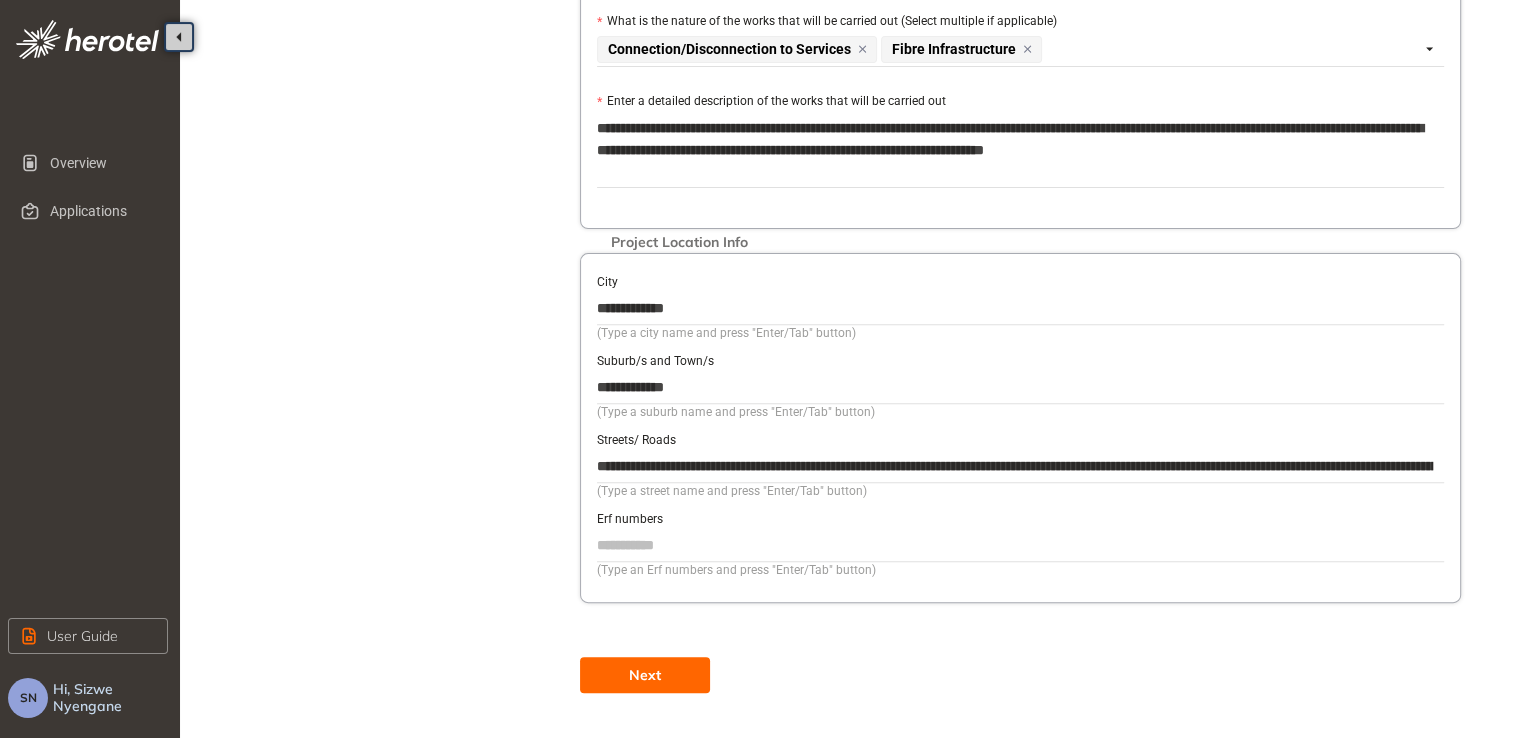 click on "Next" at bounding box center [645, 675] 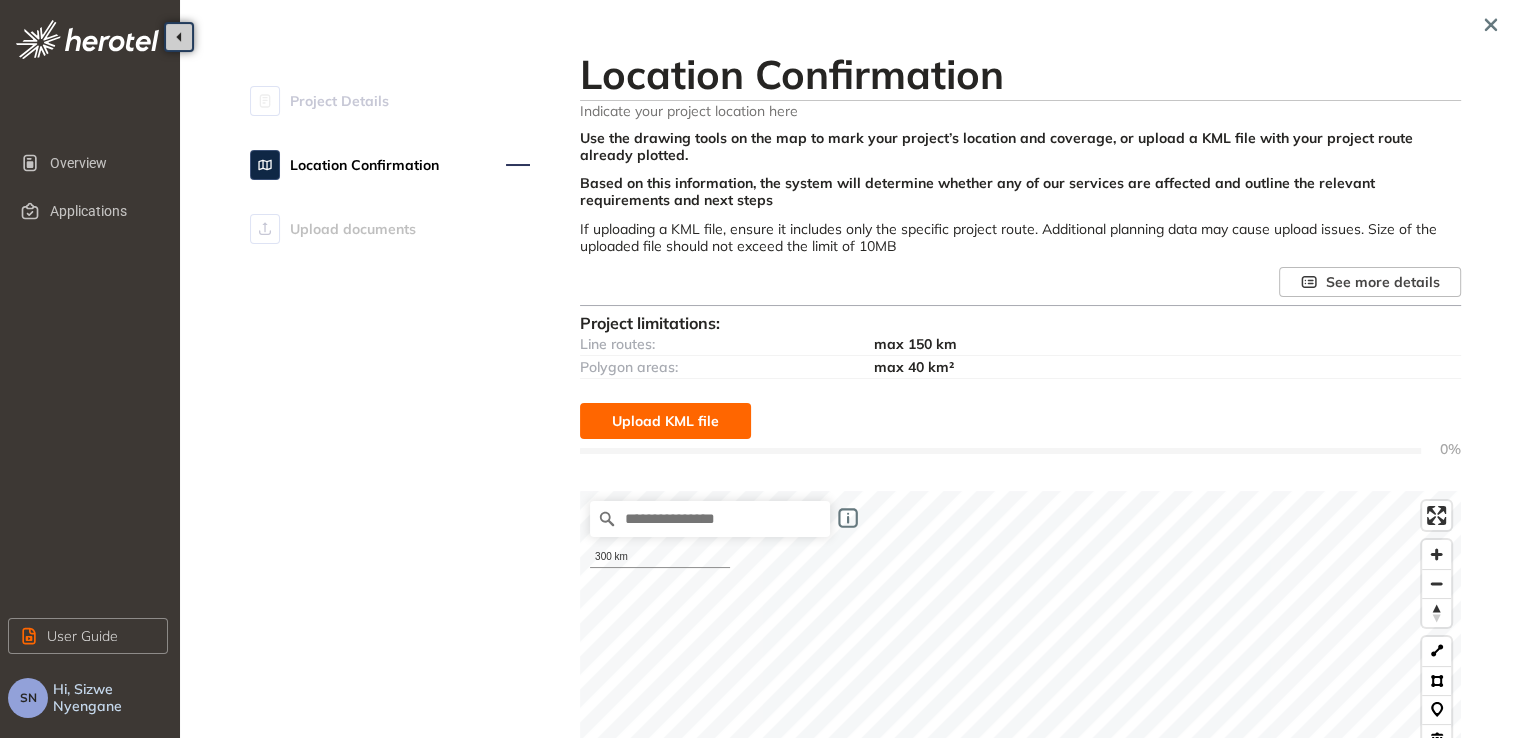 scroll, scrollTop: 0, scrollLeft: 0, axis: both 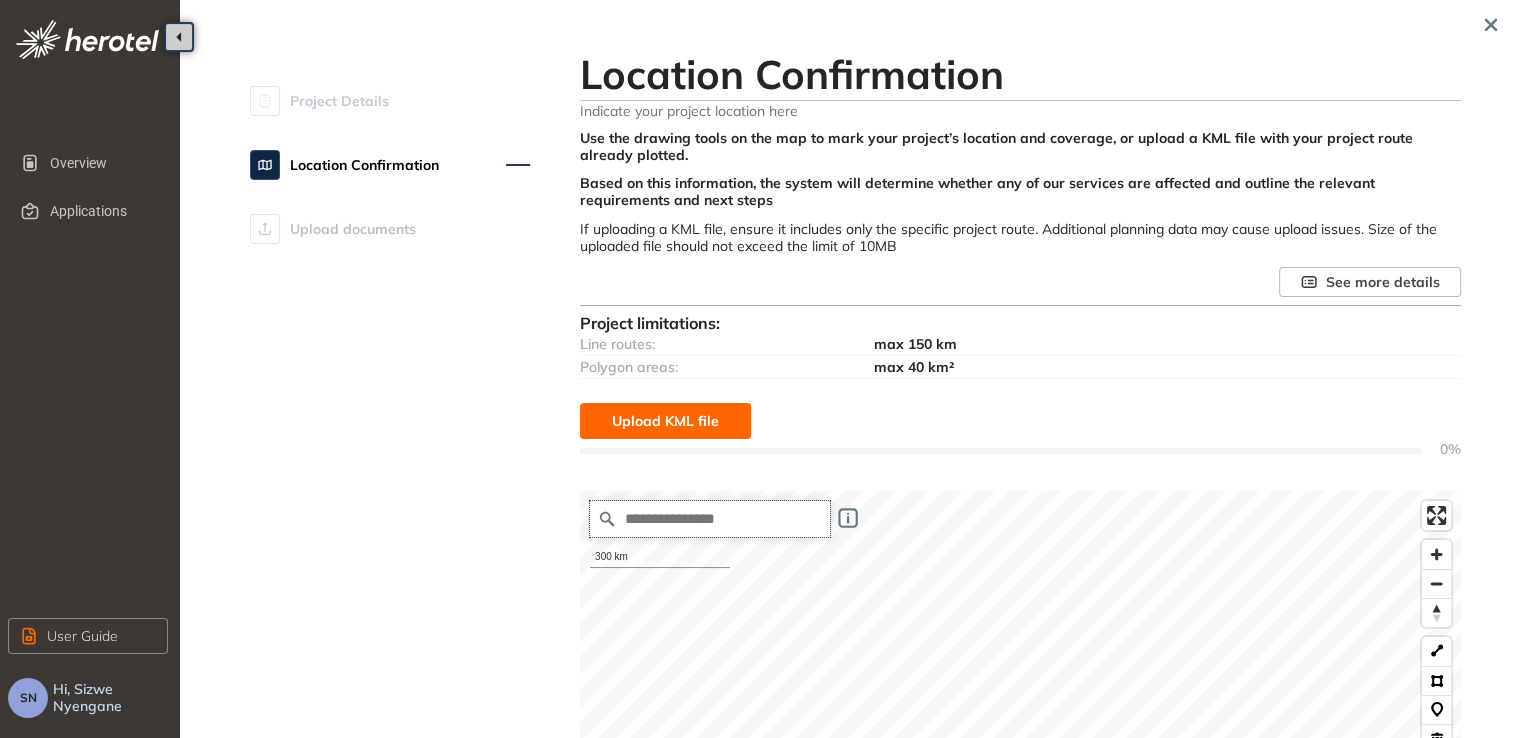click at bounding box center (710, 519) 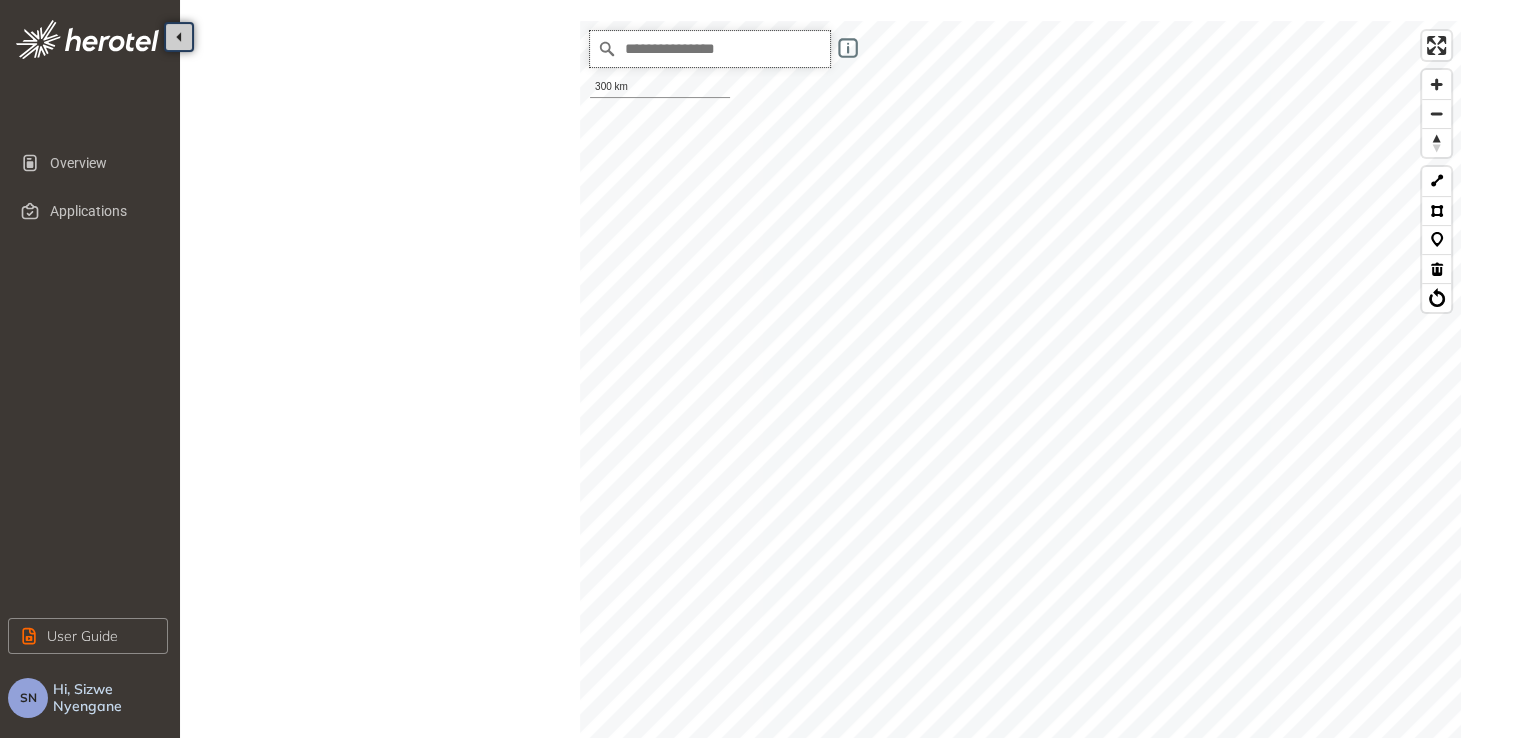 scroll, scrollTop: 533, scrollLeft: 0, axis: vertical 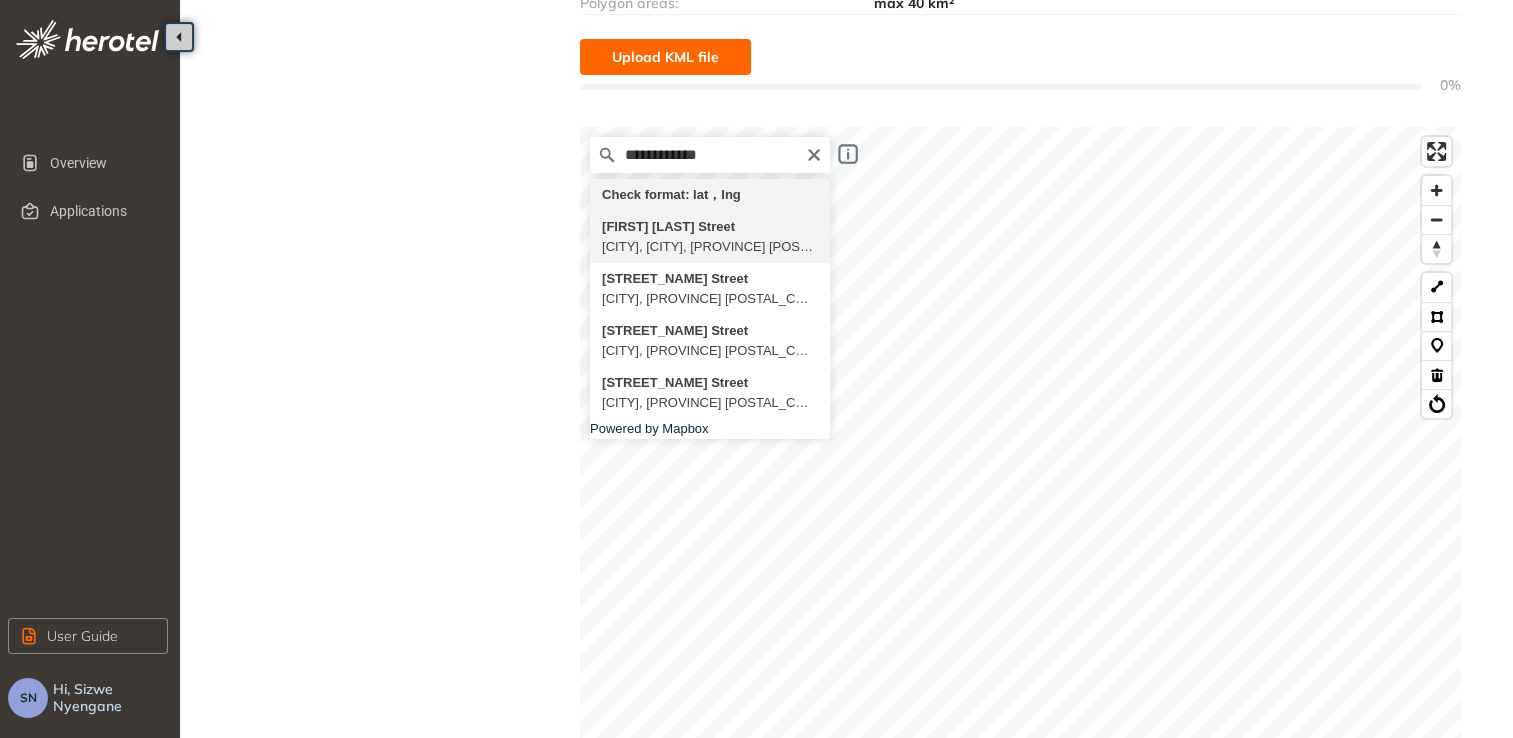 type on "**********" 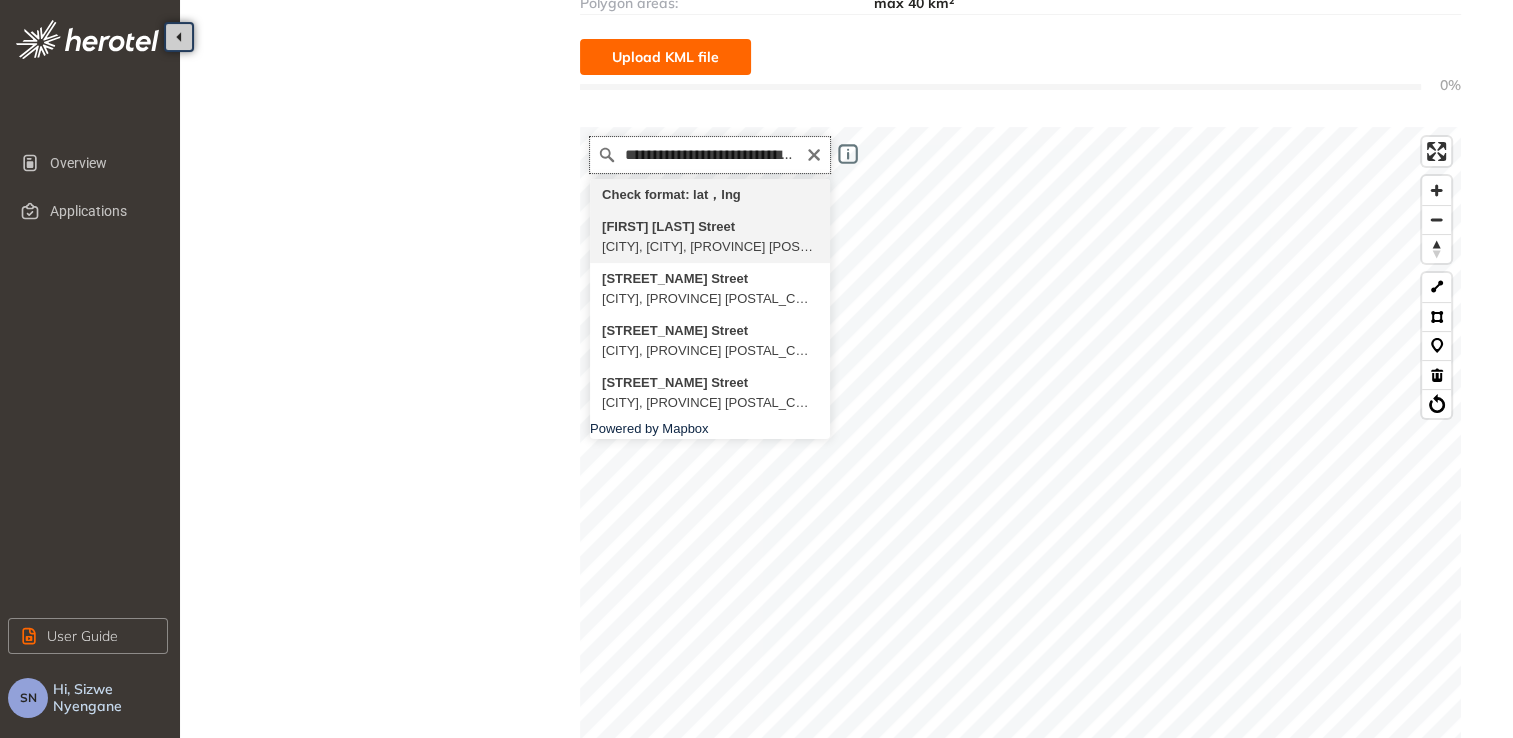 scroll, scrollTop: 0, scrollLeft: 0, axis: both 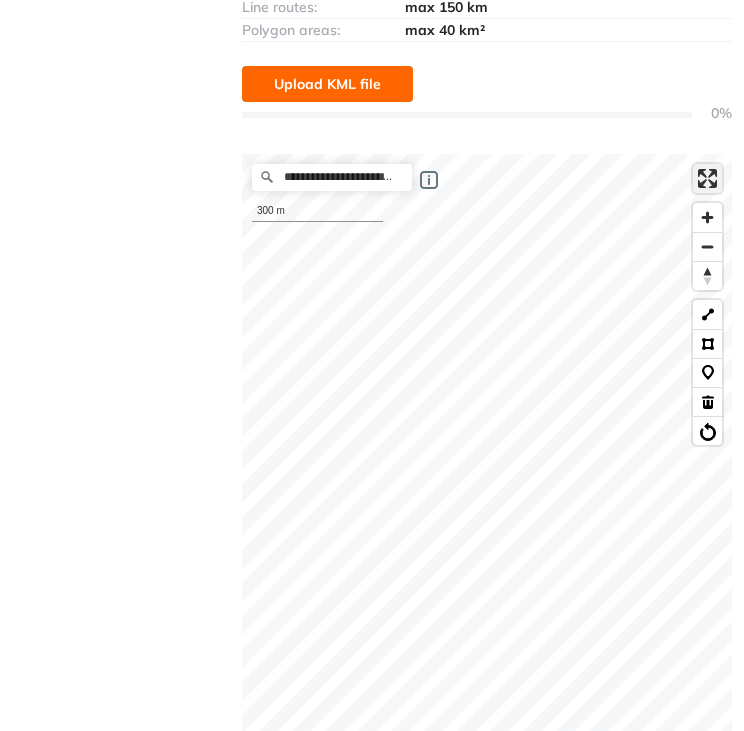 click at bounding box center [707, 178] 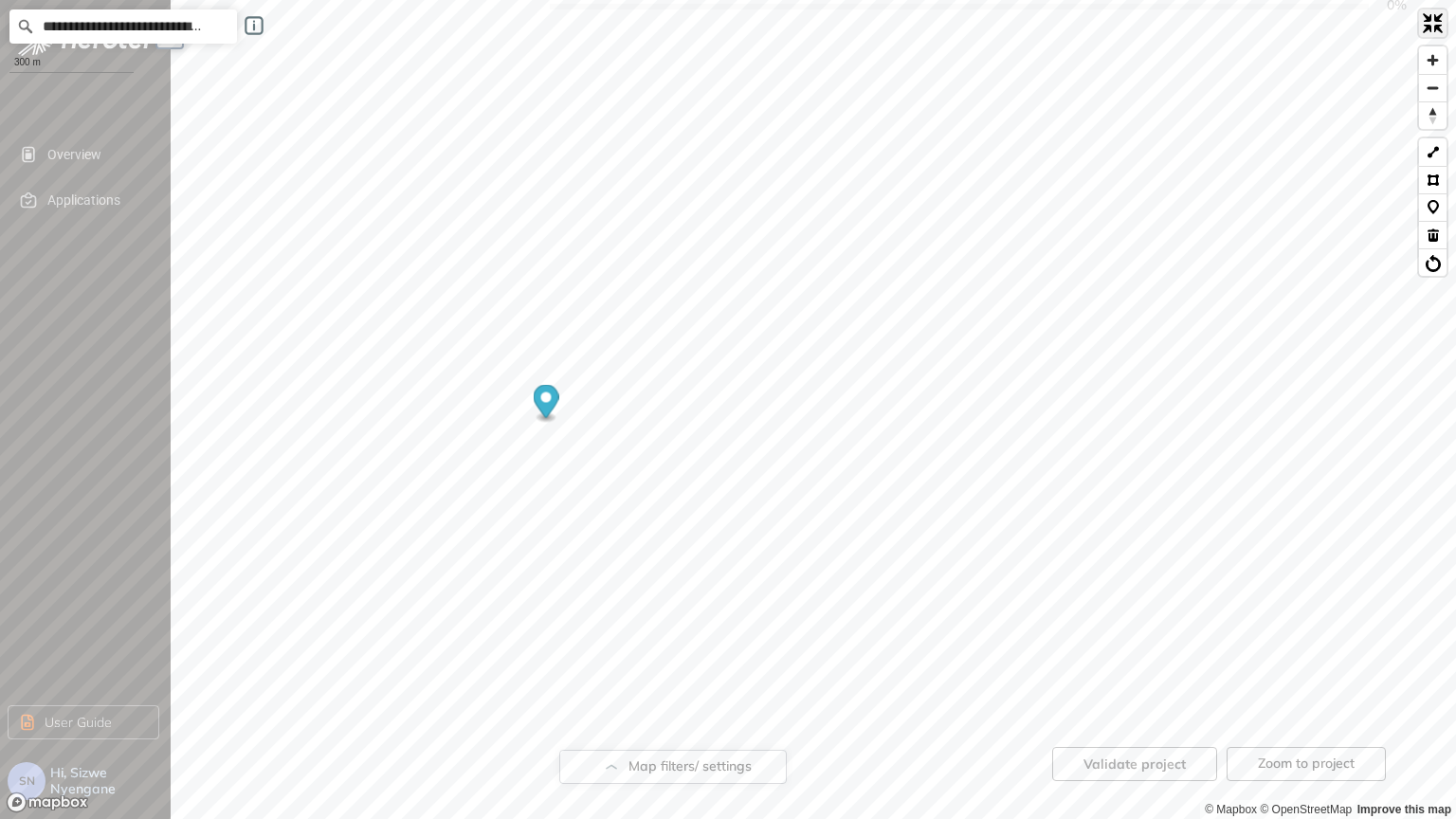 click at bounding box center [1432, 23] 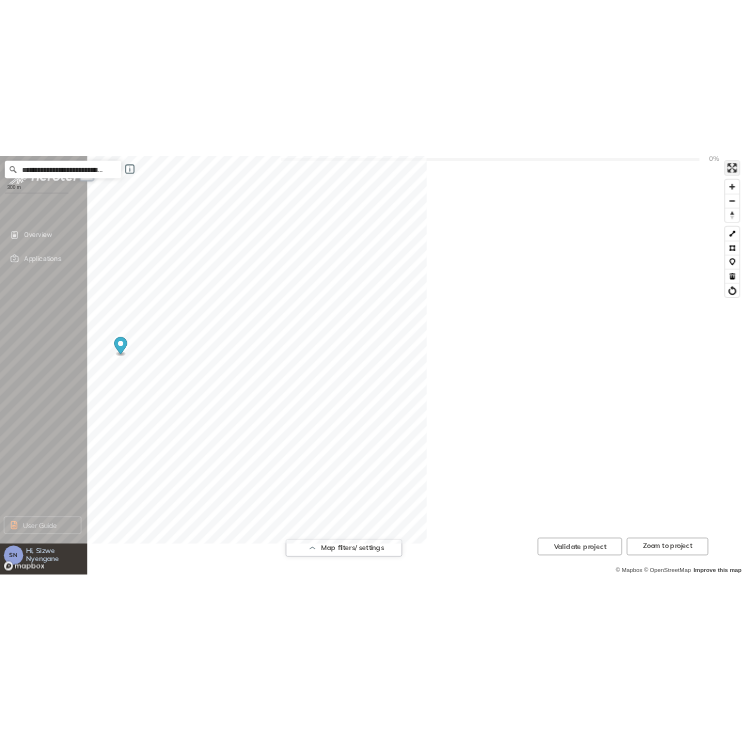 scroll, scrollTop: 524, scrollLeft: 0, axis: vertical 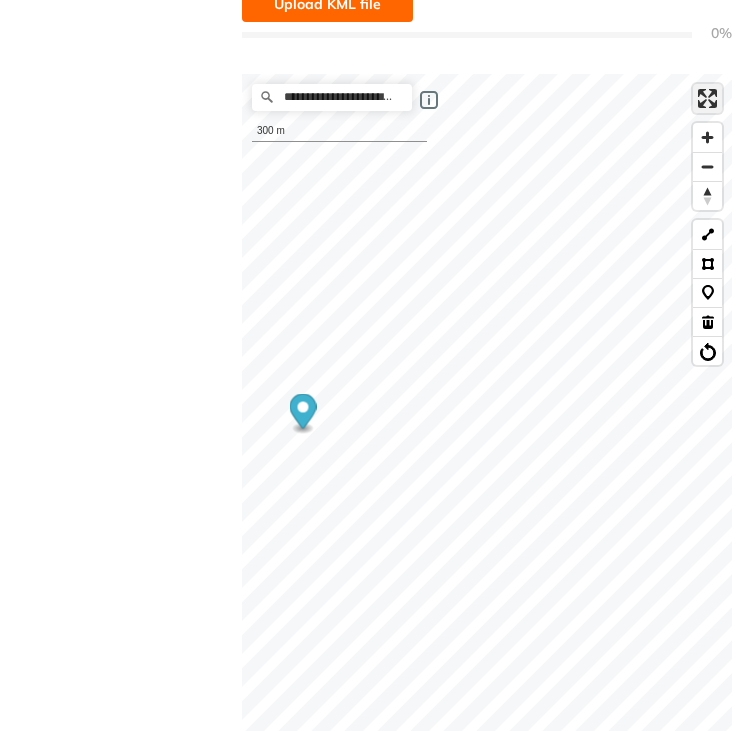 click at bounding box center (707, 98) 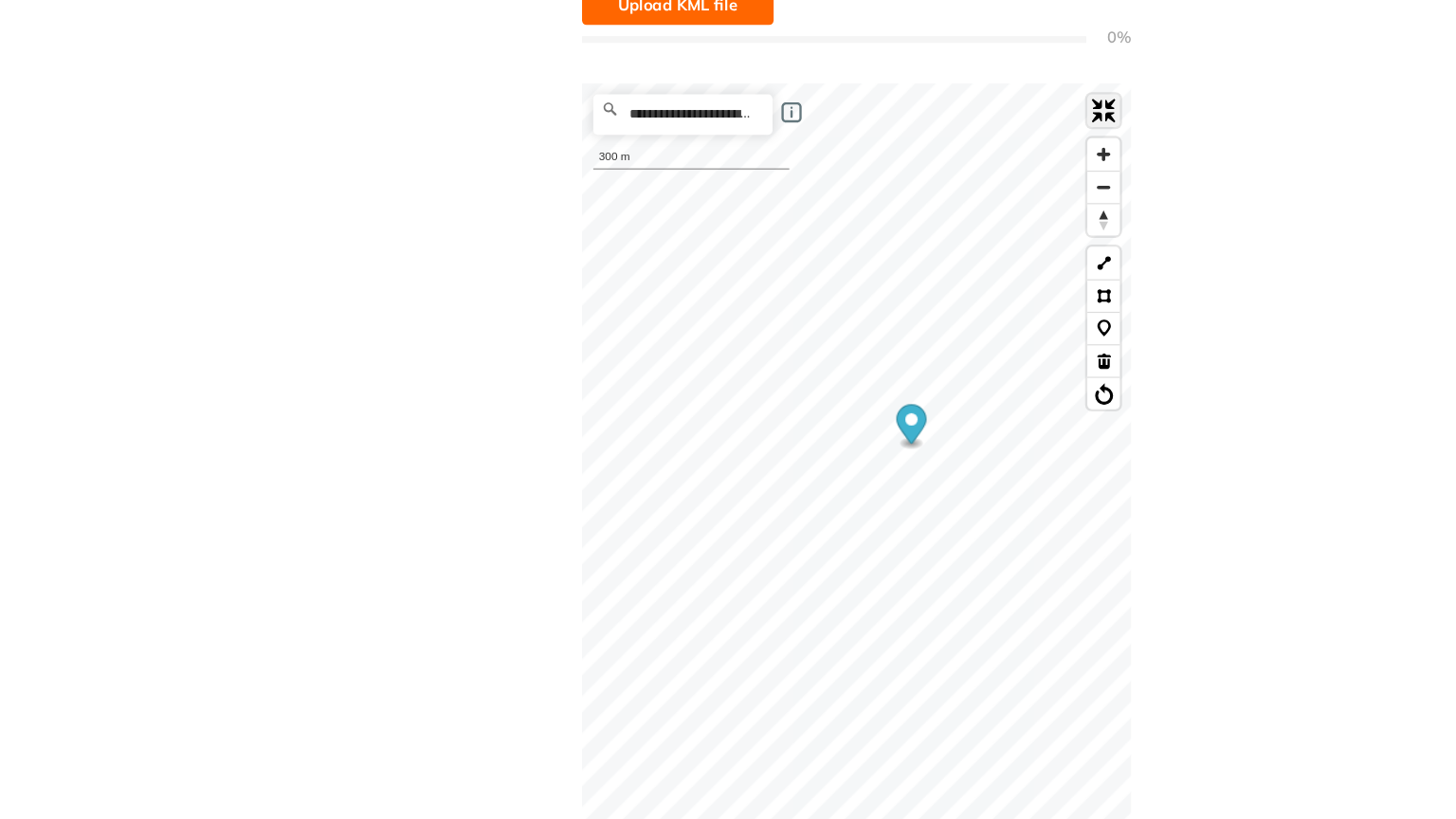 scroll, scrollTop: 484, scrollLeft: 0, axis: vertical 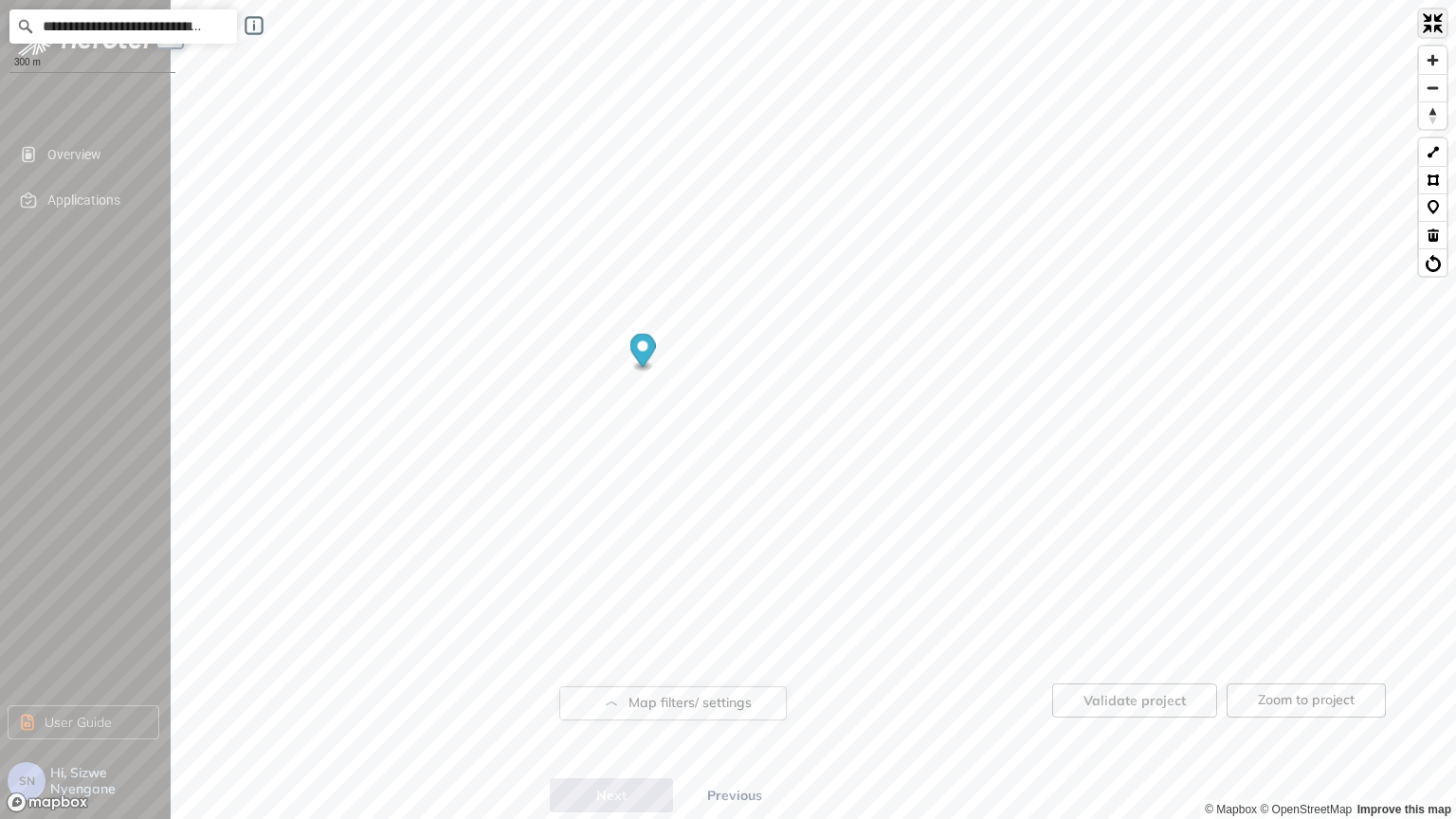 click at bounding box center [1432, 23] 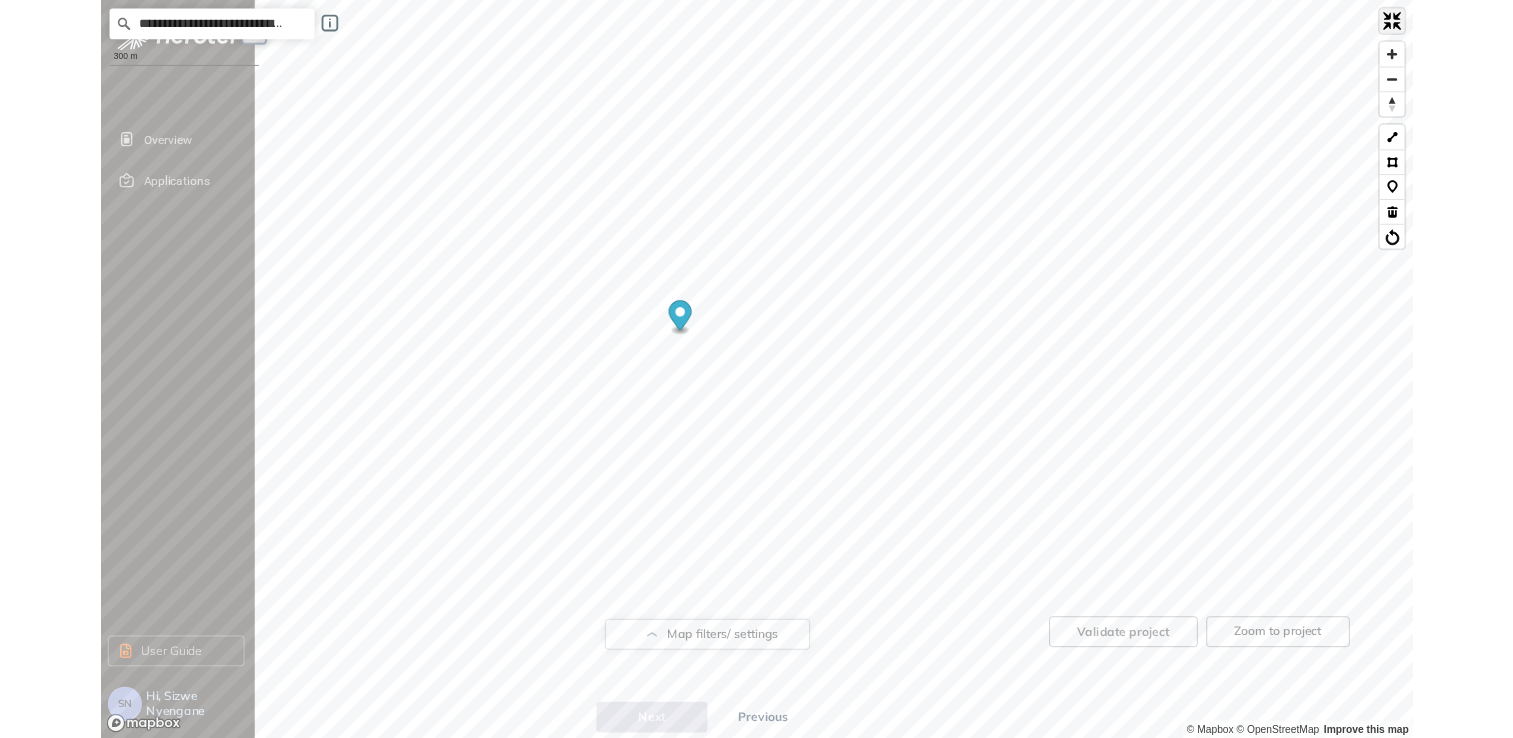 scroll, scrollTop: 591, scrollLeft: 0, axis: vertical 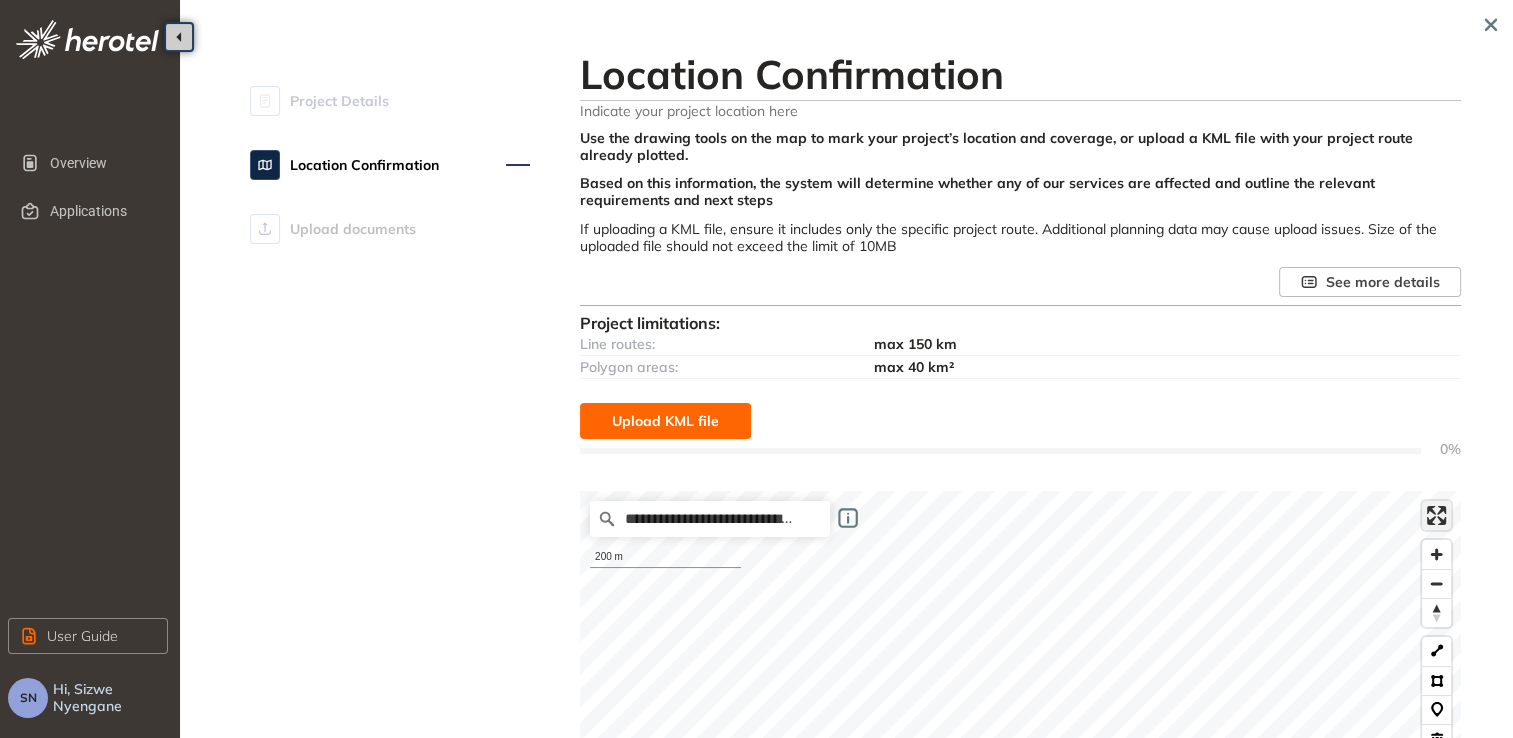 click at bounding box center [1436, 515] 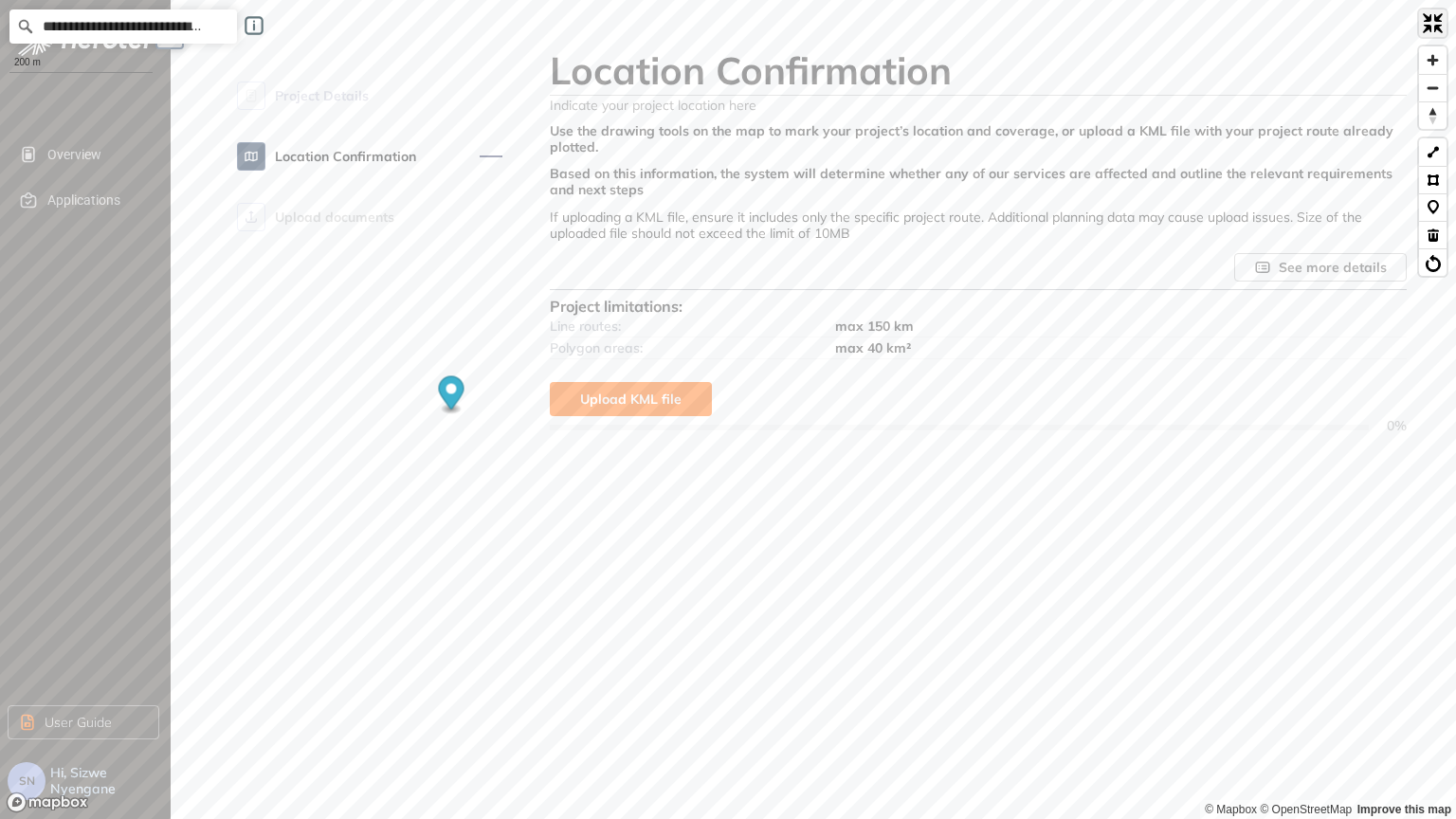 click at bounding box center (1432, 23) 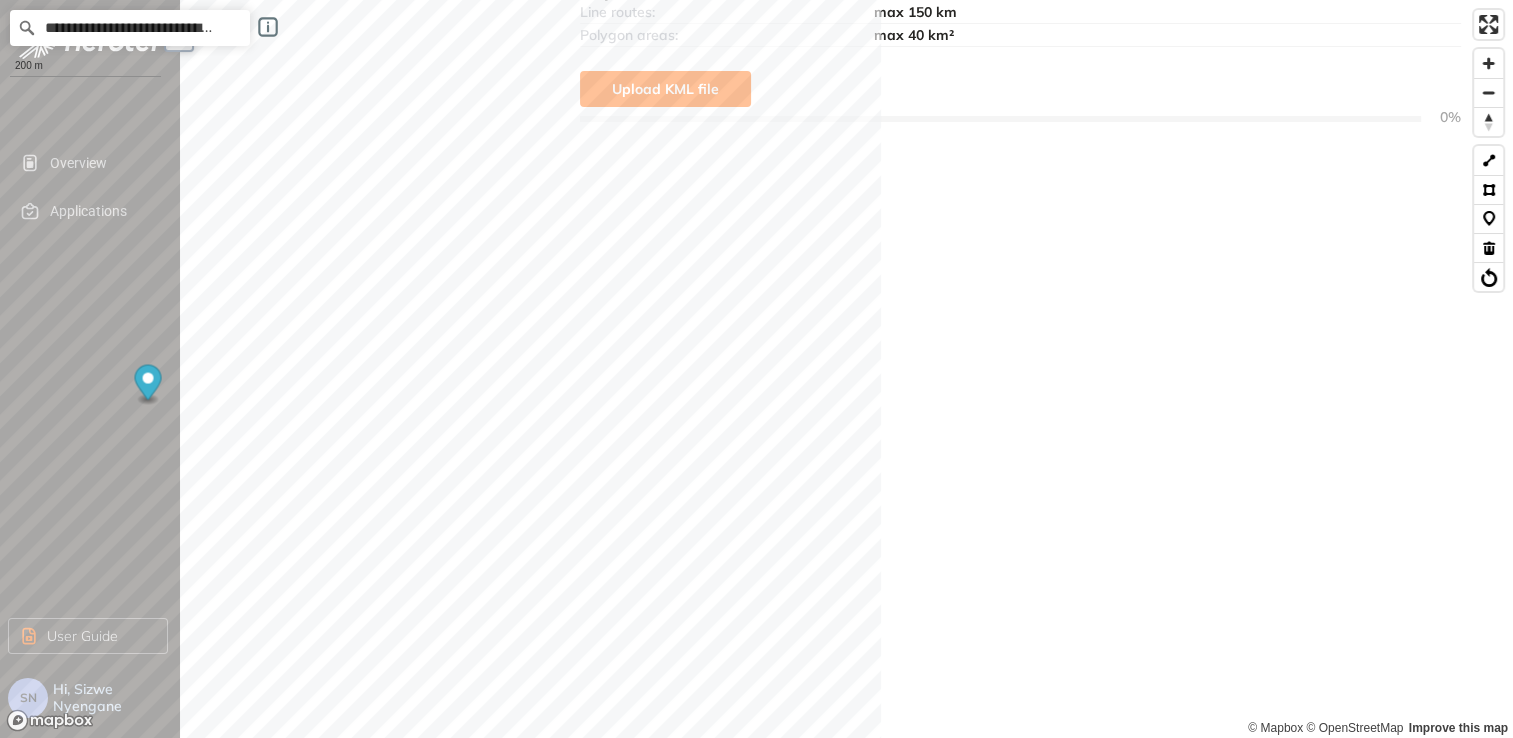 scroll, scrollTop: 400, scrollLeft: 0, axis: vertical 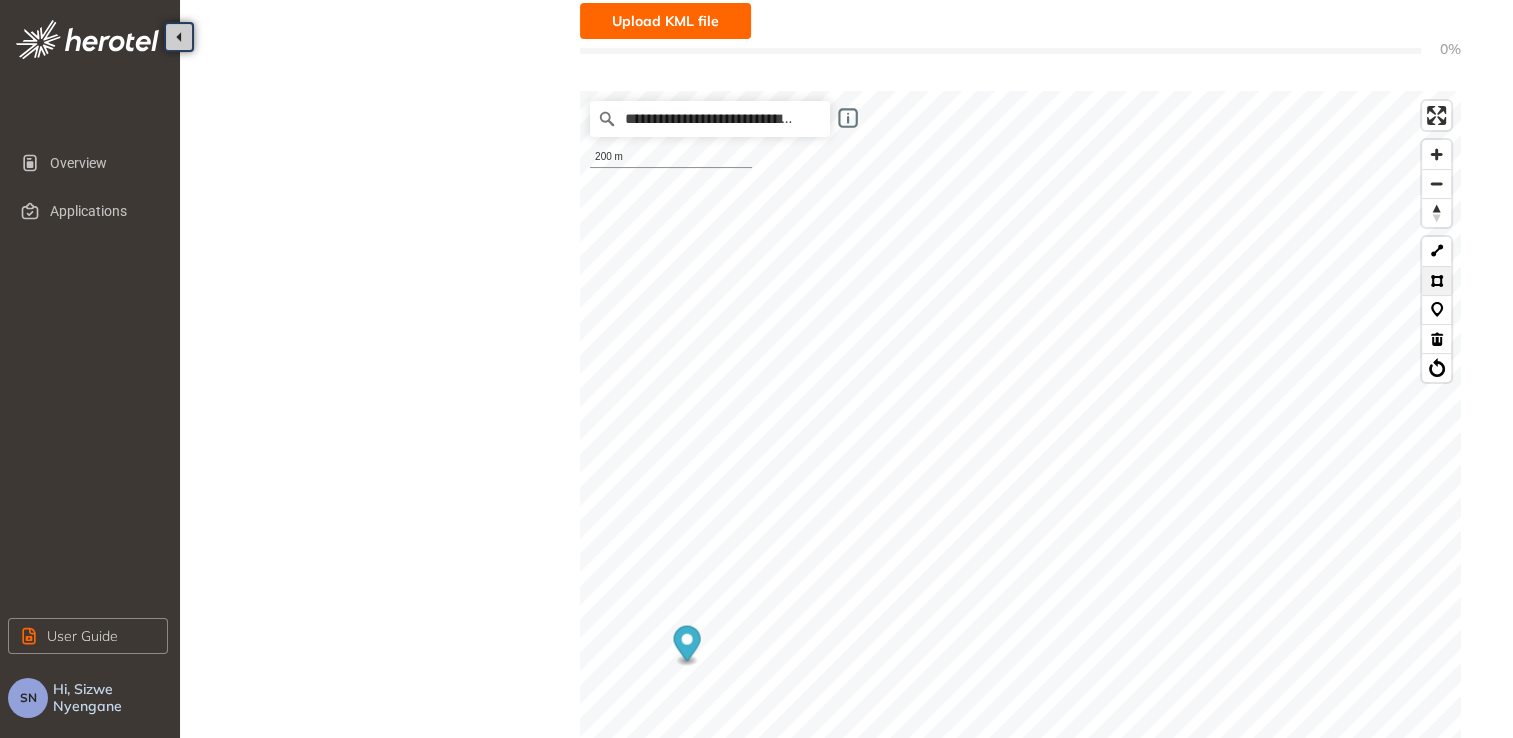 click at bounding box center (1436, 280) 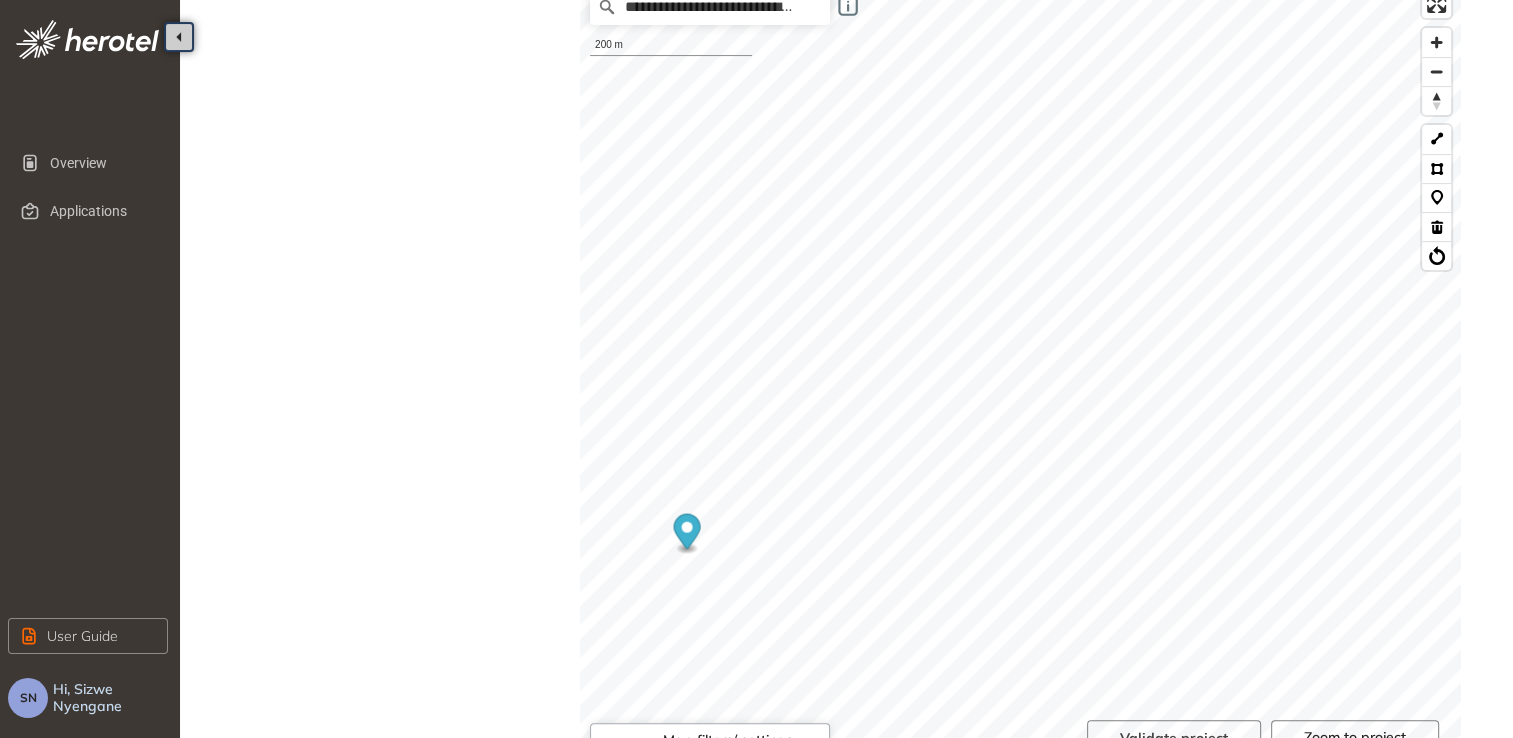 scroll, scrollTop: 516, scrollLeft: 0, axis: vertical 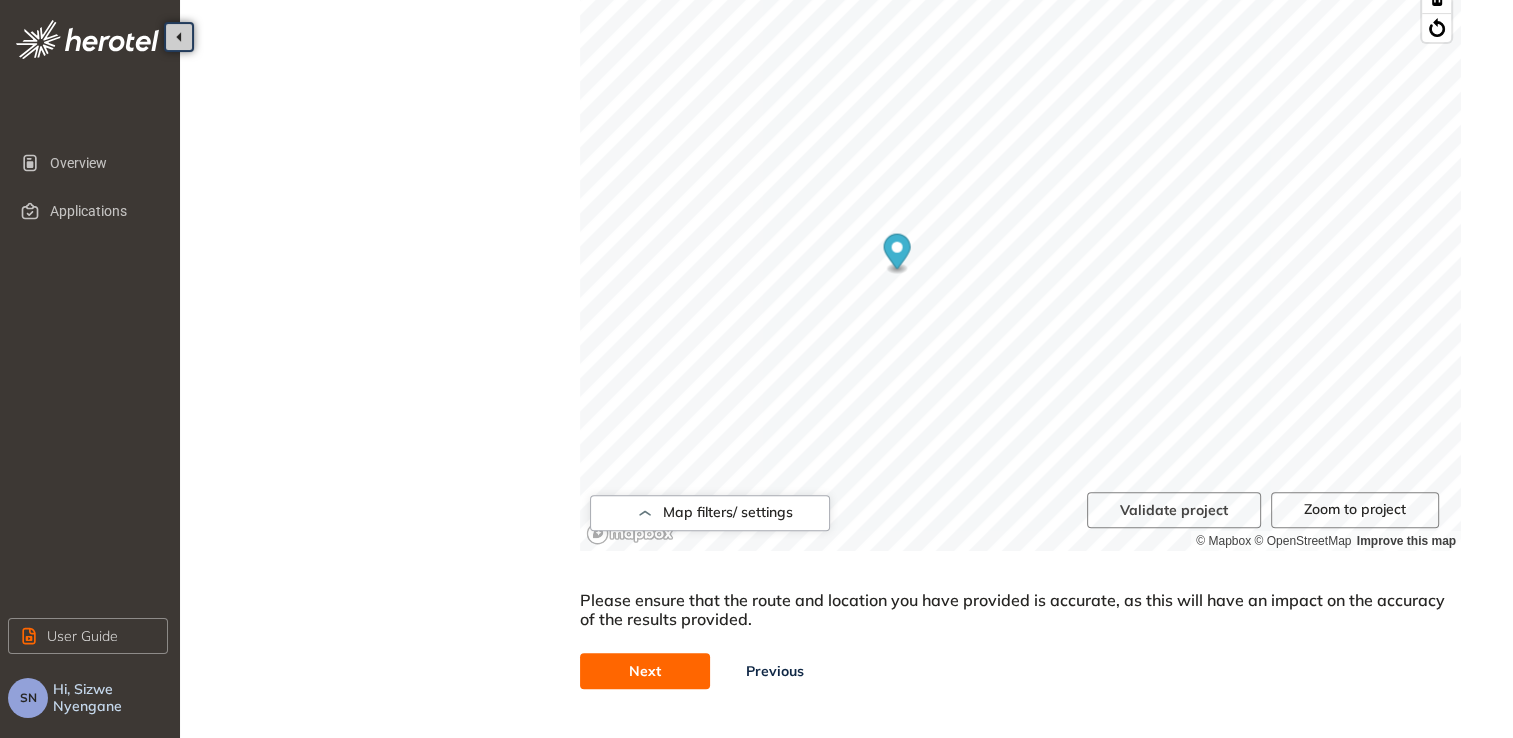 click on "Next" at bounding box center (645, 671) 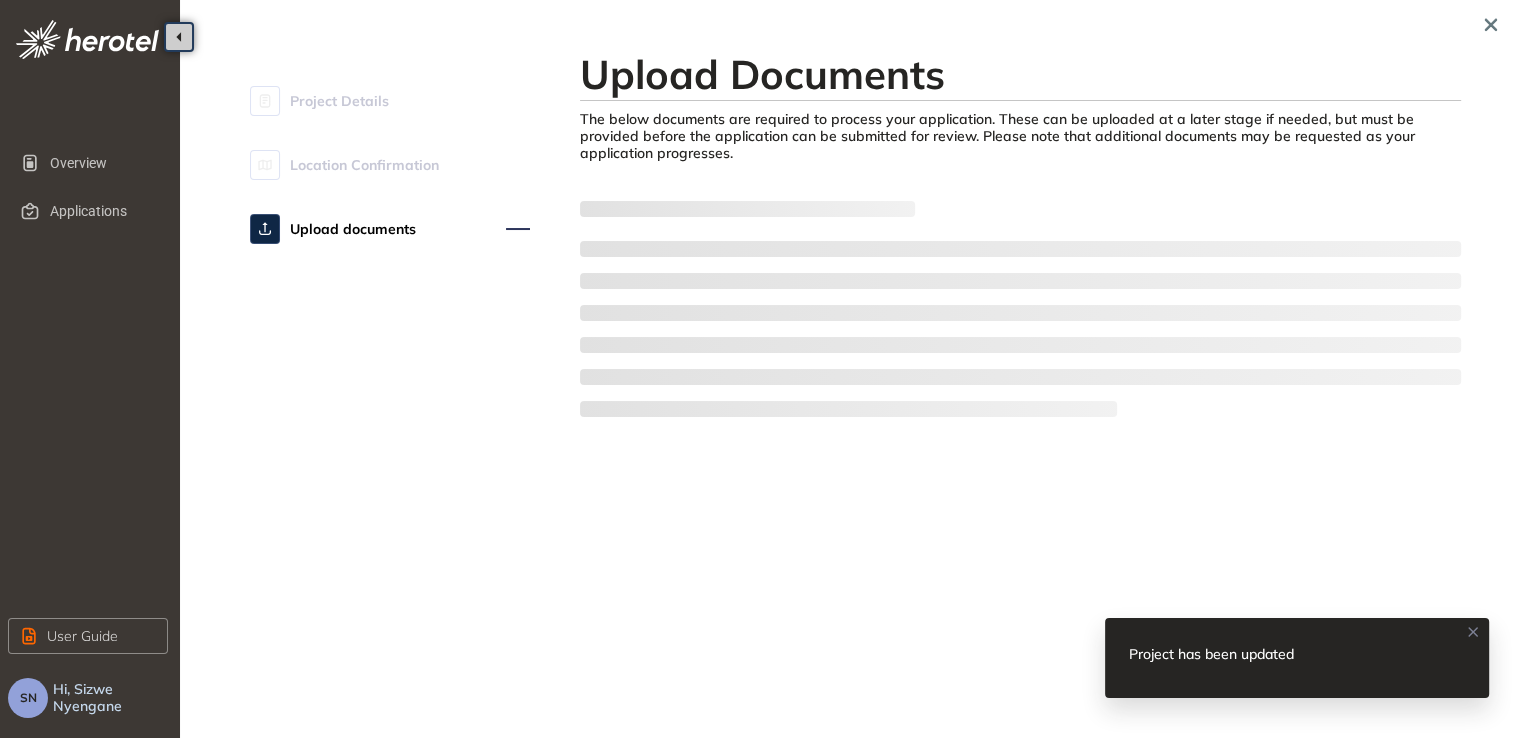 scroll, scrollTop: 0, scrollLeft: 0, axis: both 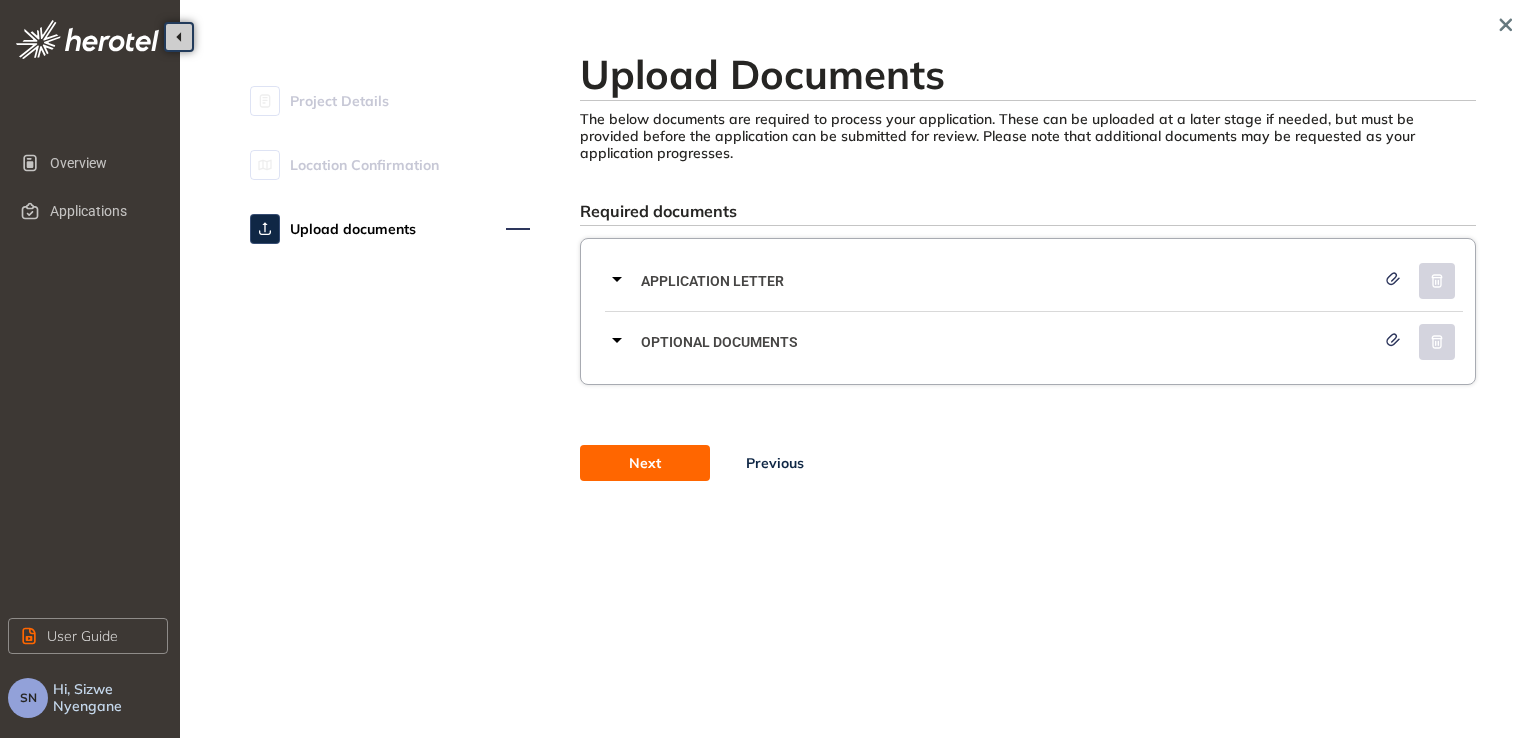click 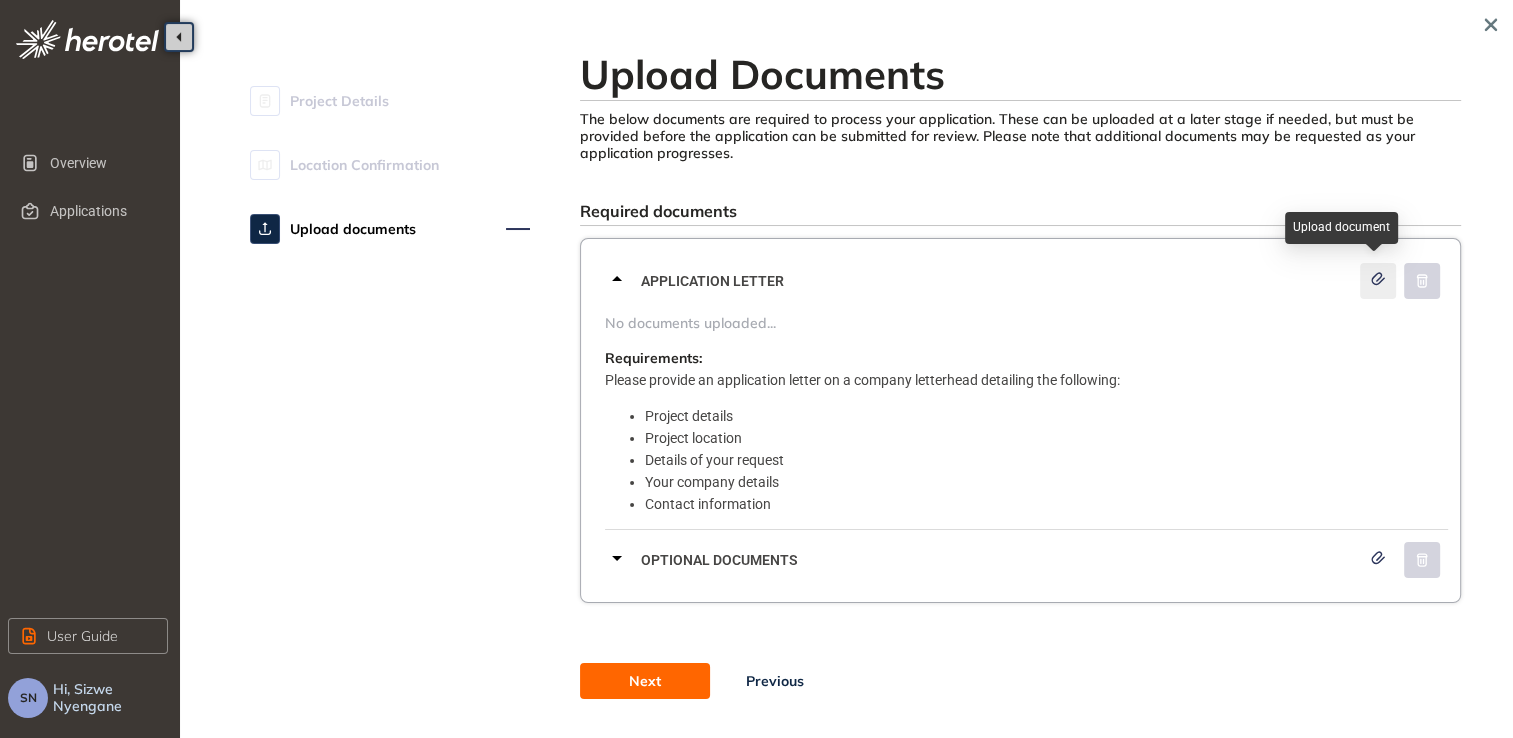 click 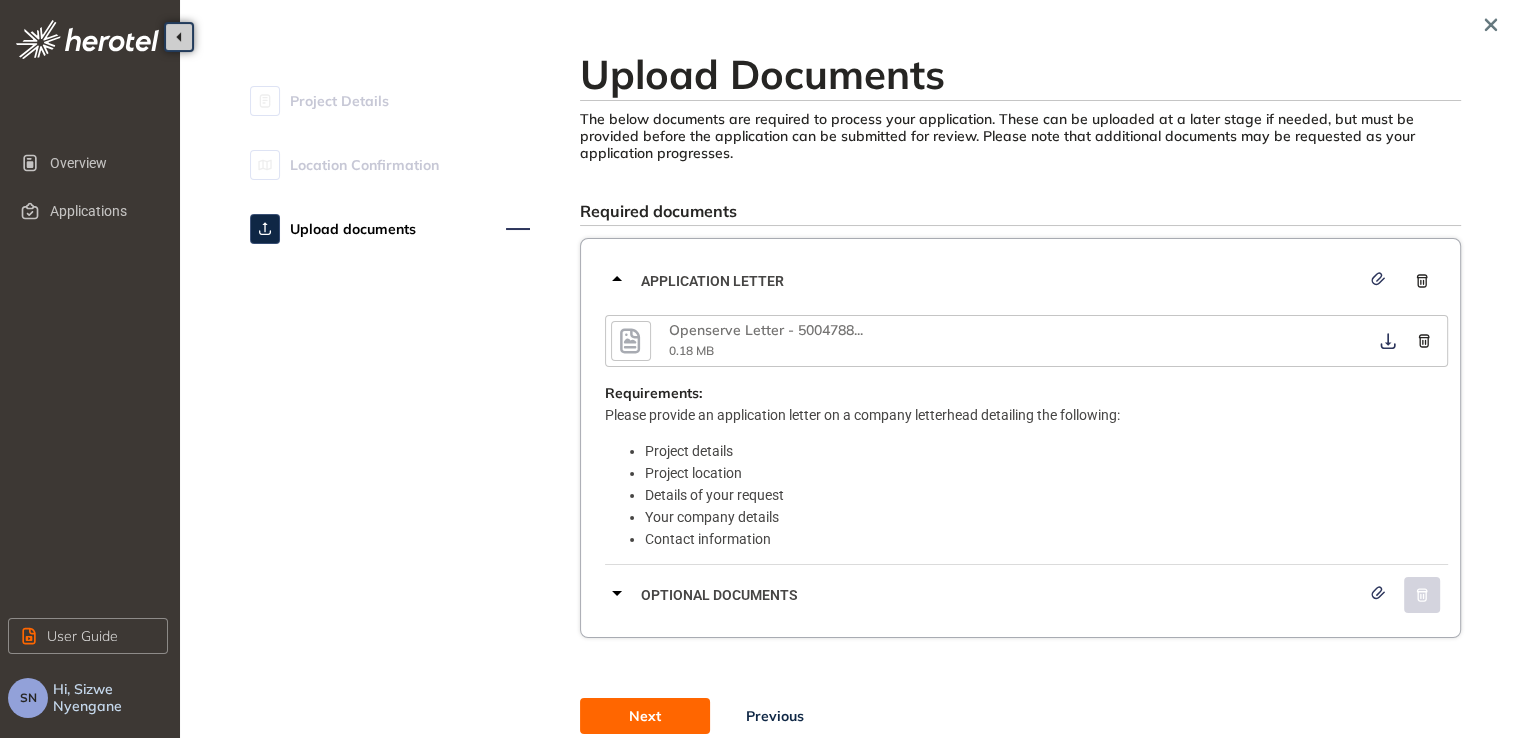 click on "Optional documents" at bounding box center (1000, 595) 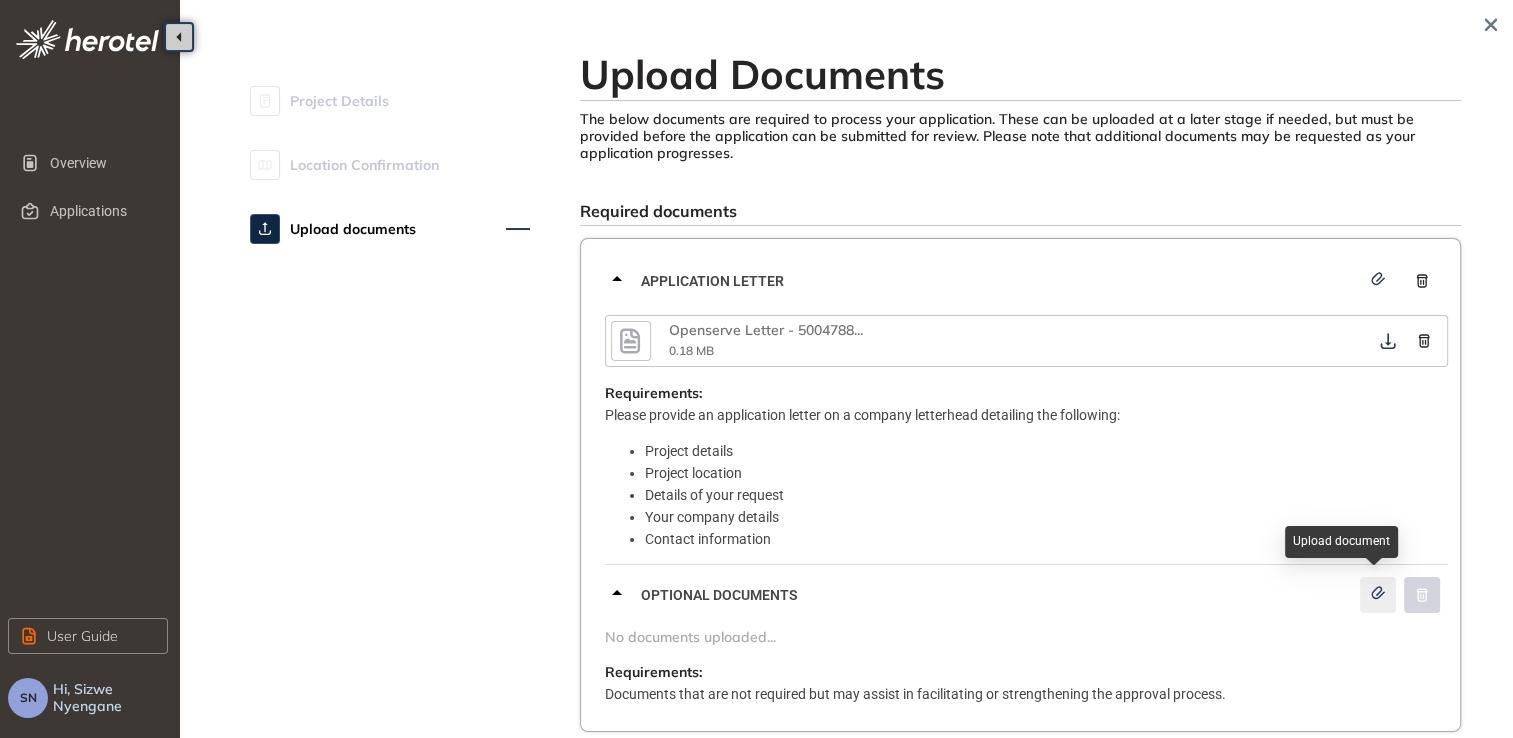 click 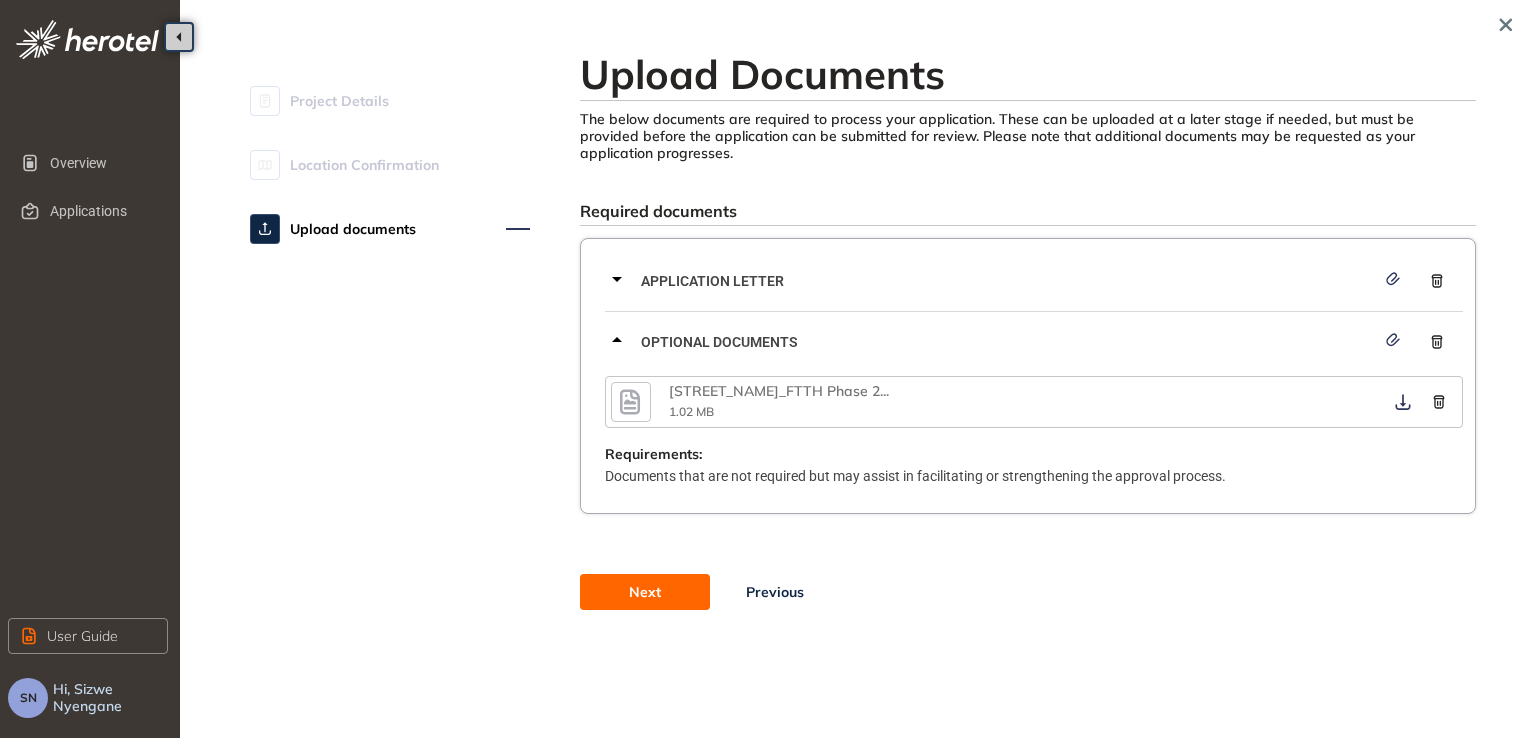 click on "Next" at bounding box center (645, 592) 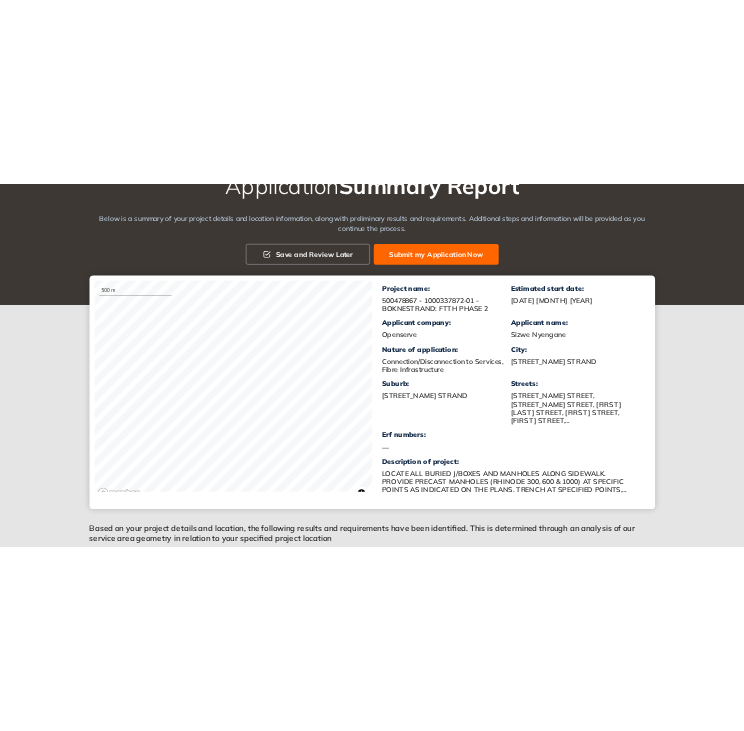scroll, scrollTop: 0, scrollLeft: 0, axis: both 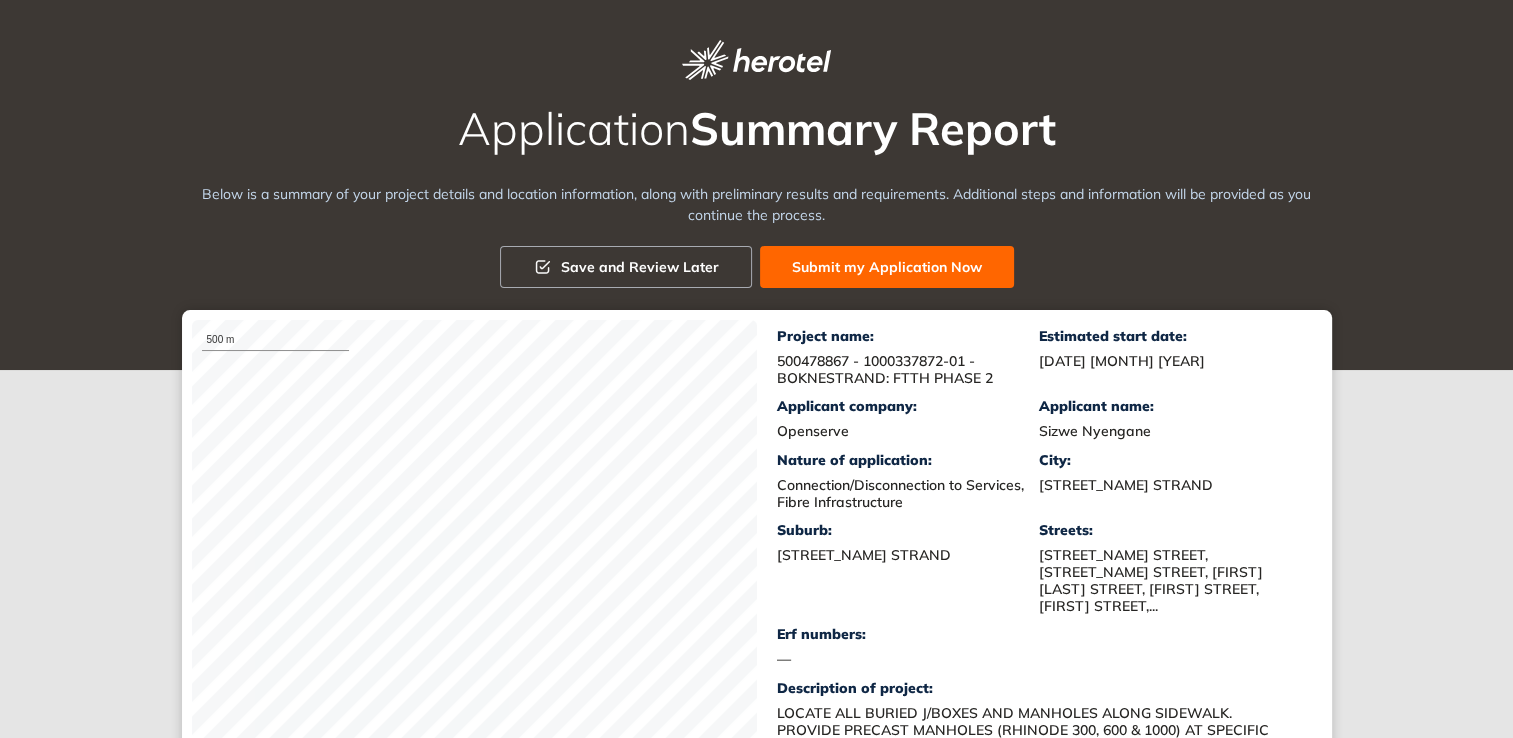 click on "Submit my Application Now" at bounding box center [887, 267] 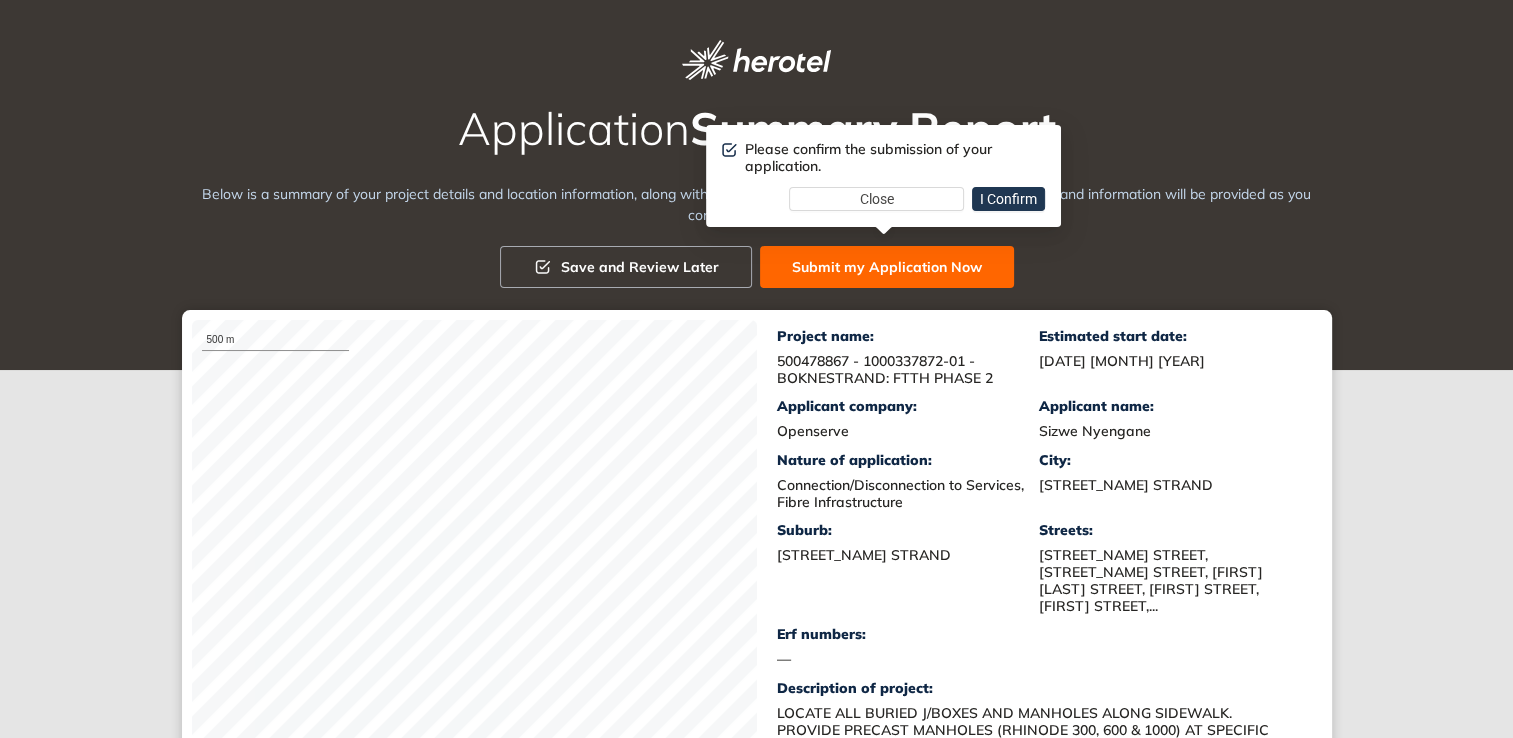 click on "I Confirm" at bounding box center [1008, 199] 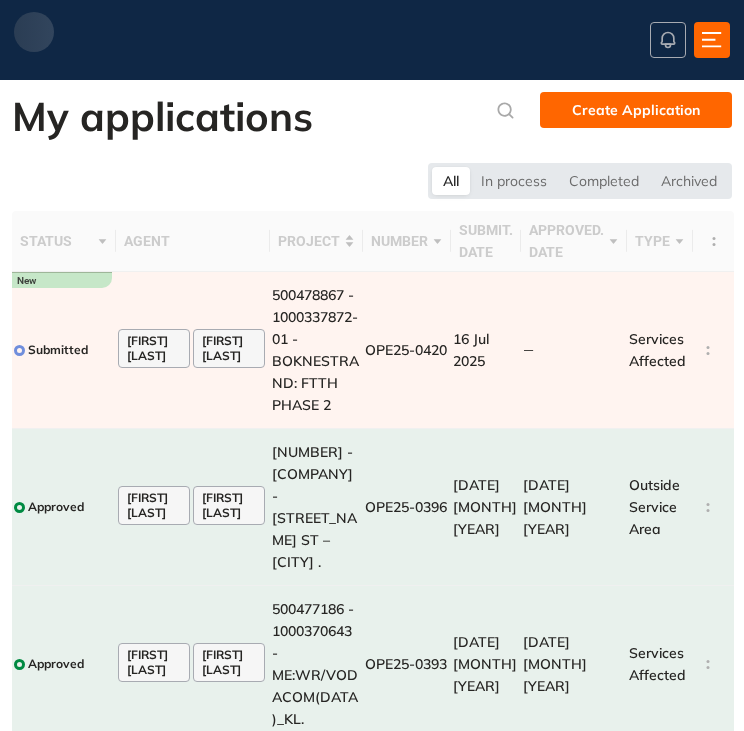 click on "Create Application" at bounding box center (636, 110) 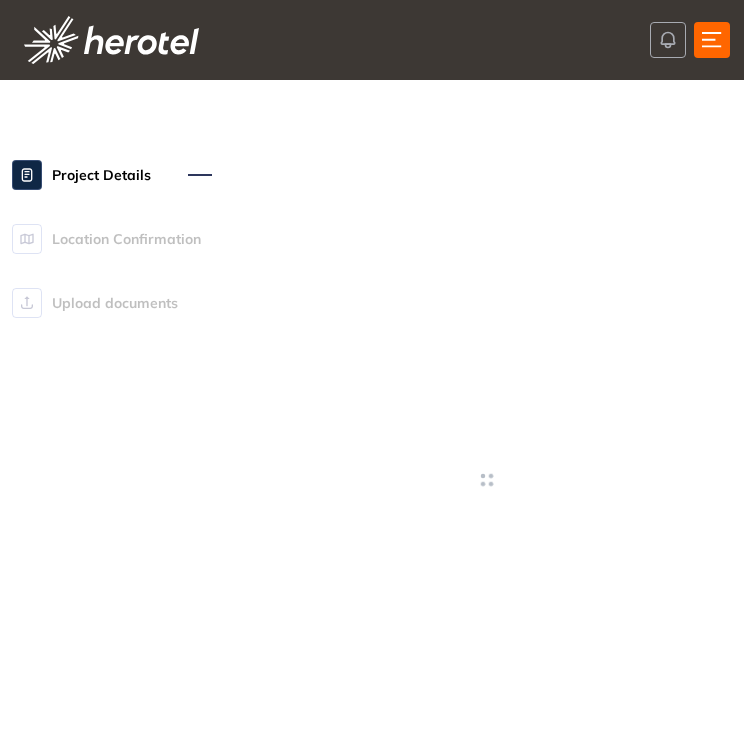type on "**********" 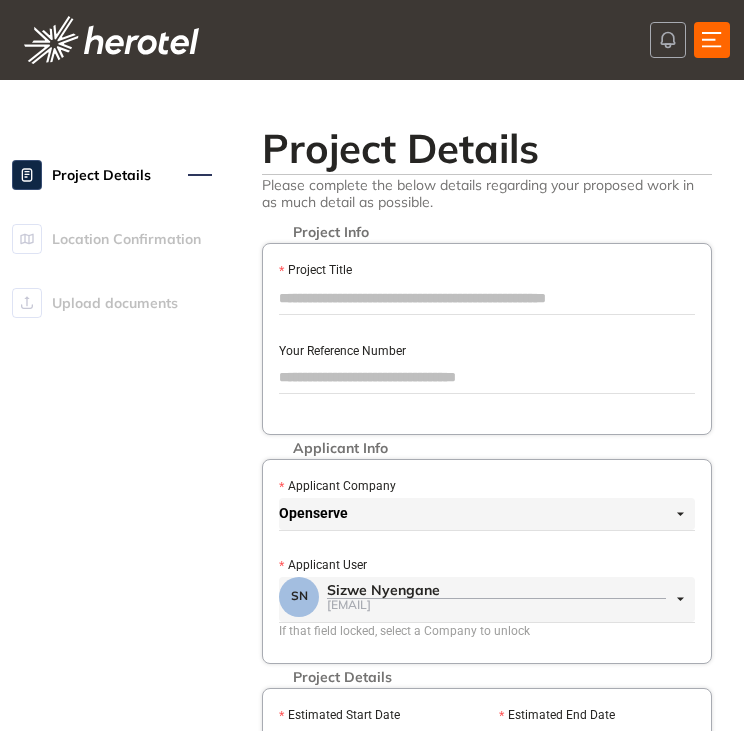 click on "Project Title" at bounding box center (487, 298) 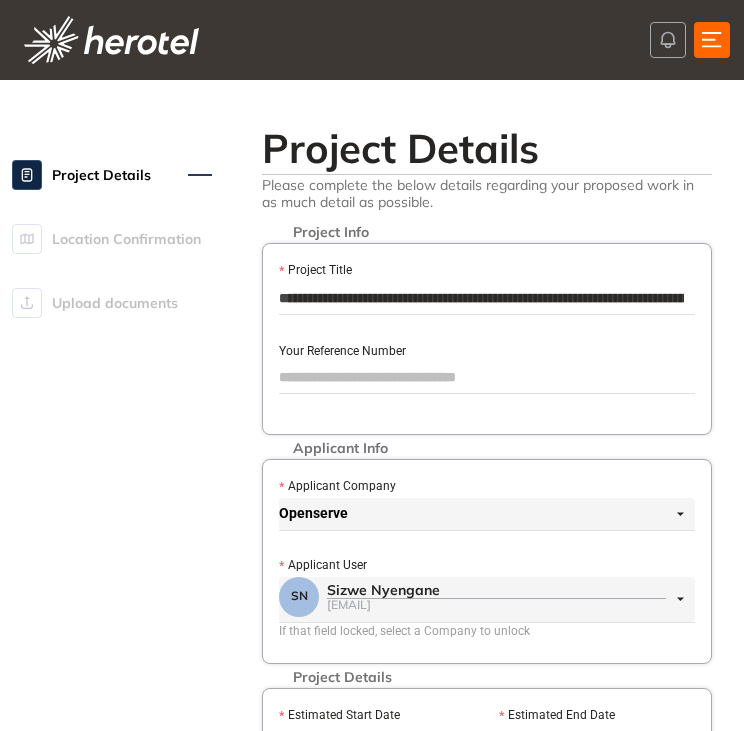 scroll, scrollTop: 0, scrollLeft: 446, axis: horizontal 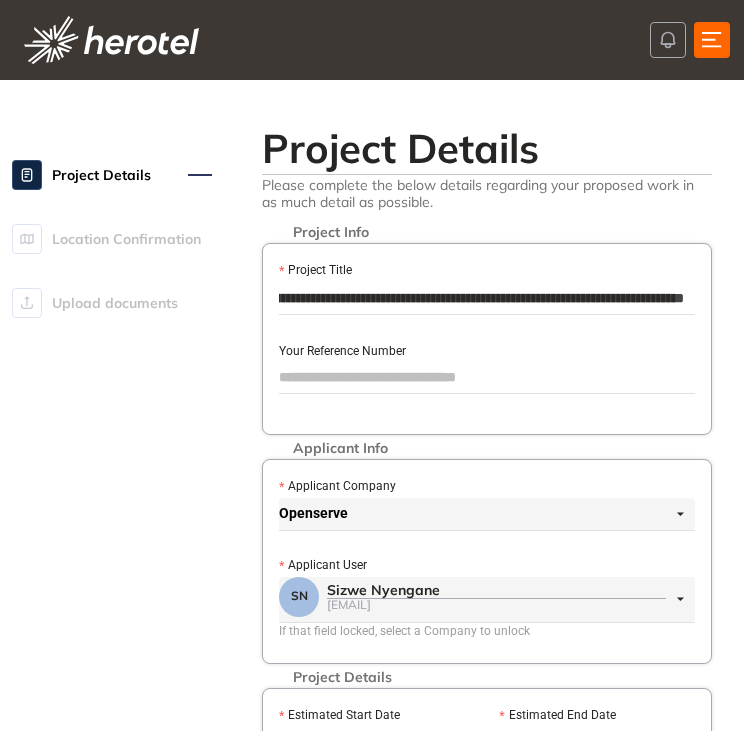 drag, startPoint x: 691, startPoint y: 299, endPoint x: 415, endPoint y: 294, distance: 276.0453 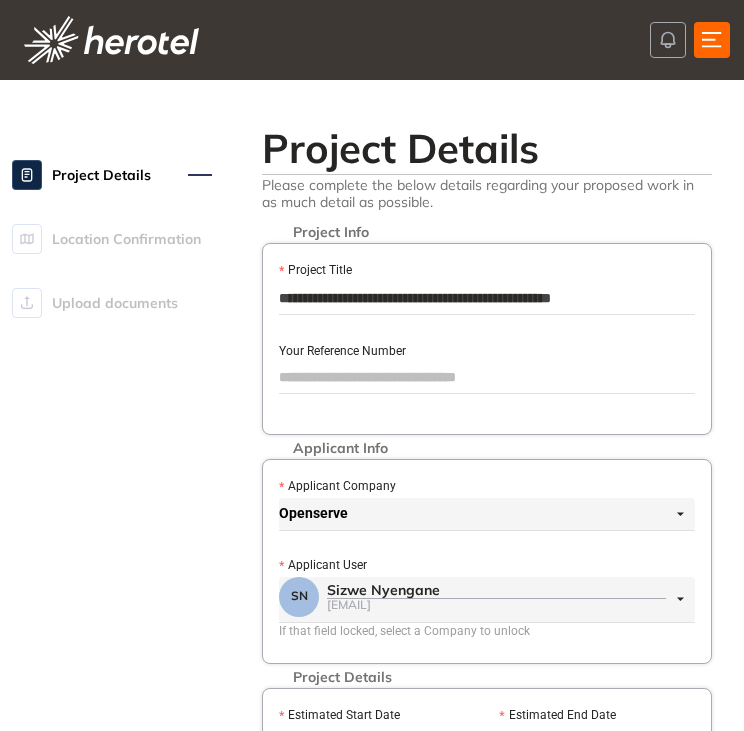 scroll, scrollTop: 0, scrollLeft: 6, axis: horizontal 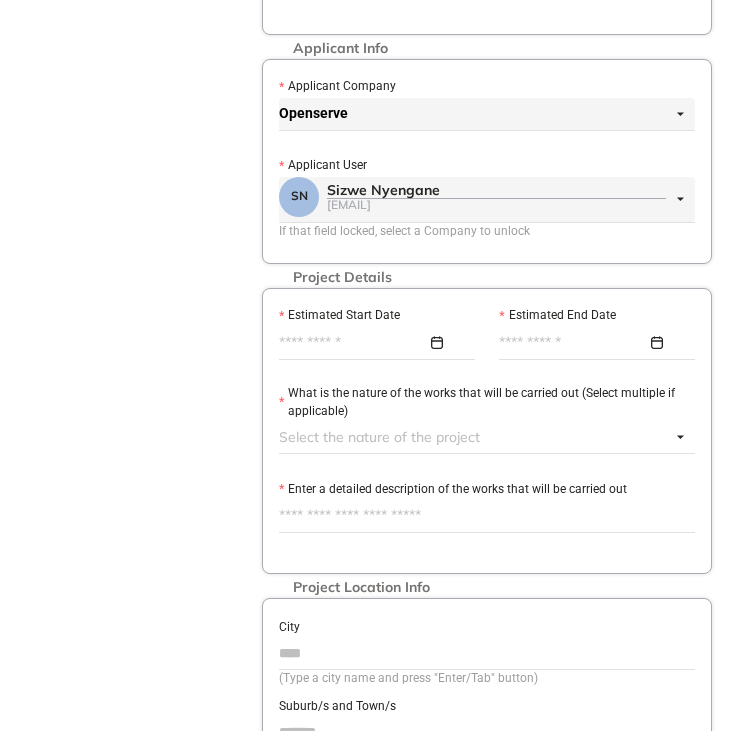 type on "*********" 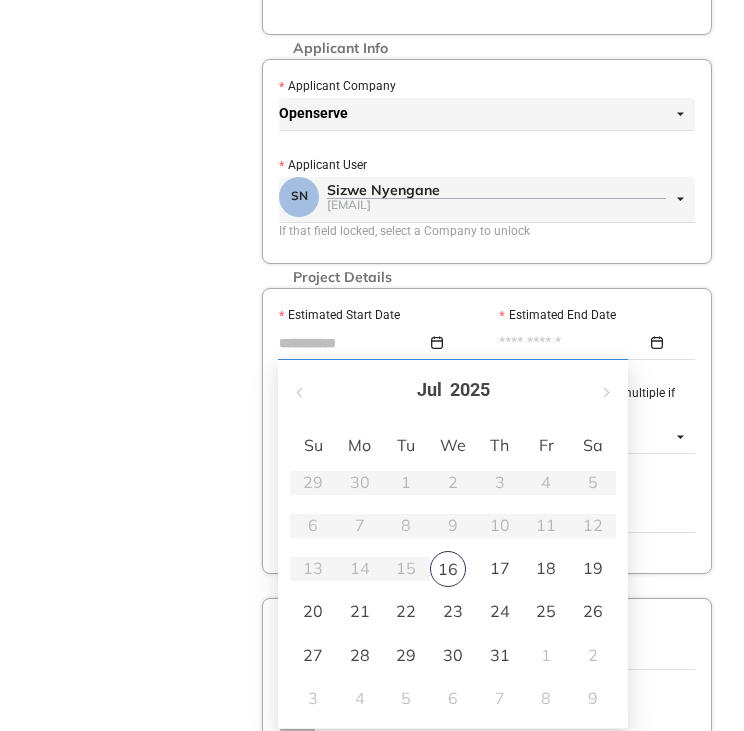 type on "**********" 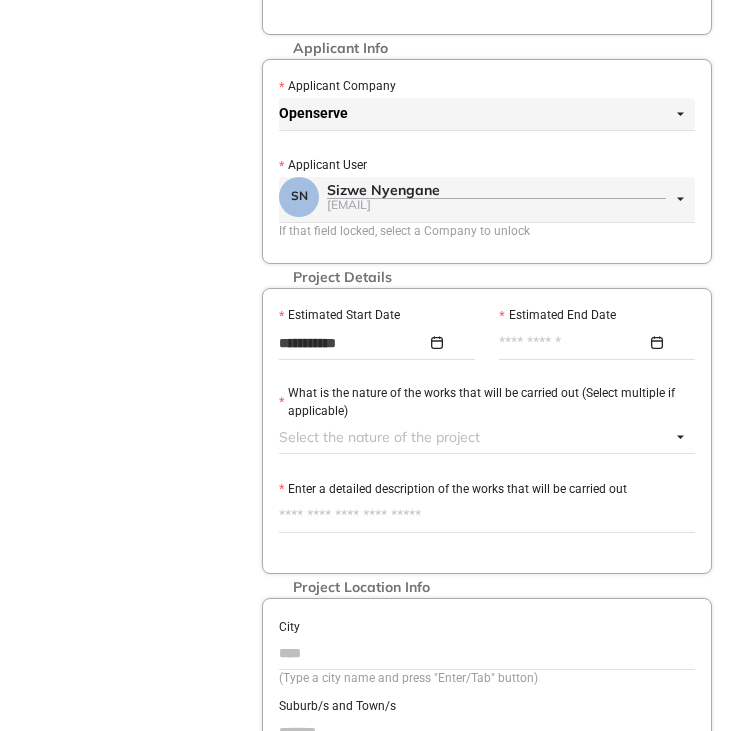 click on "Estimated End Date" at bounding box center (573, 343) 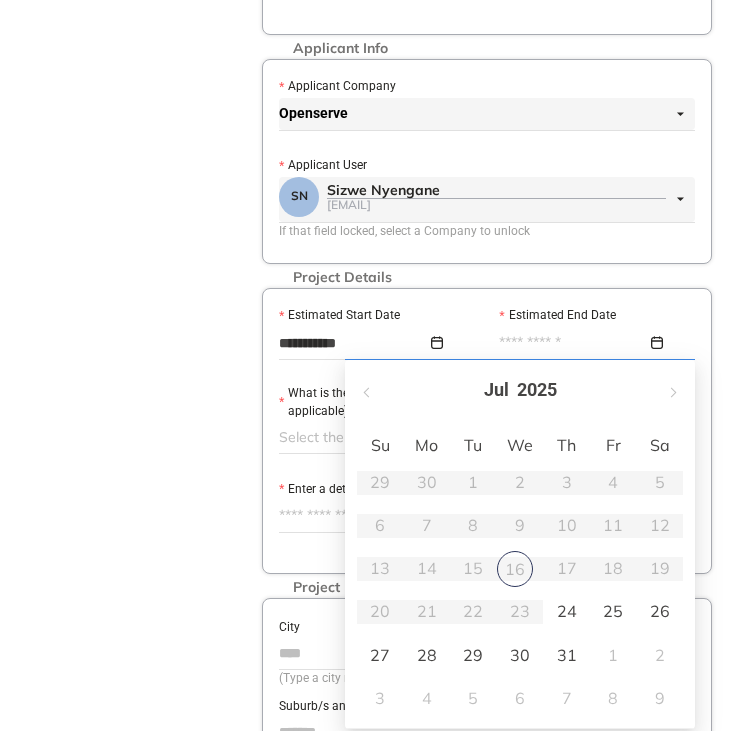 type on "**********" 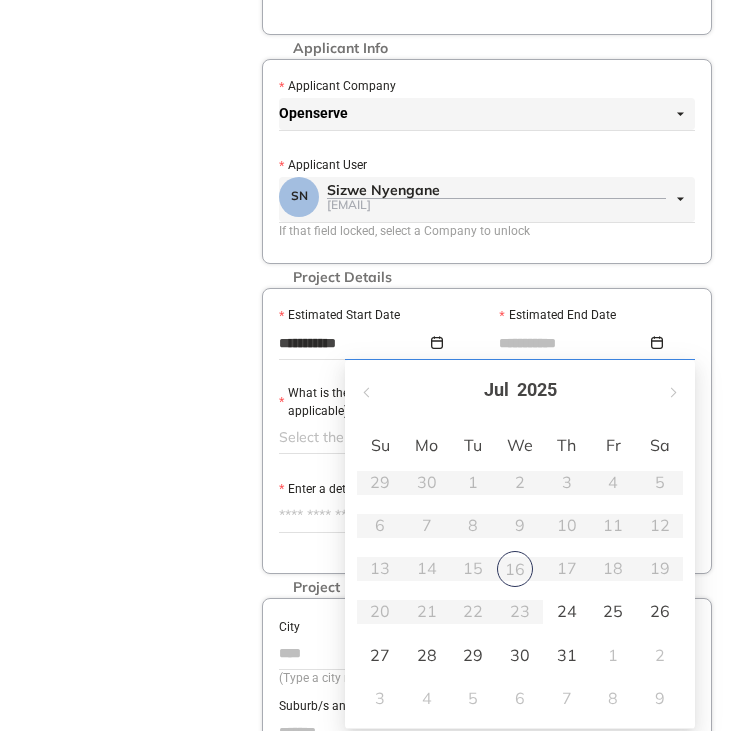 type on "**********" 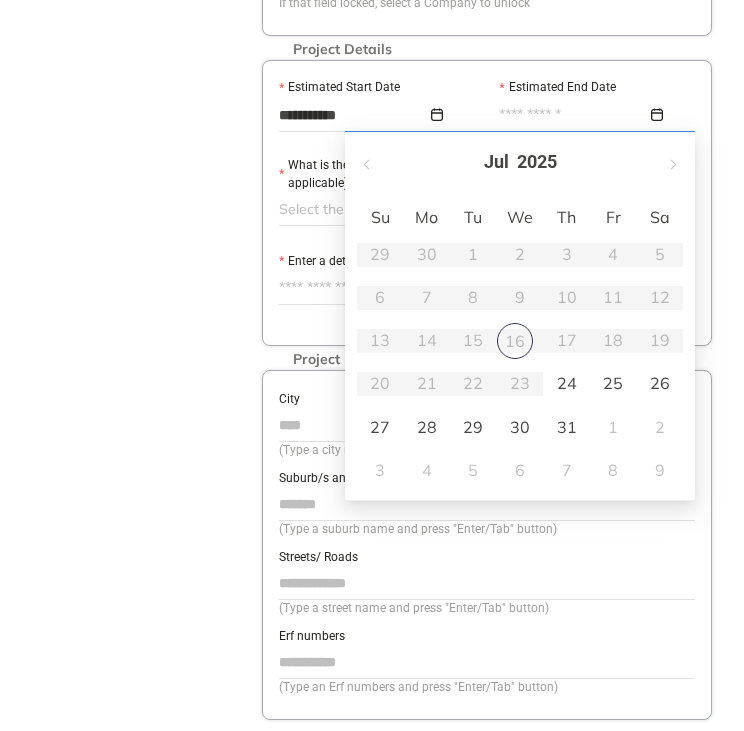 scroll, scrollTop: 633, scrollLeft: 0, axis: vertical 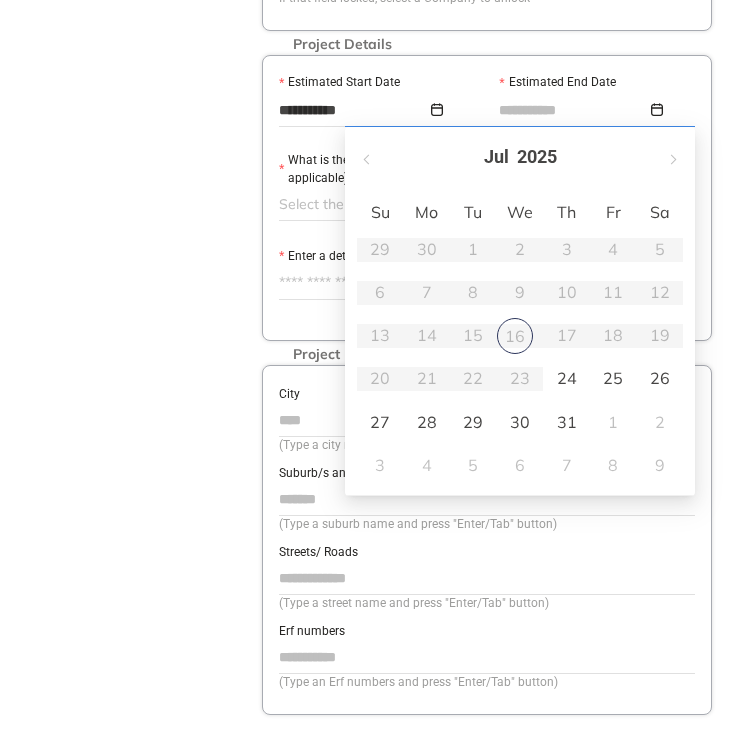 type on "**********" 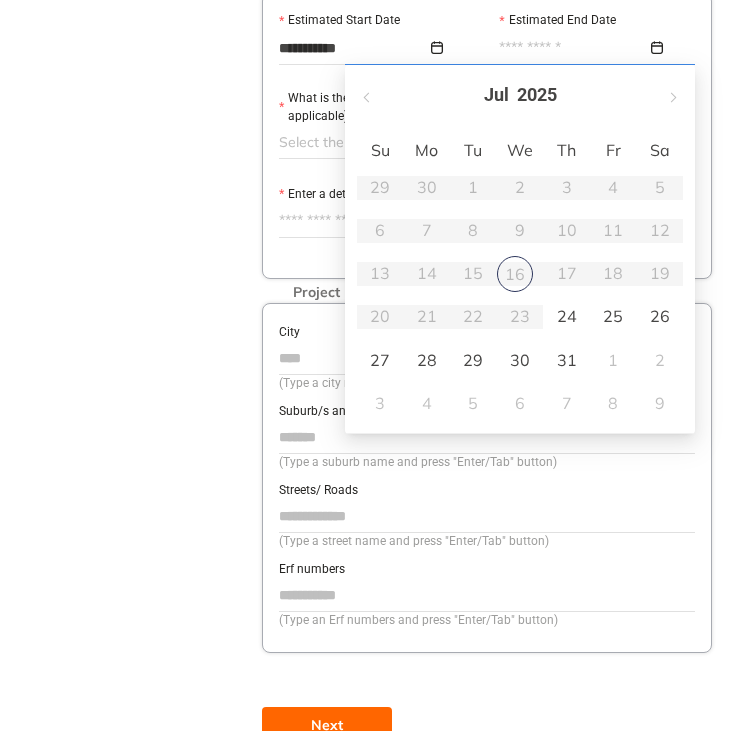 scroll, scrollTop: 745, scrollLeft: 0, axis: vertical 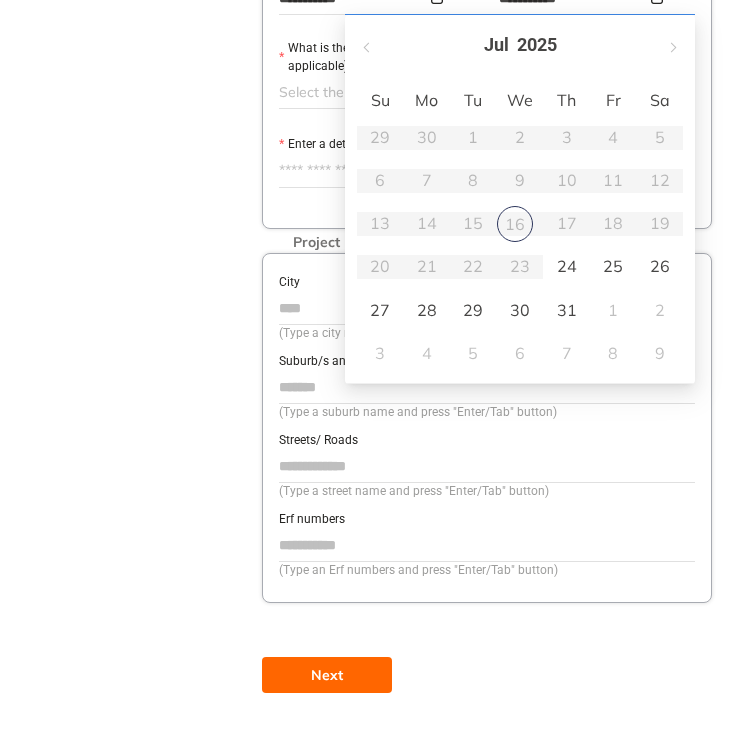 type on "**********" 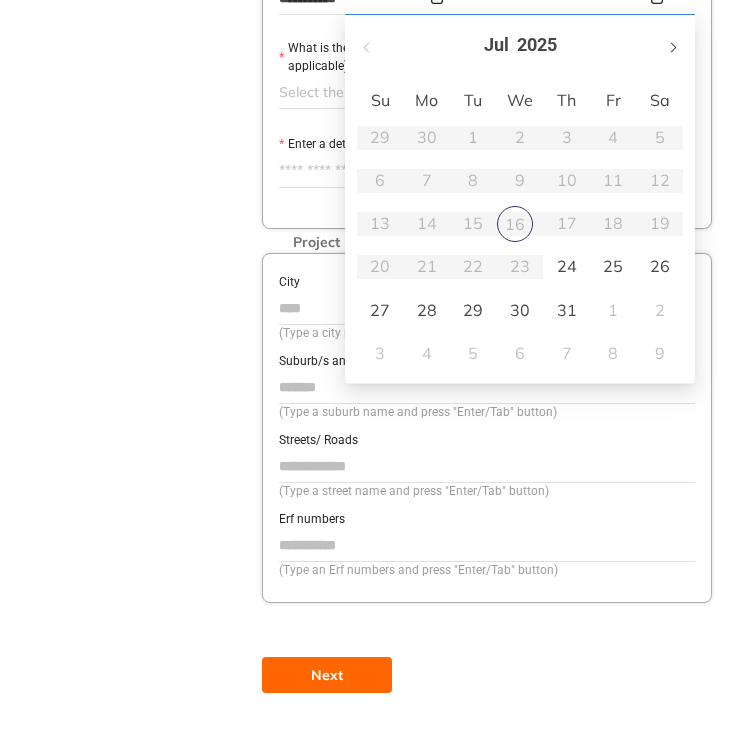 click at bounding box center (672, 45) 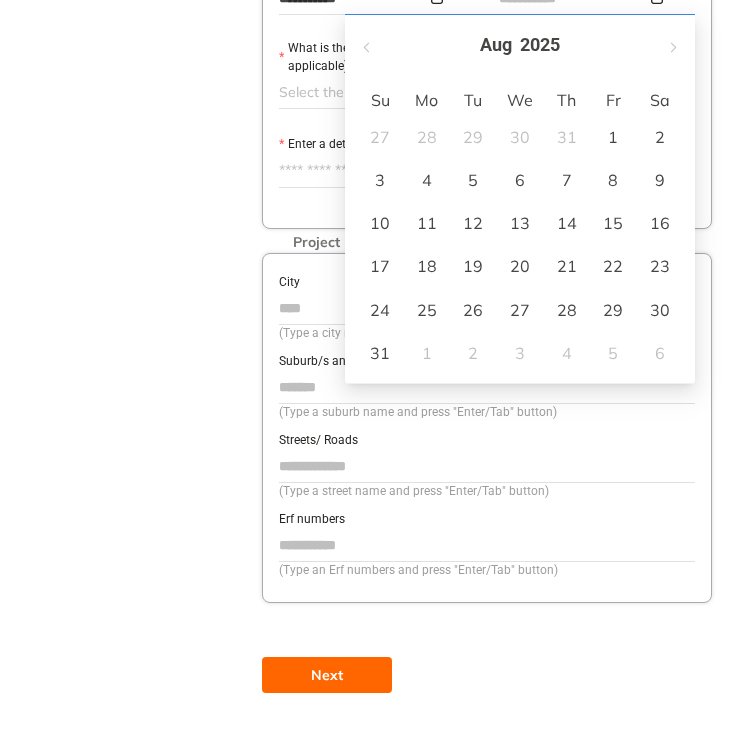 type on "**********" 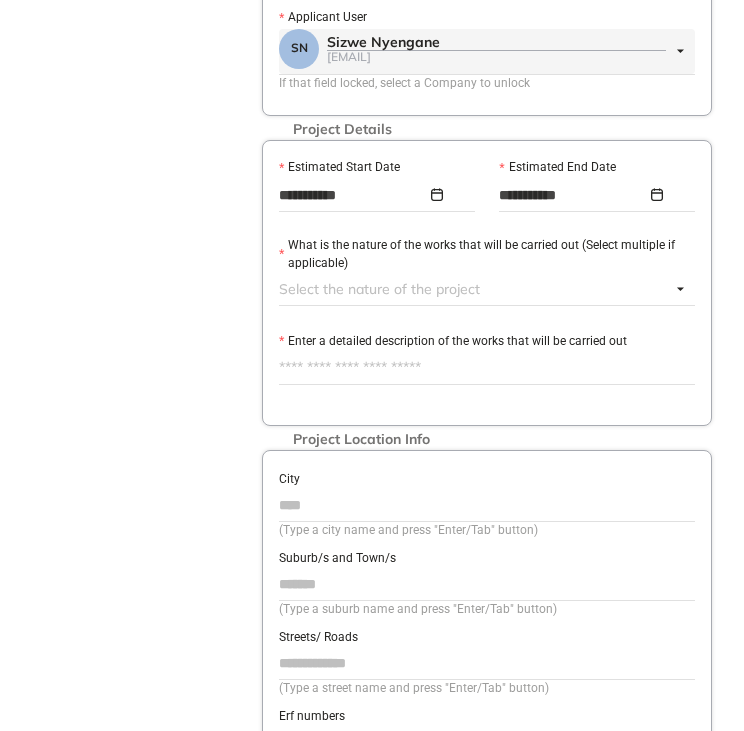 scroll, scrollTop: 545, scrollLeft: 0, axis: vertical 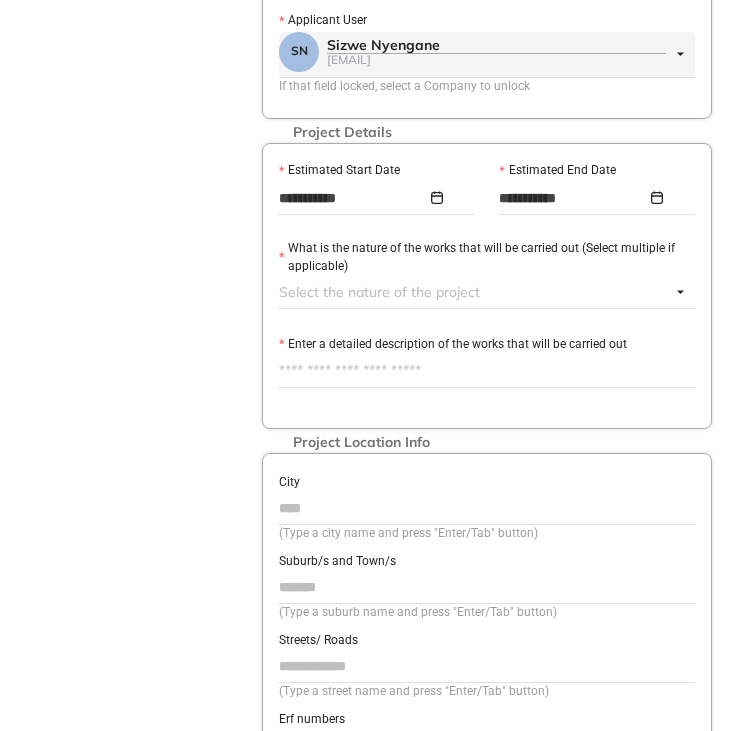 click at bounding box center [475, 292] 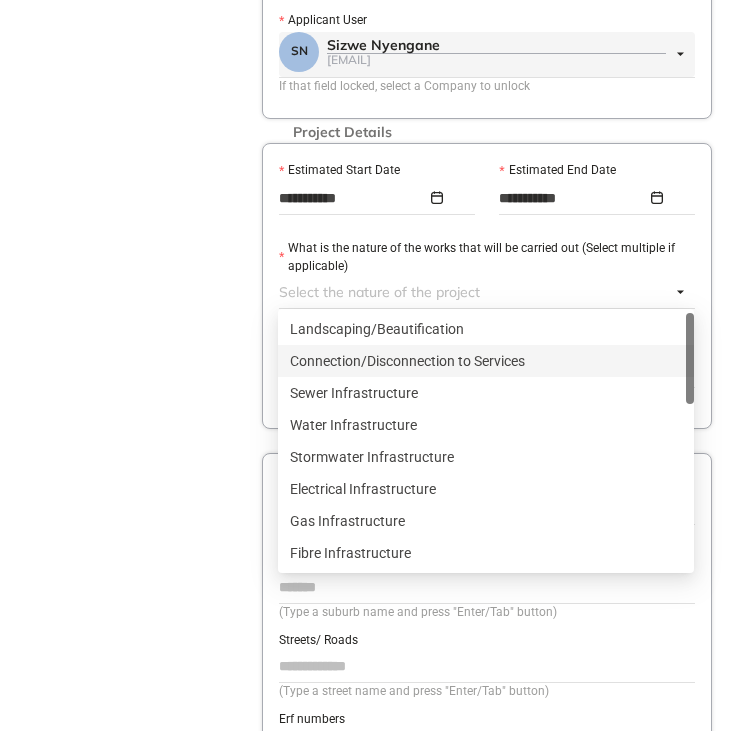 click on "Connection/Disconnection to Services" at bounding box center [486, 361] 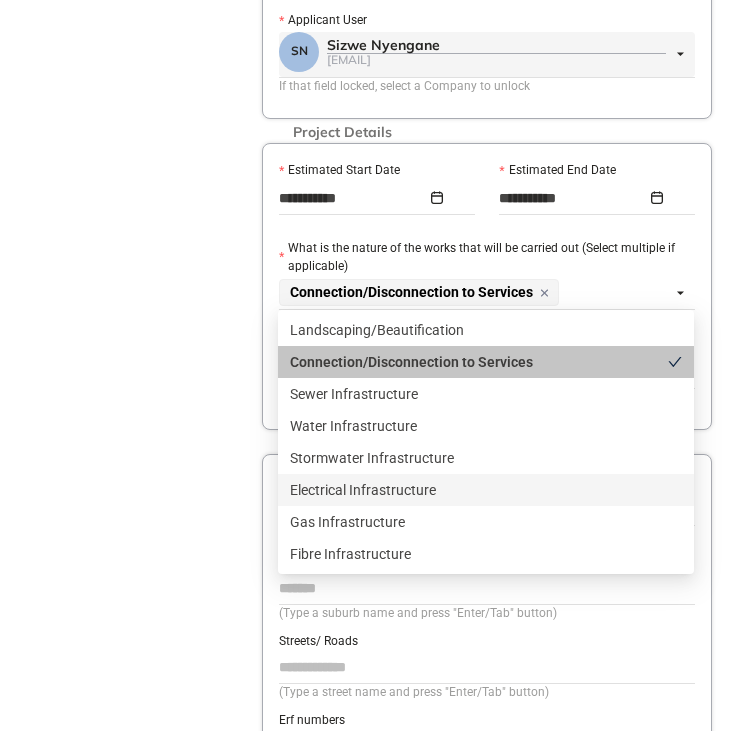 scroll, scrollTop: 100, scrollLeft: 0, axis: vertical 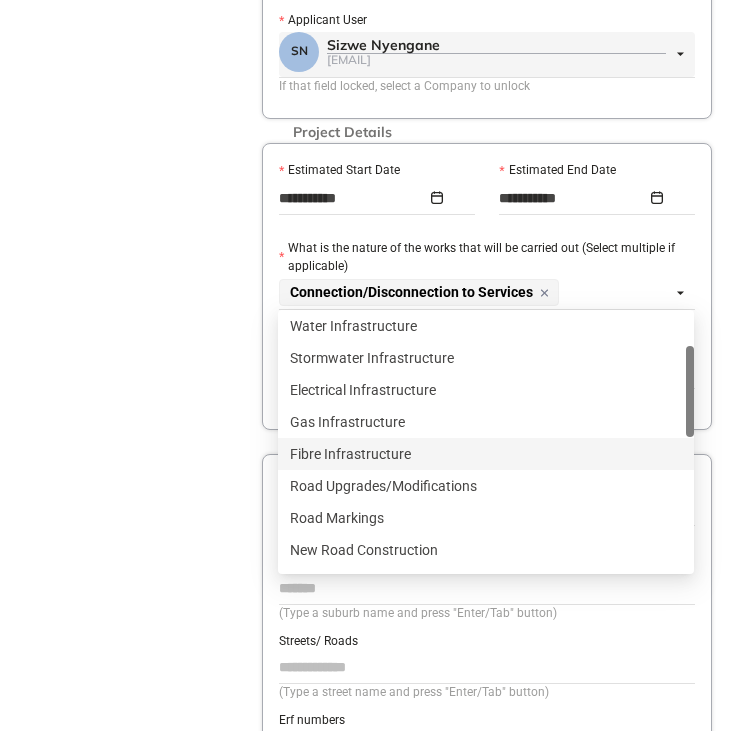 click on "Fibre Infrastructure" at bounding box center (486, 454) 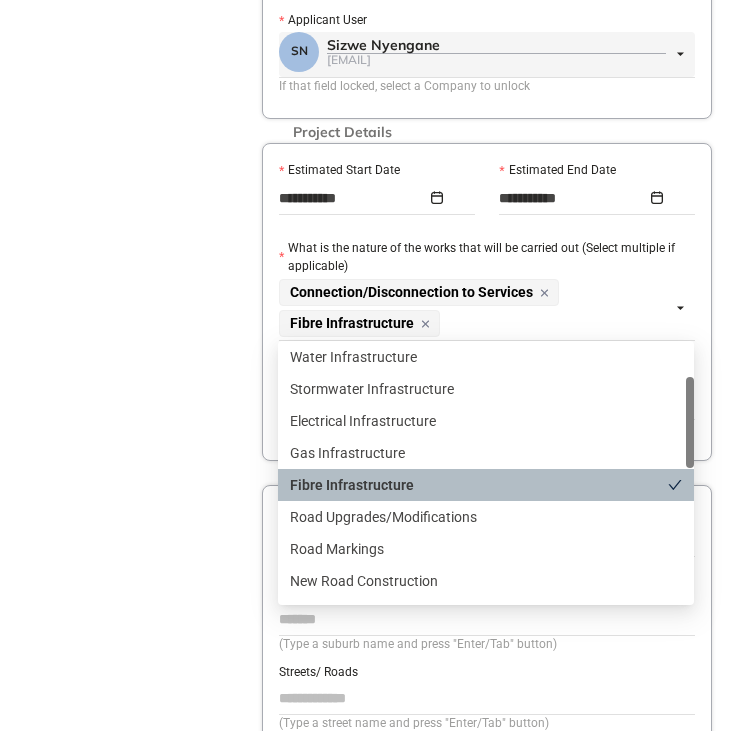 click on "Fibre Infrastructure" at bounding box center (479, 485) 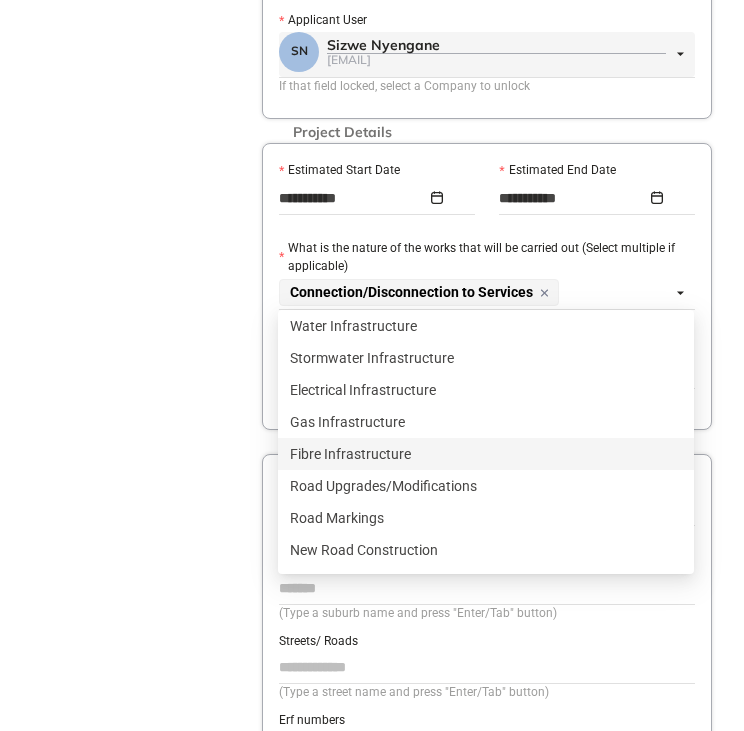 click on "Project Details Location Confirmation Upload documents" at bounding box center [112, 232] 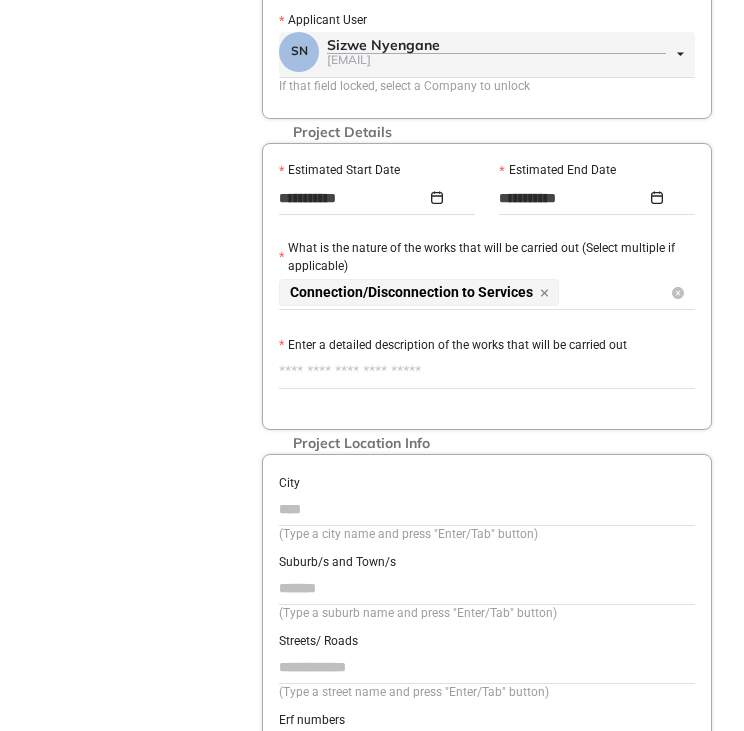 click on "Connection/Disconnection to Services" at bounding box center [475, 292] 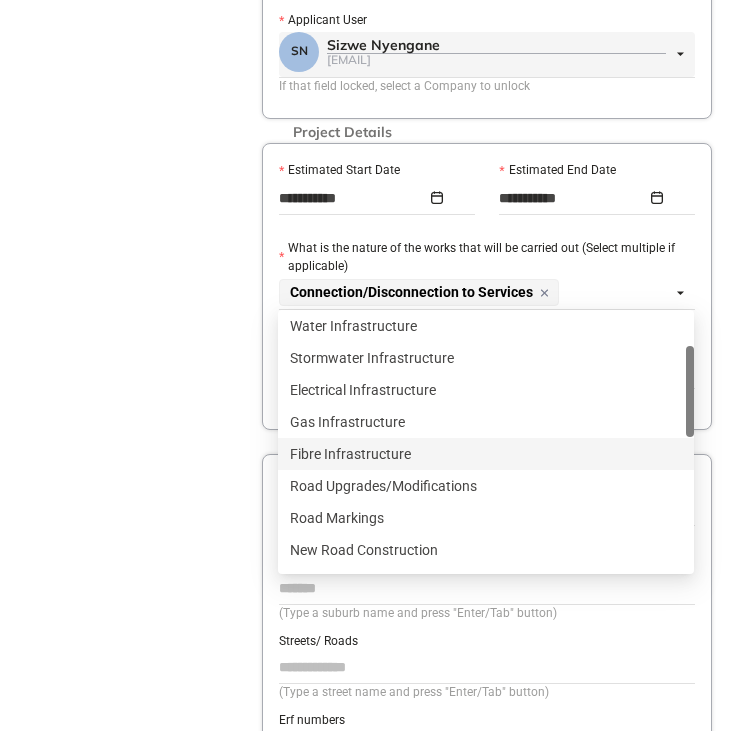 click on "Fibre Infrastructure" at bounding box center [486, 454] 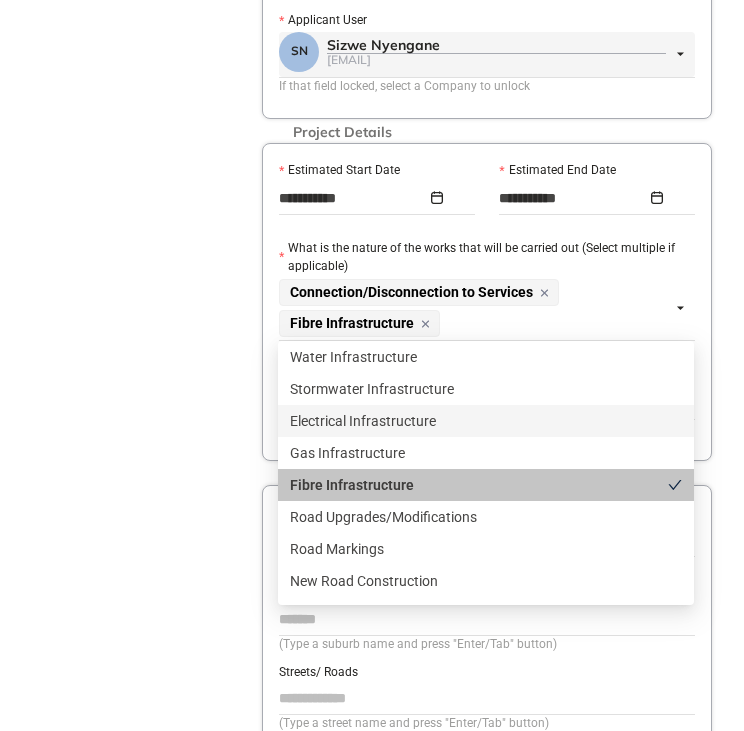 click on "Project Details Location Confirmation Upload documents" at bounding box center (112, 248) 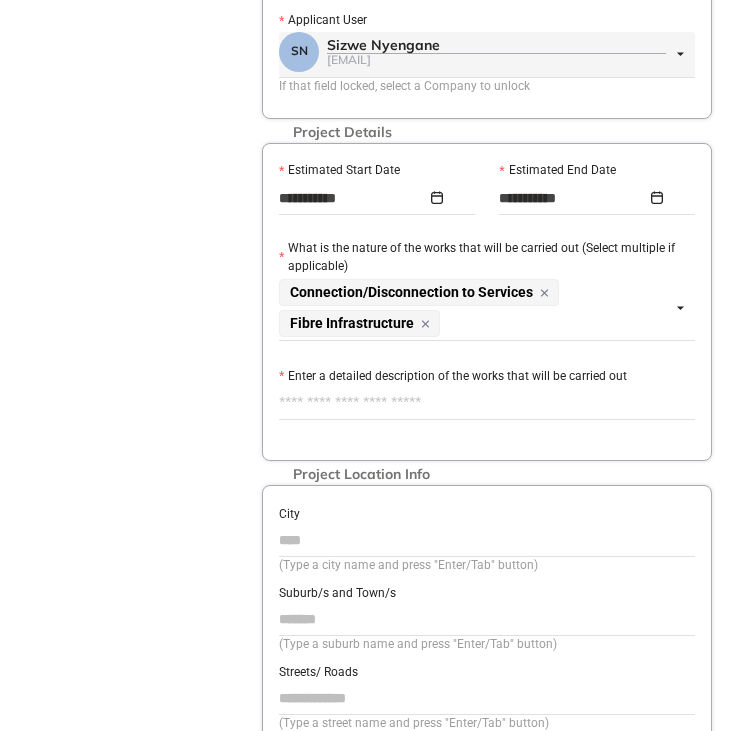 click on "Enter a detailed description of the works that will be carried out" at bounding box center (487, 403) 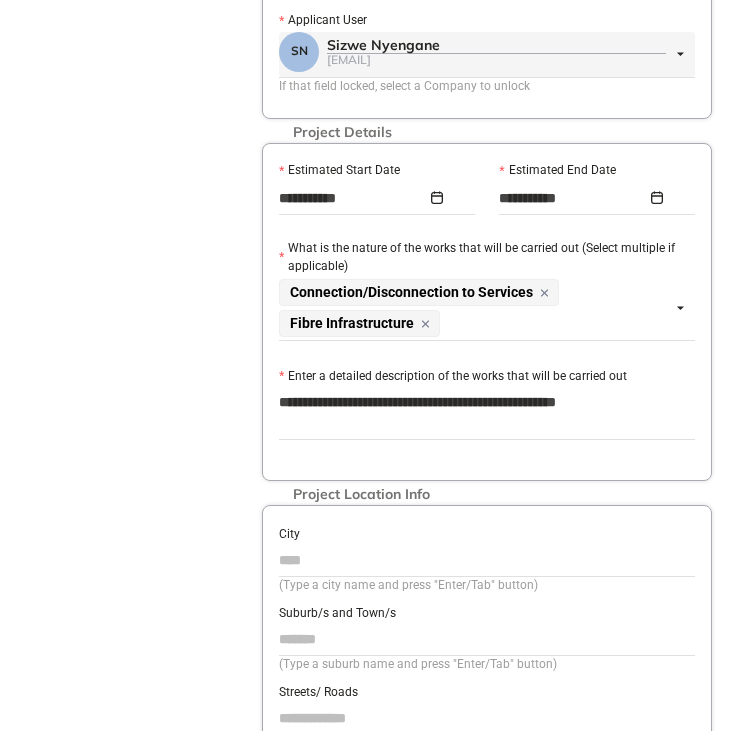 type on "**********" 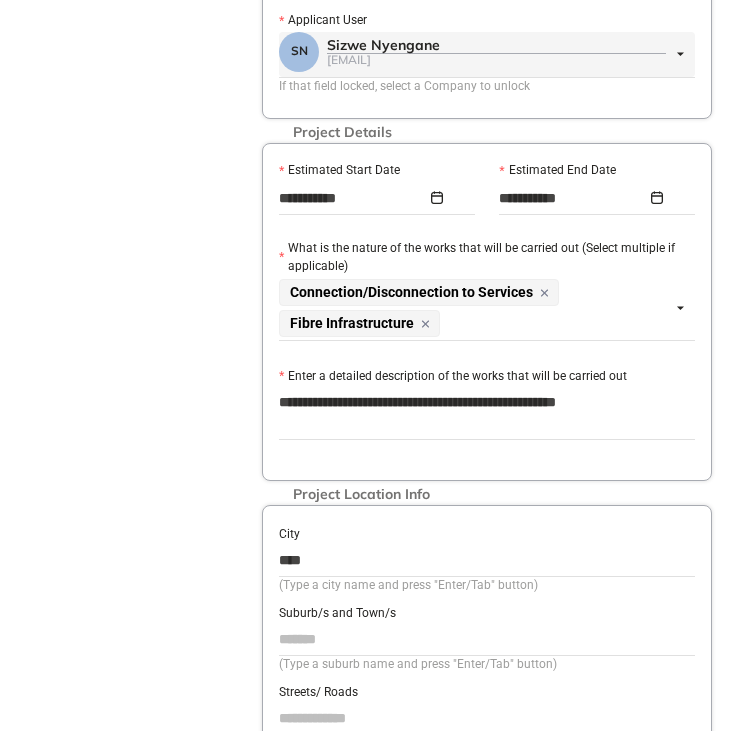 type on "**********" 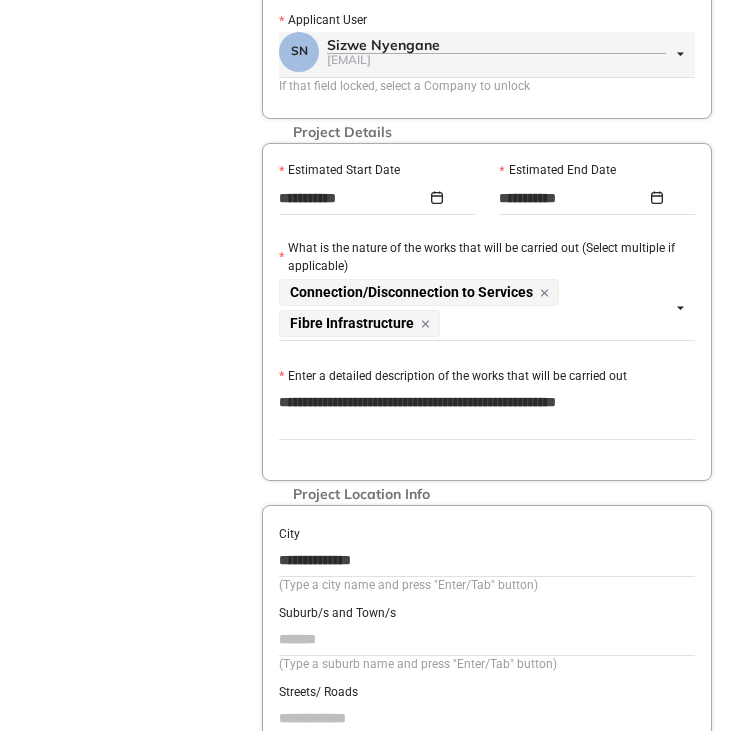 click on "Suburb/s and Town/s" at bounding box center [487, 639] 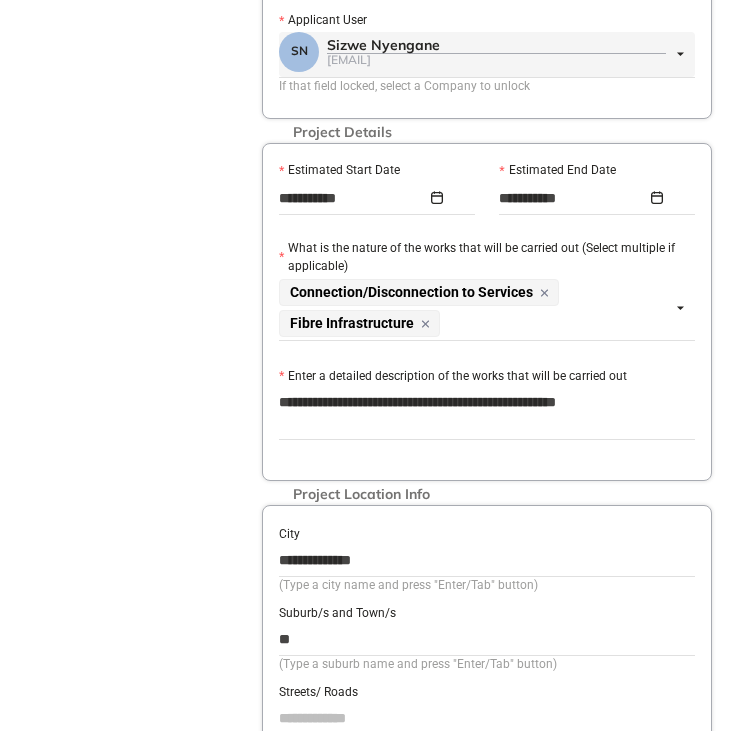 type on "*" 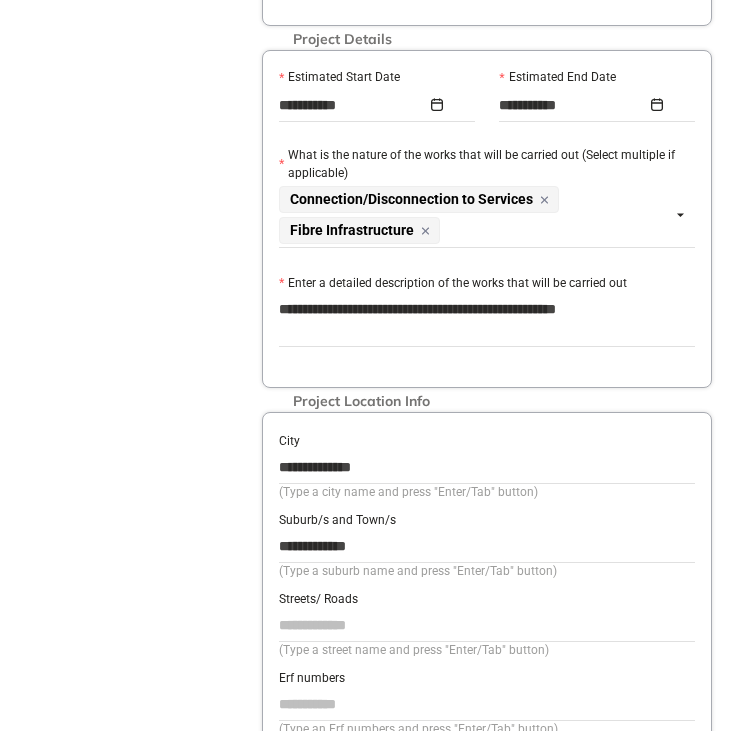 scroll, scrollTop: 796, scrollLeft: 0, axis: vertical 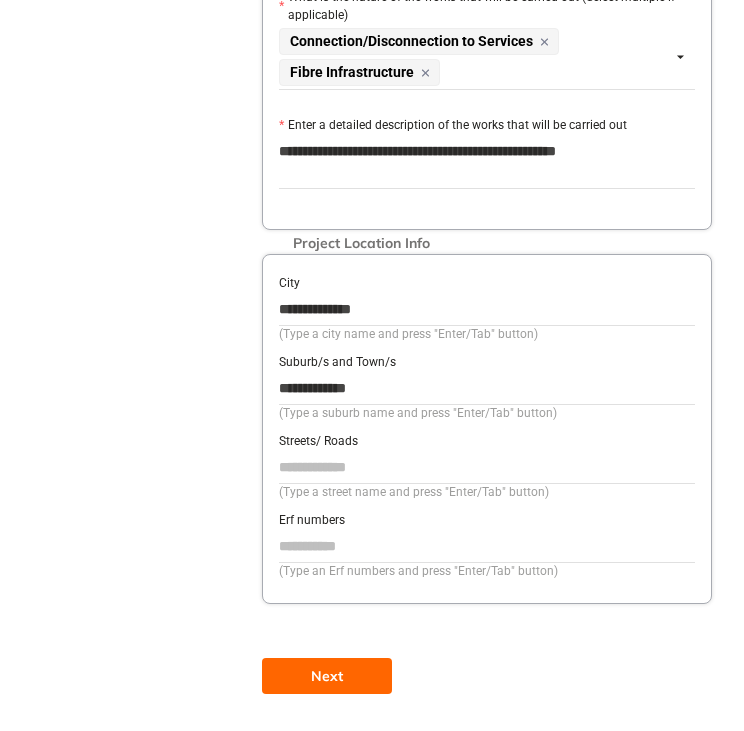 drag, startPoint x: 408, startPoint y: 377, endPoint x: 225, endPoint y: 364, distance: 183.46117 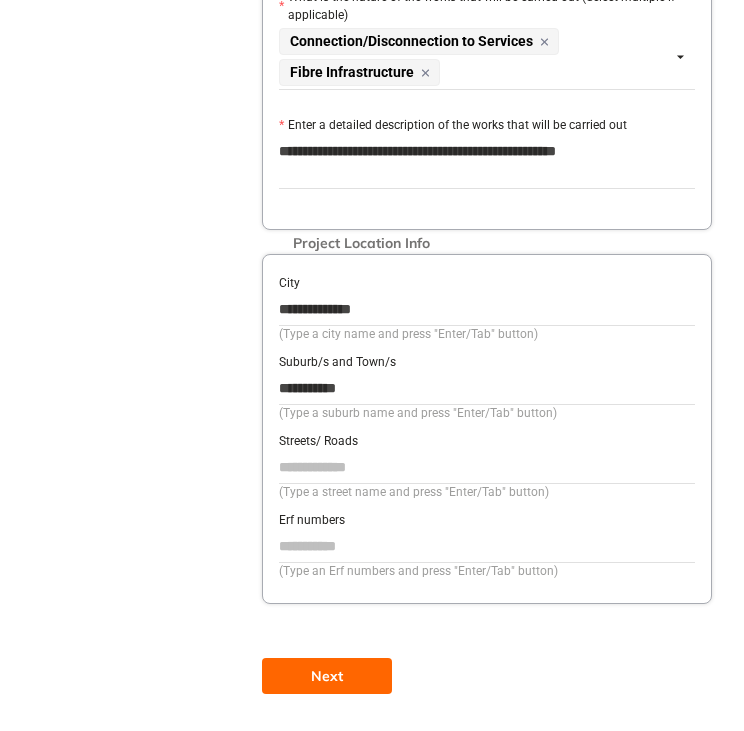 type on "**********" 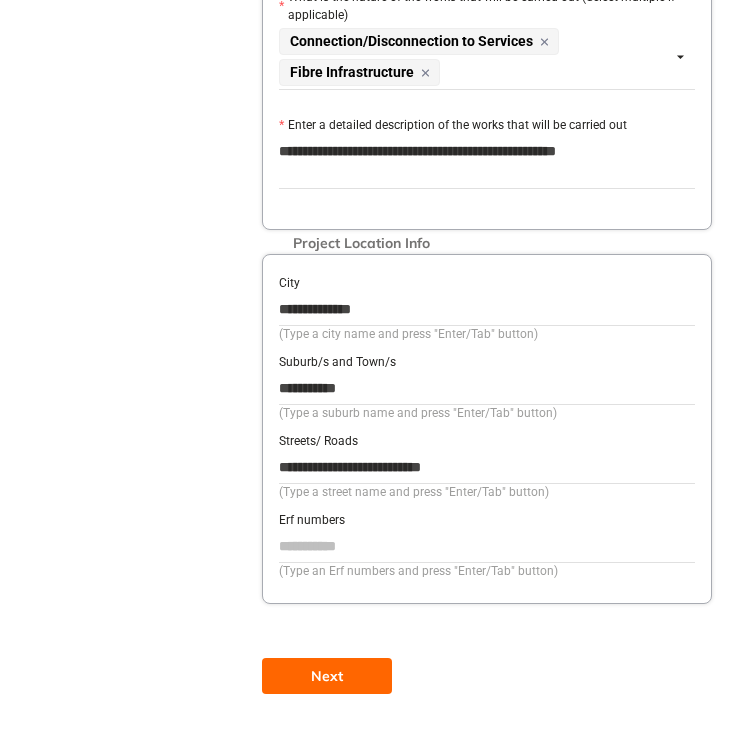 type on "**********" 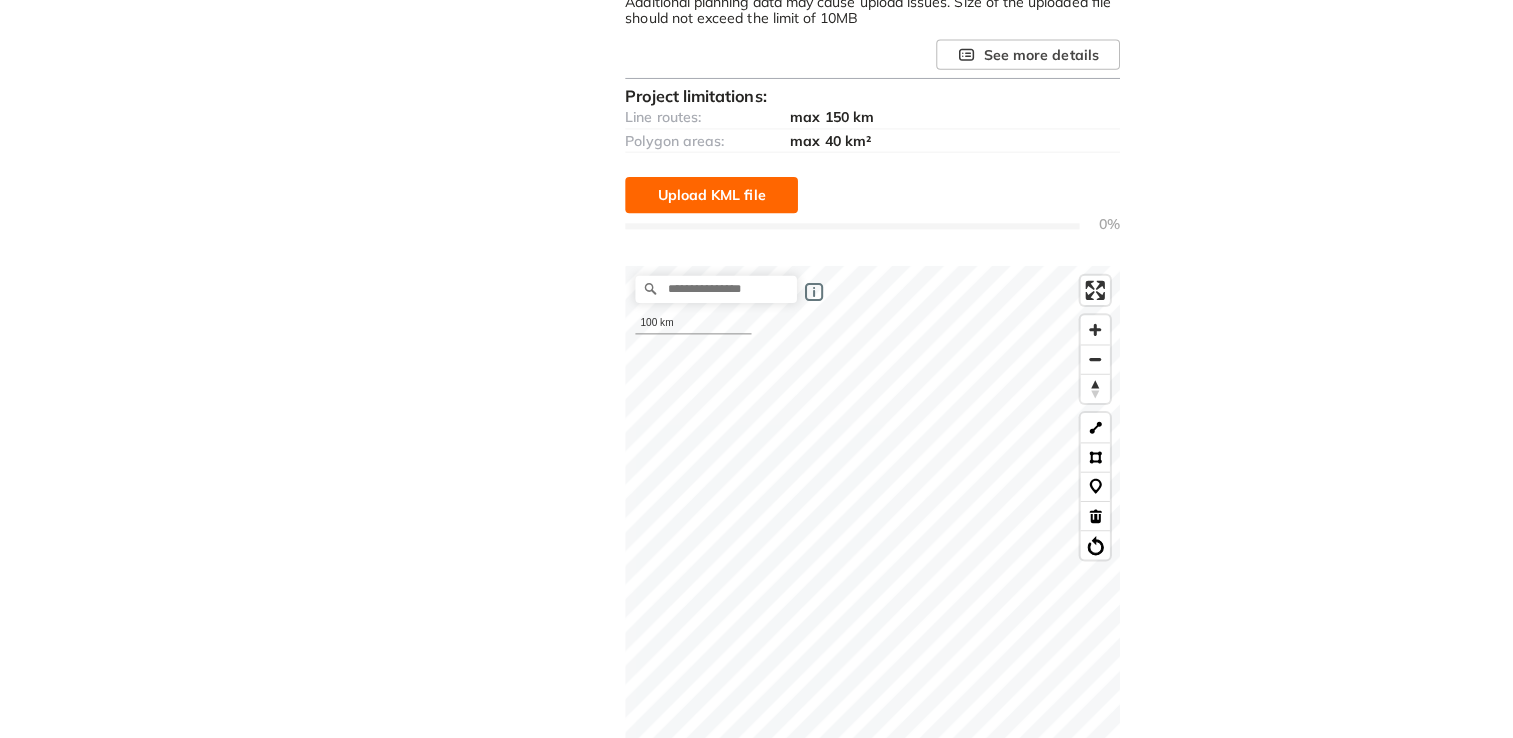 scroll, scrollTop: 319, scrollLeft: 0, axis: vertical 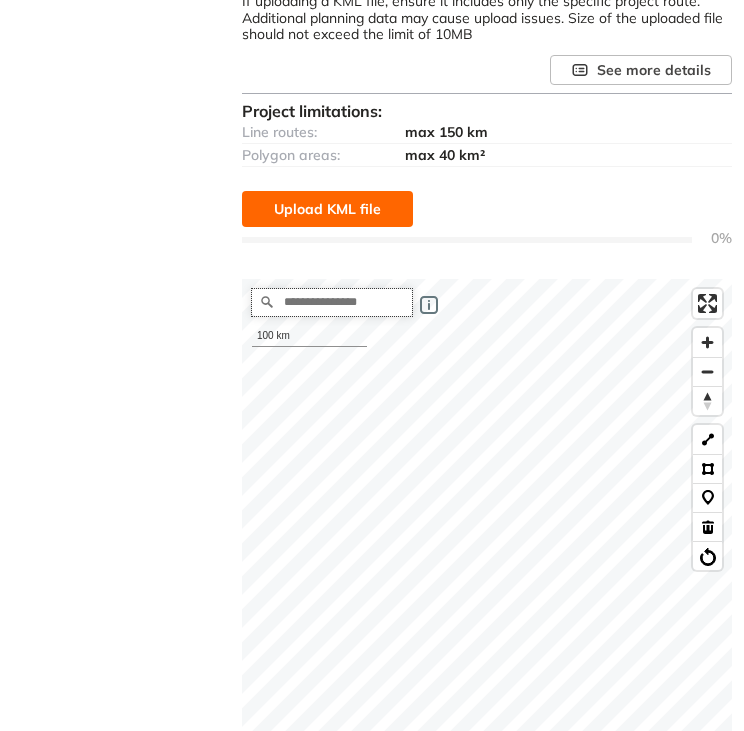 click at bounding box center (332, 302) 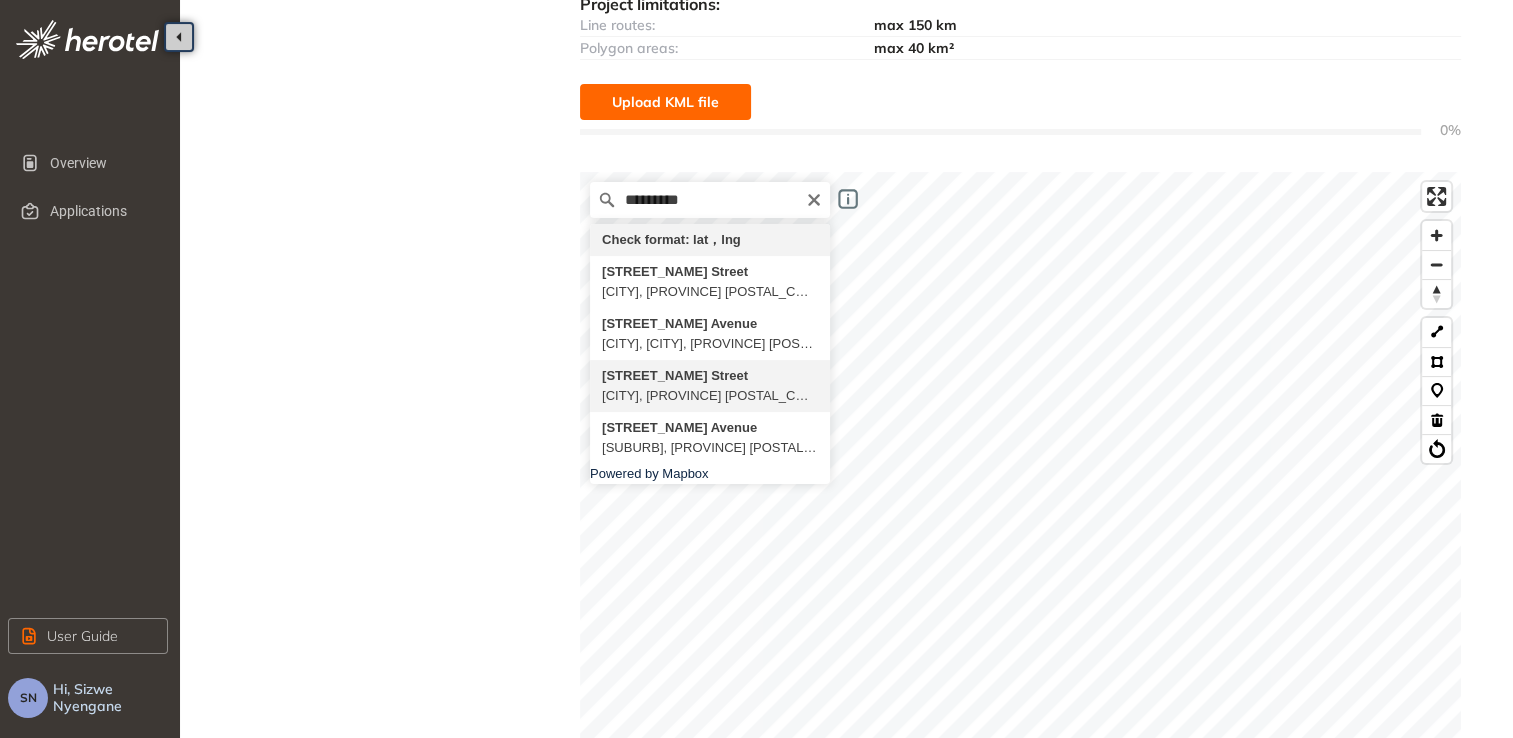 type on "**********" 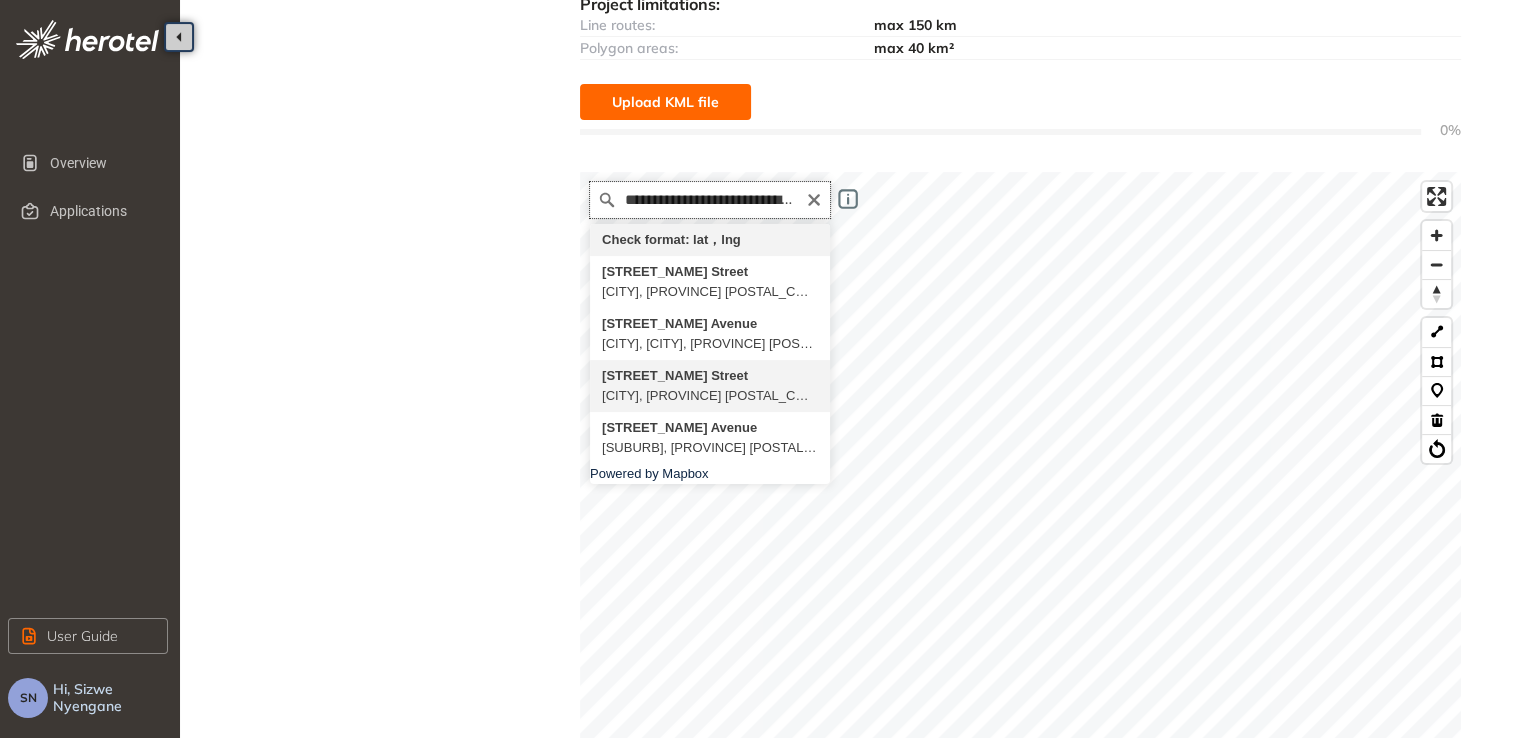 scroll, scrollTop: 0, scrollLeft: 0, axis: both 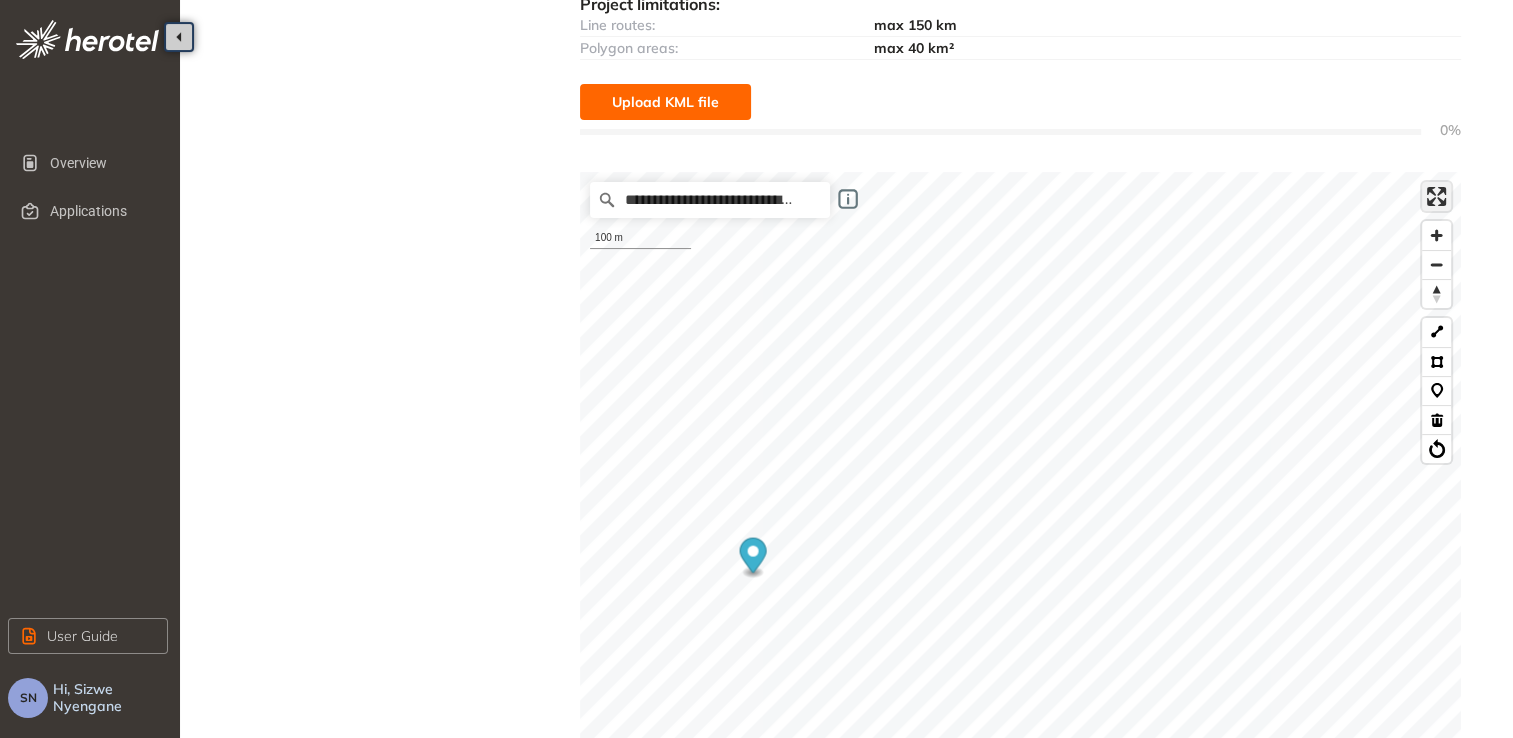 click at bounding box center (1436, 196) 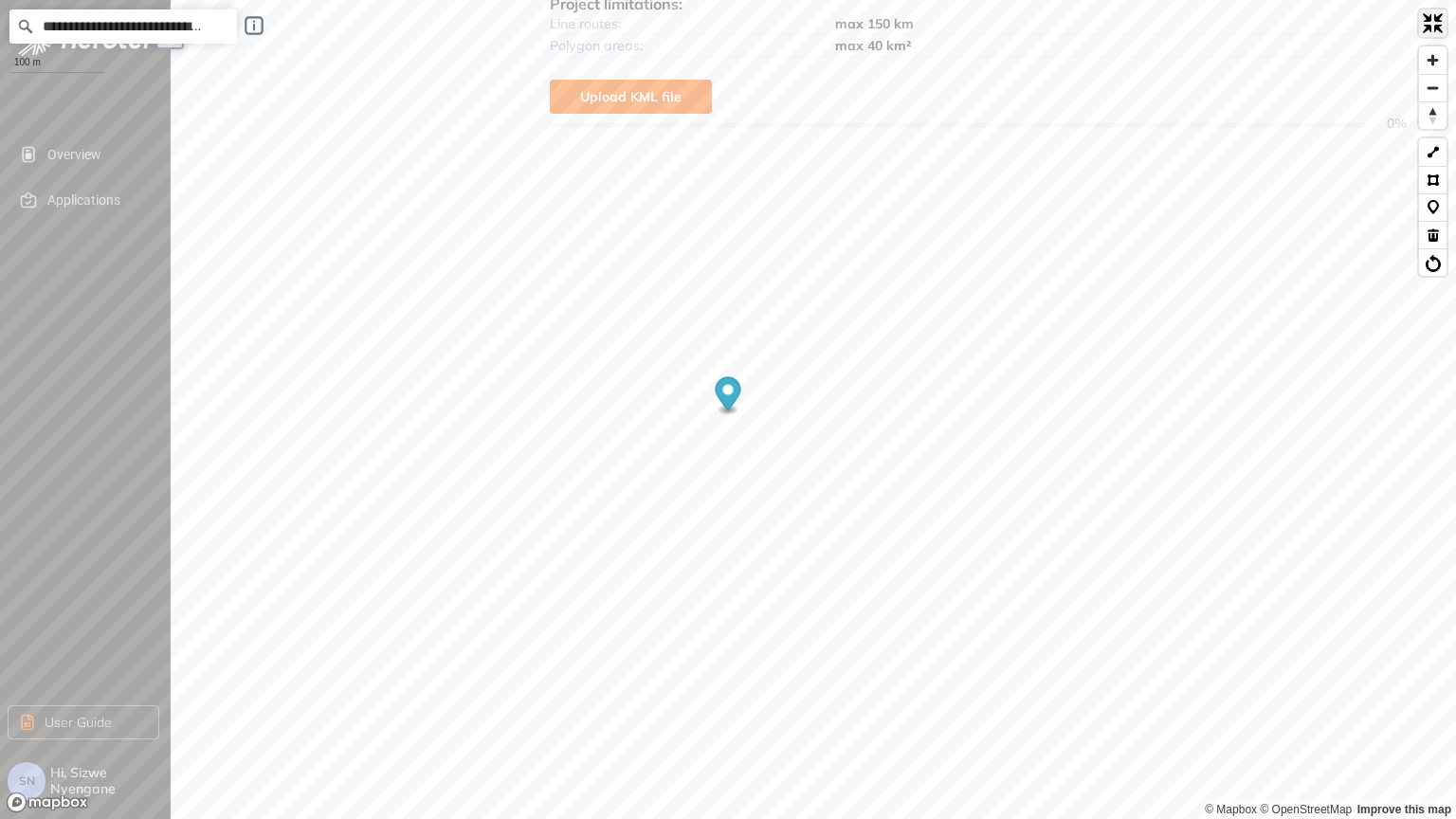 click at bounding box center [1432, 23] 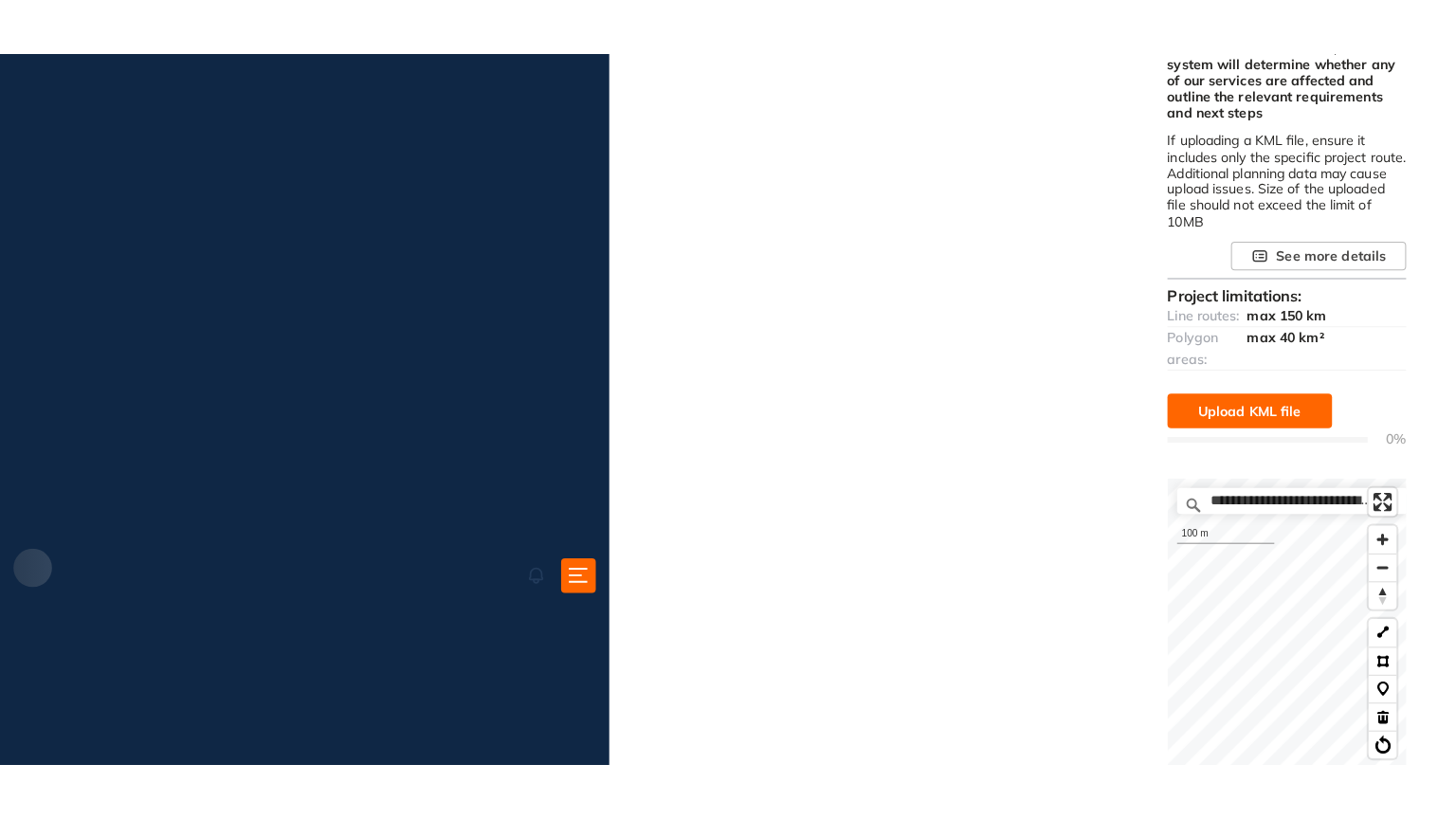 scroll, scrollTop: 378, scrollLeft: 0, axis: vertical 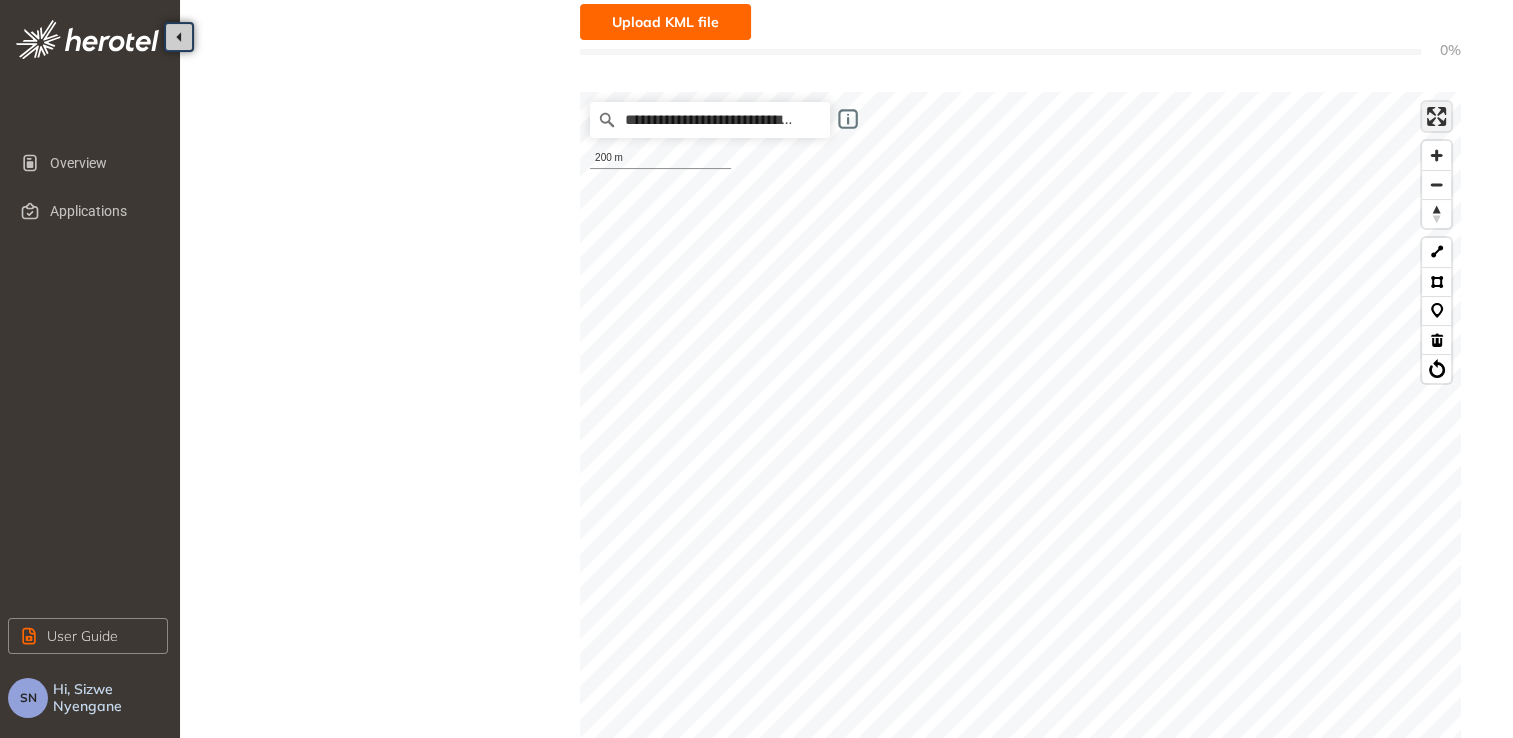 click at bounding box center (1436, 116) 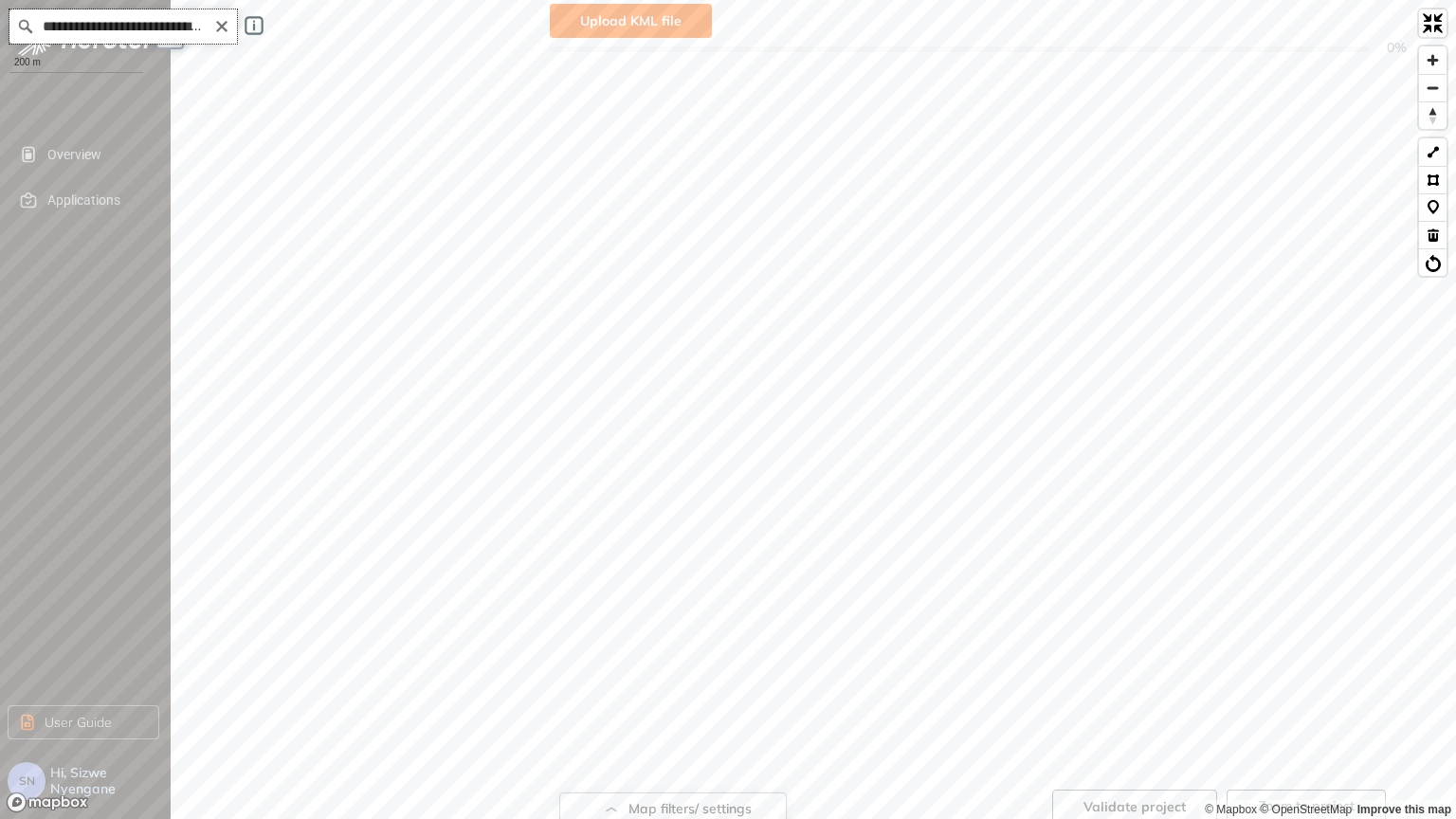 click on "**********" at bounding box center [123, 27] 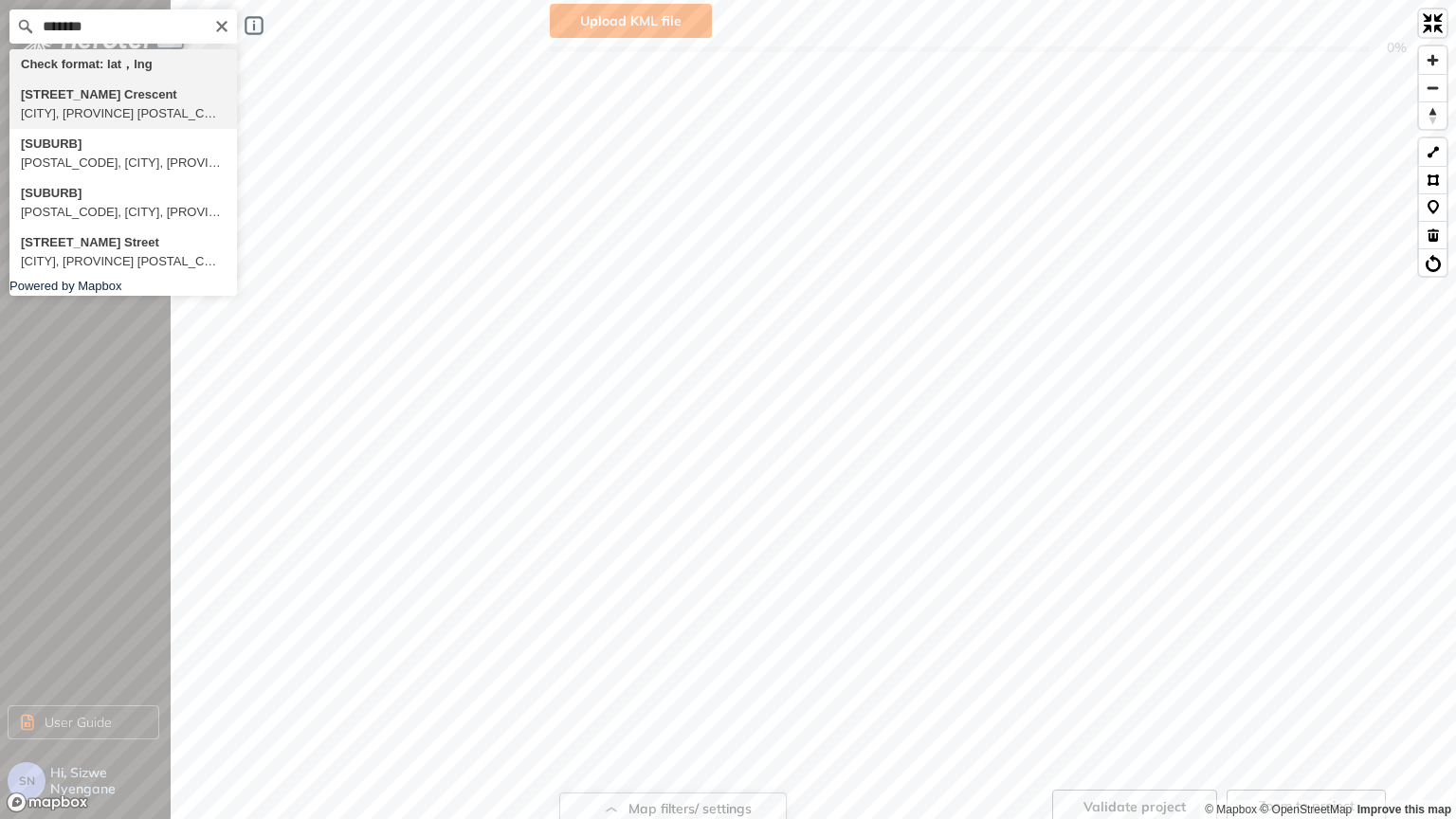 type on "**********" 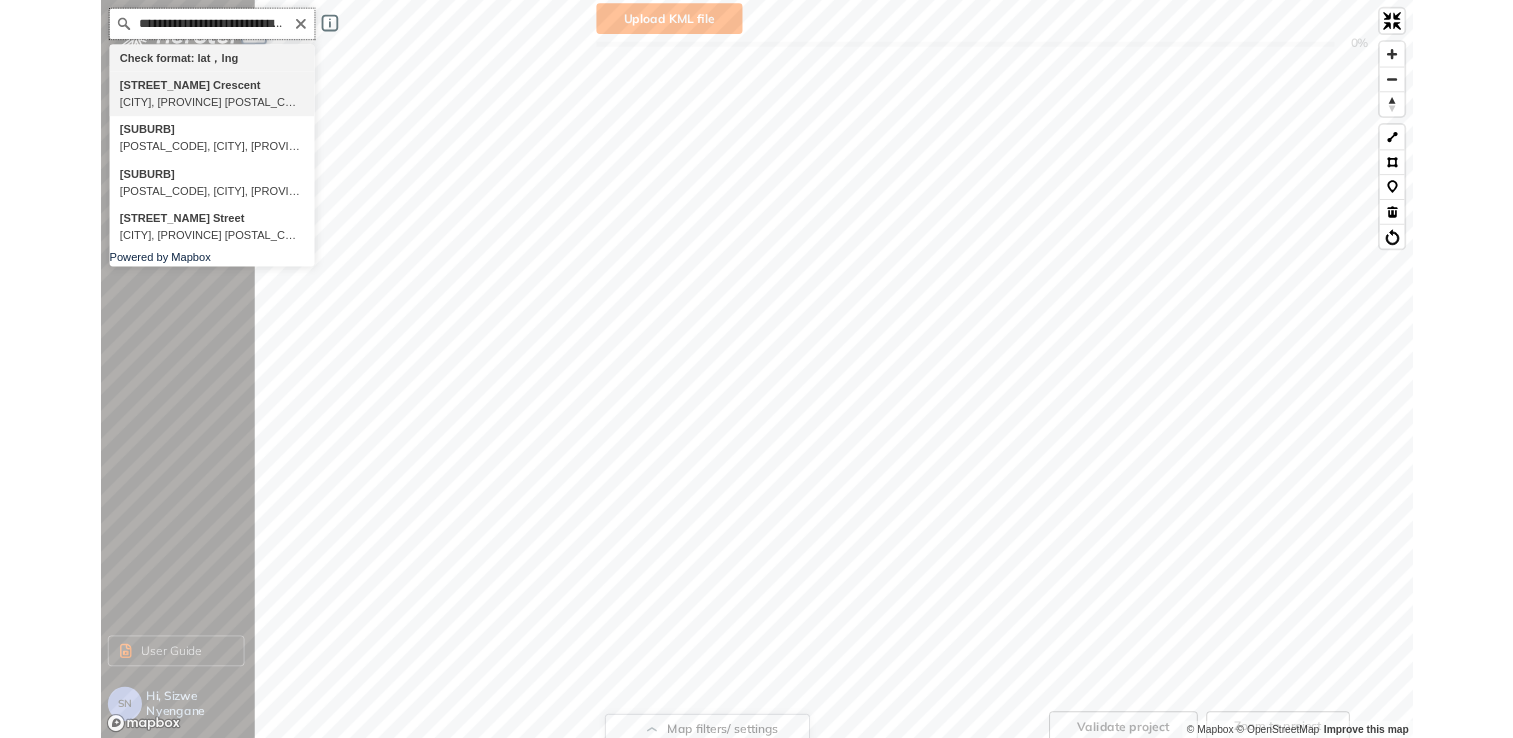 scroll, scrollTop: 0, scrollLeft: 0, axis: both 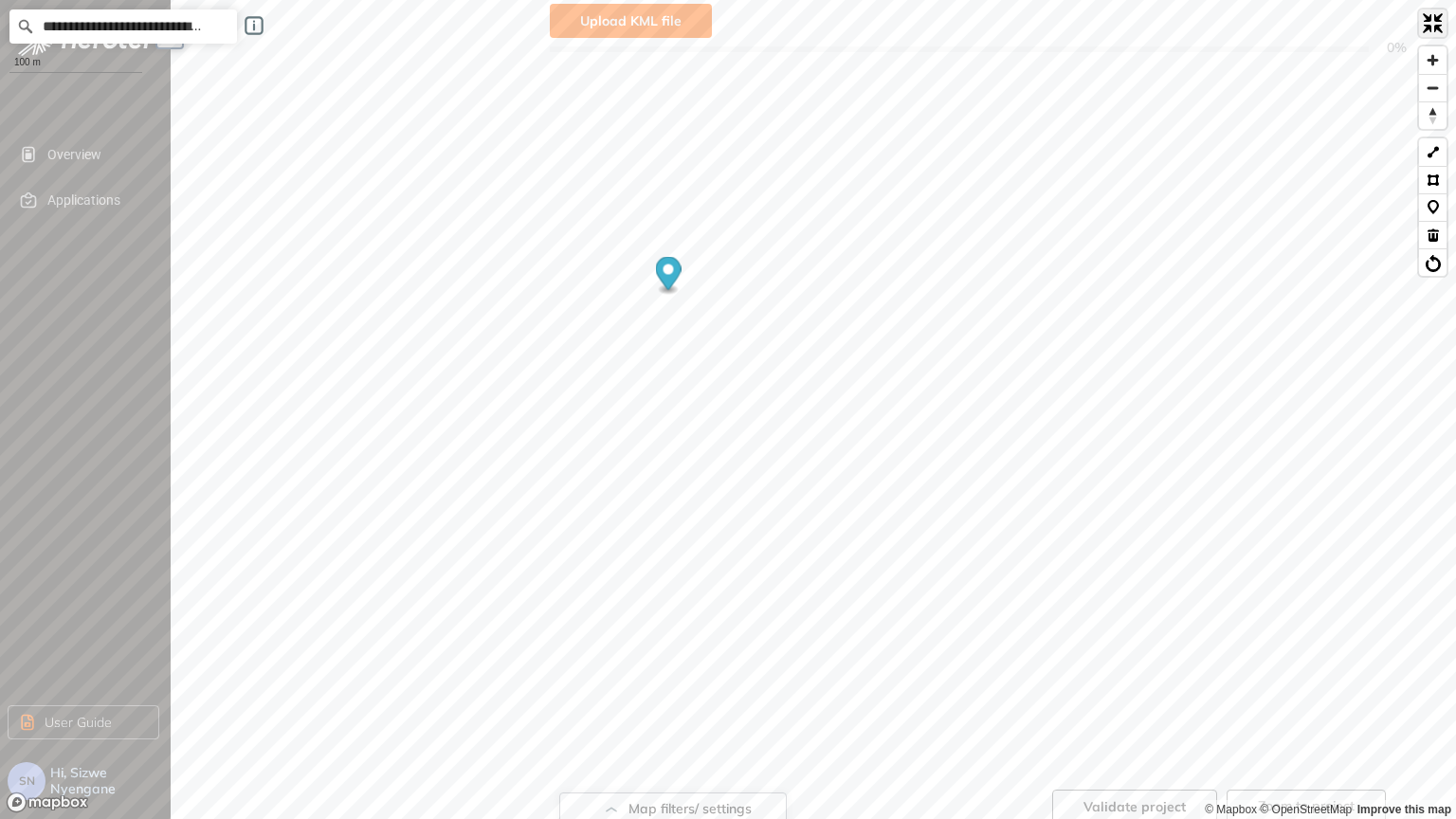 click at bounding box center [1432, 23] 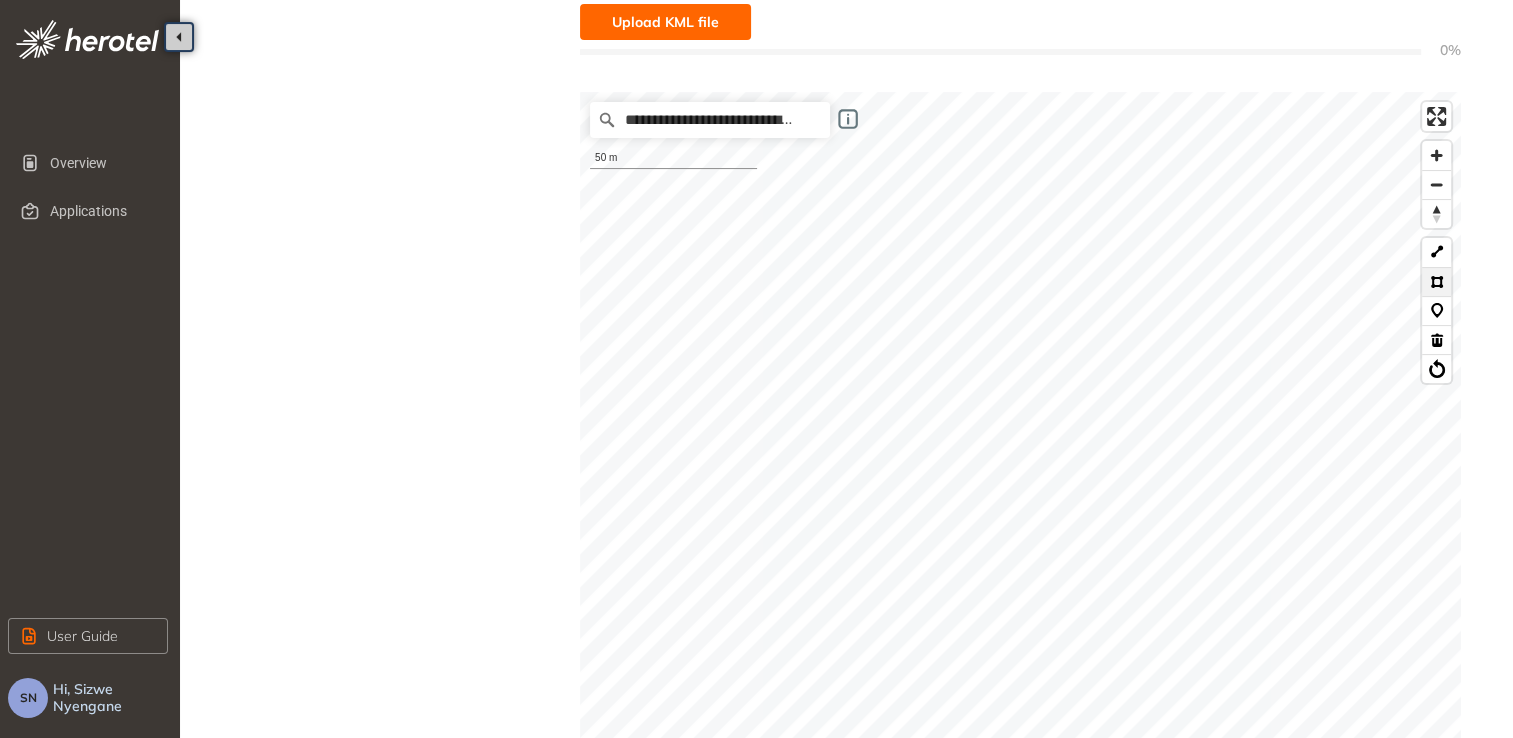 click at bounding box center [1436, 281] 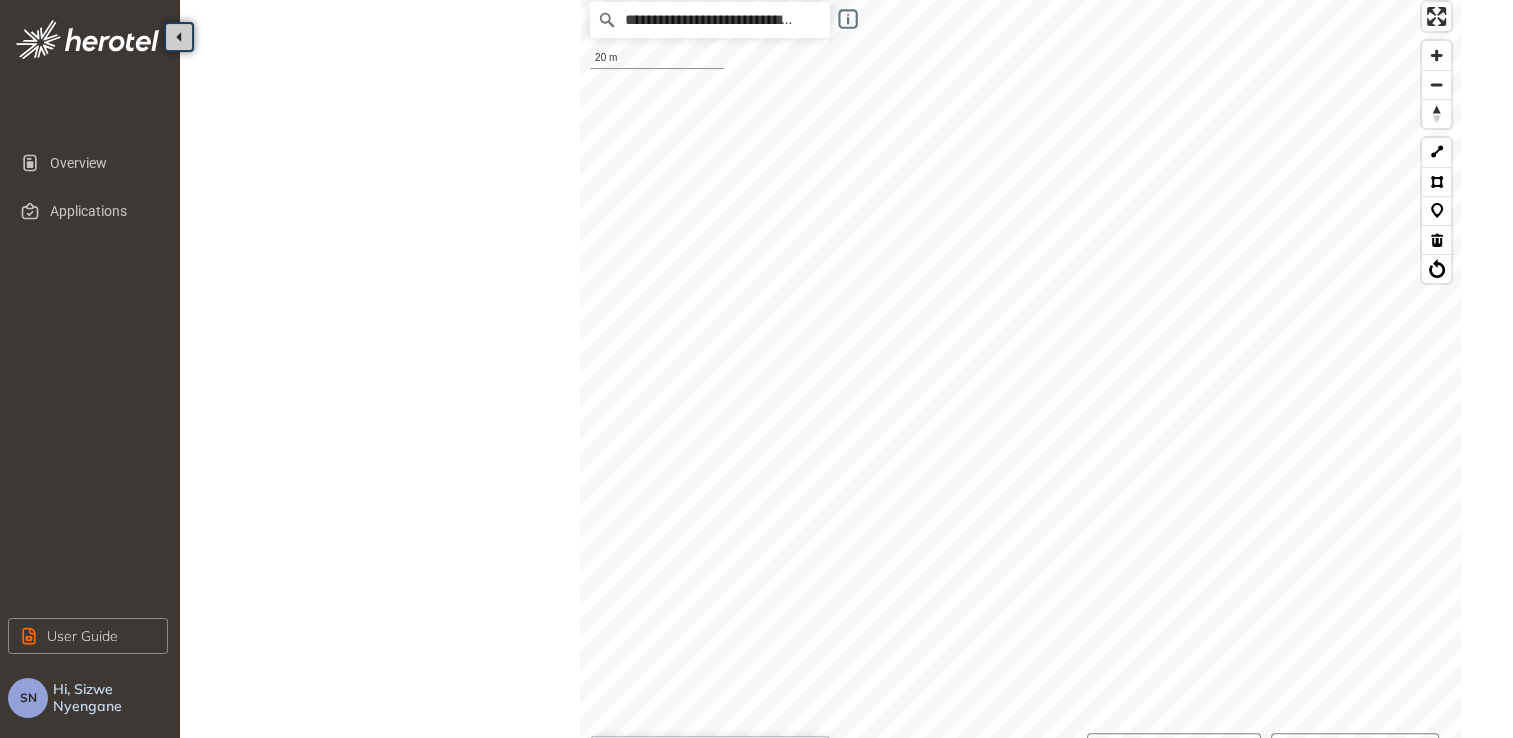 scroll, scrollTop: 740, scrollLeft: 0, axis: vertical 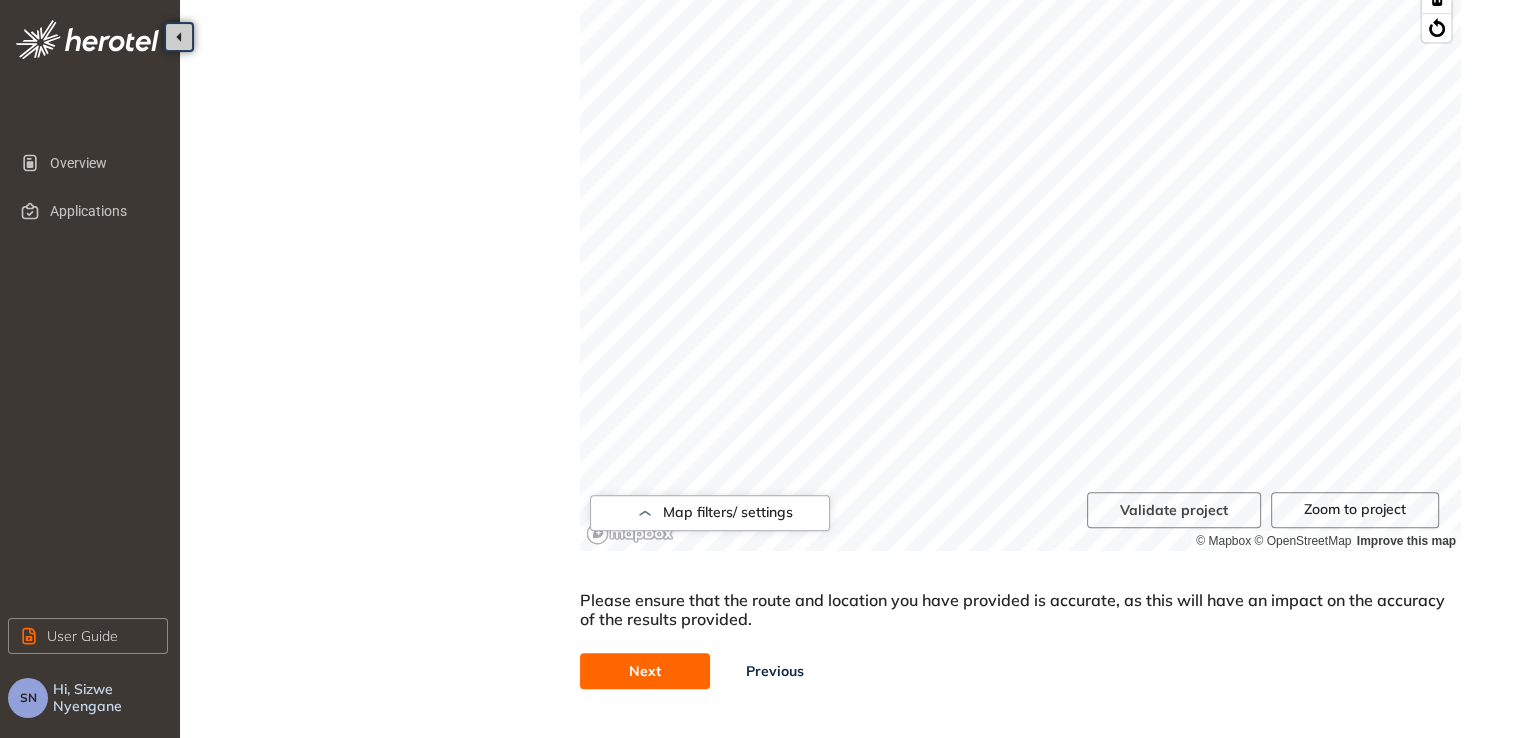 click on "Next" at bounding box center (645, 671) 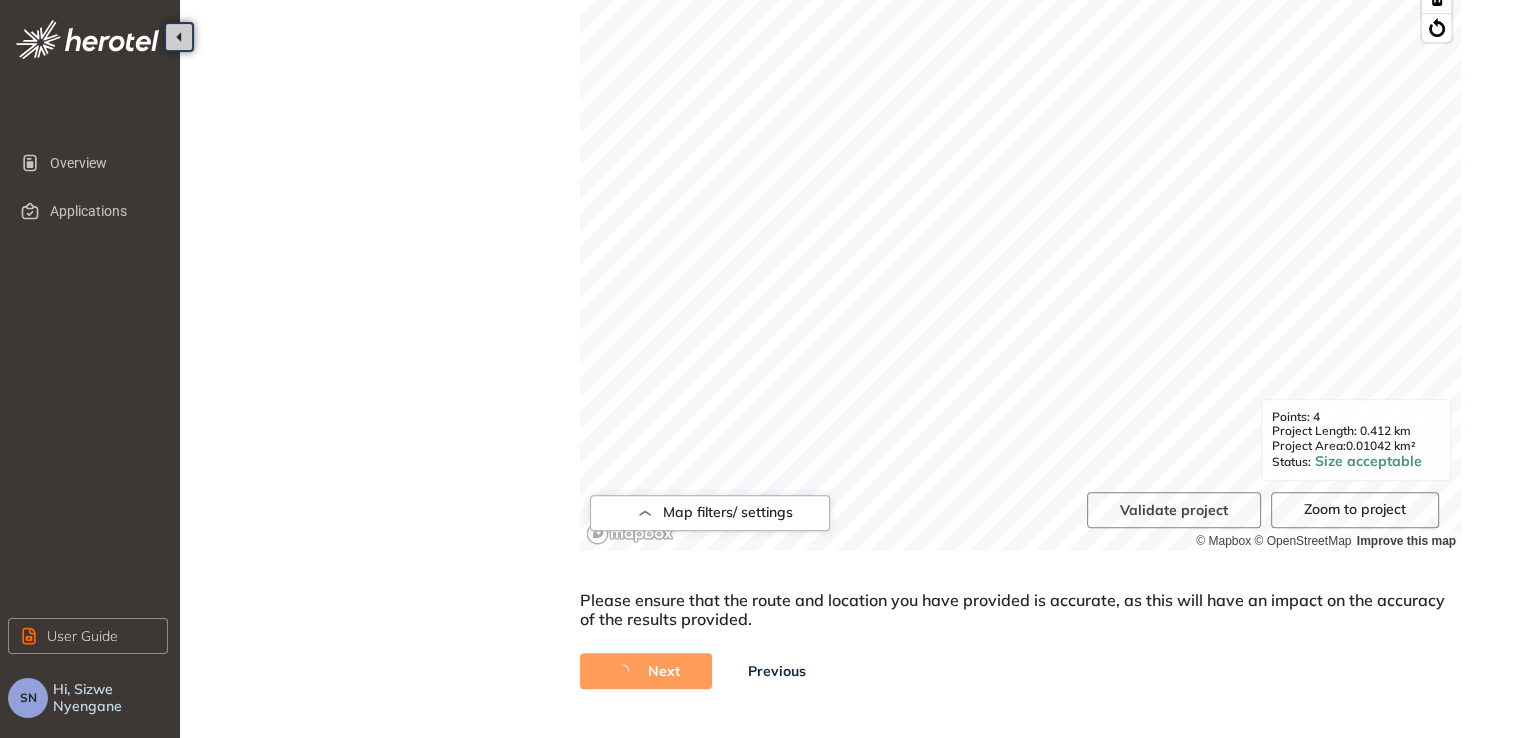 scroll, scrollTop: 0, scrollLeft: 0, axis: both 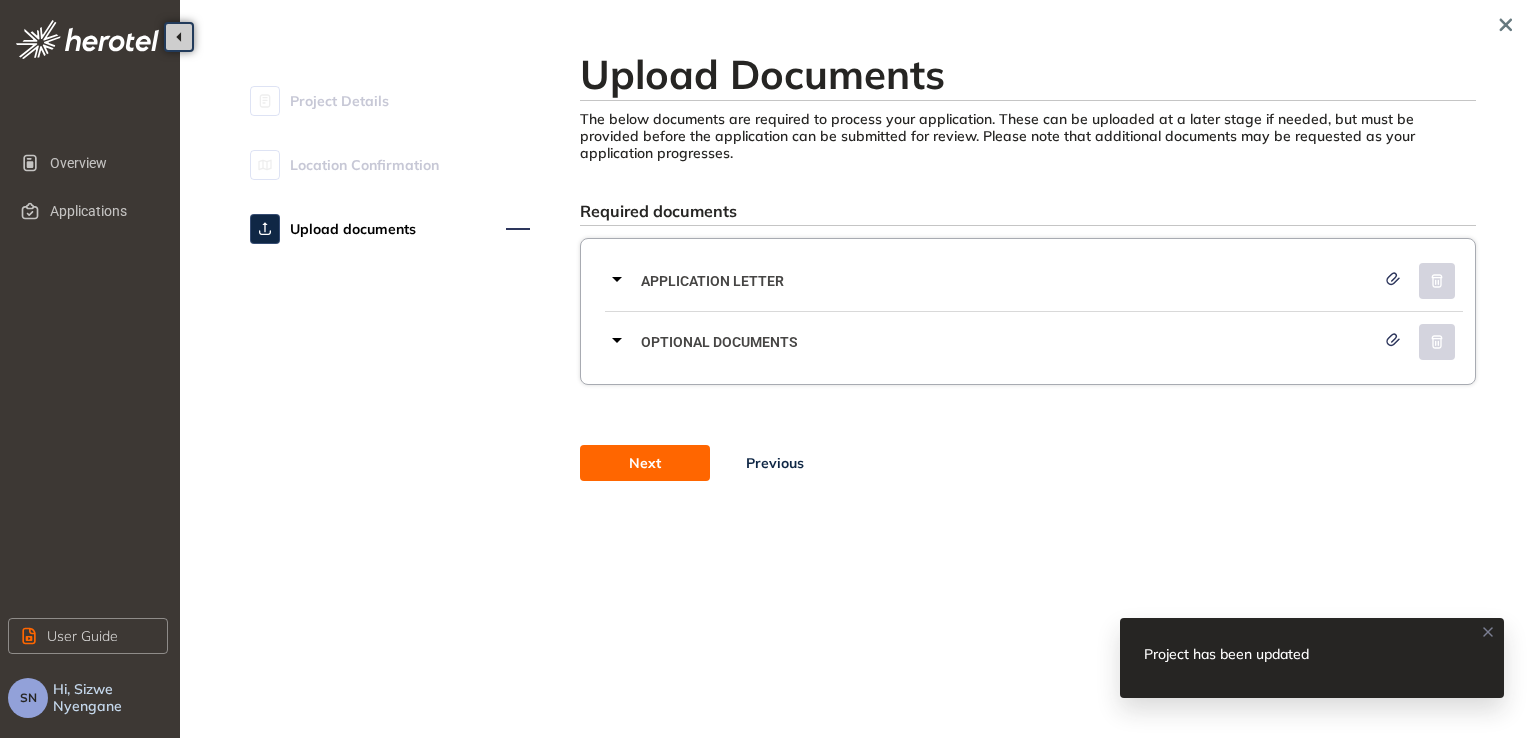 click 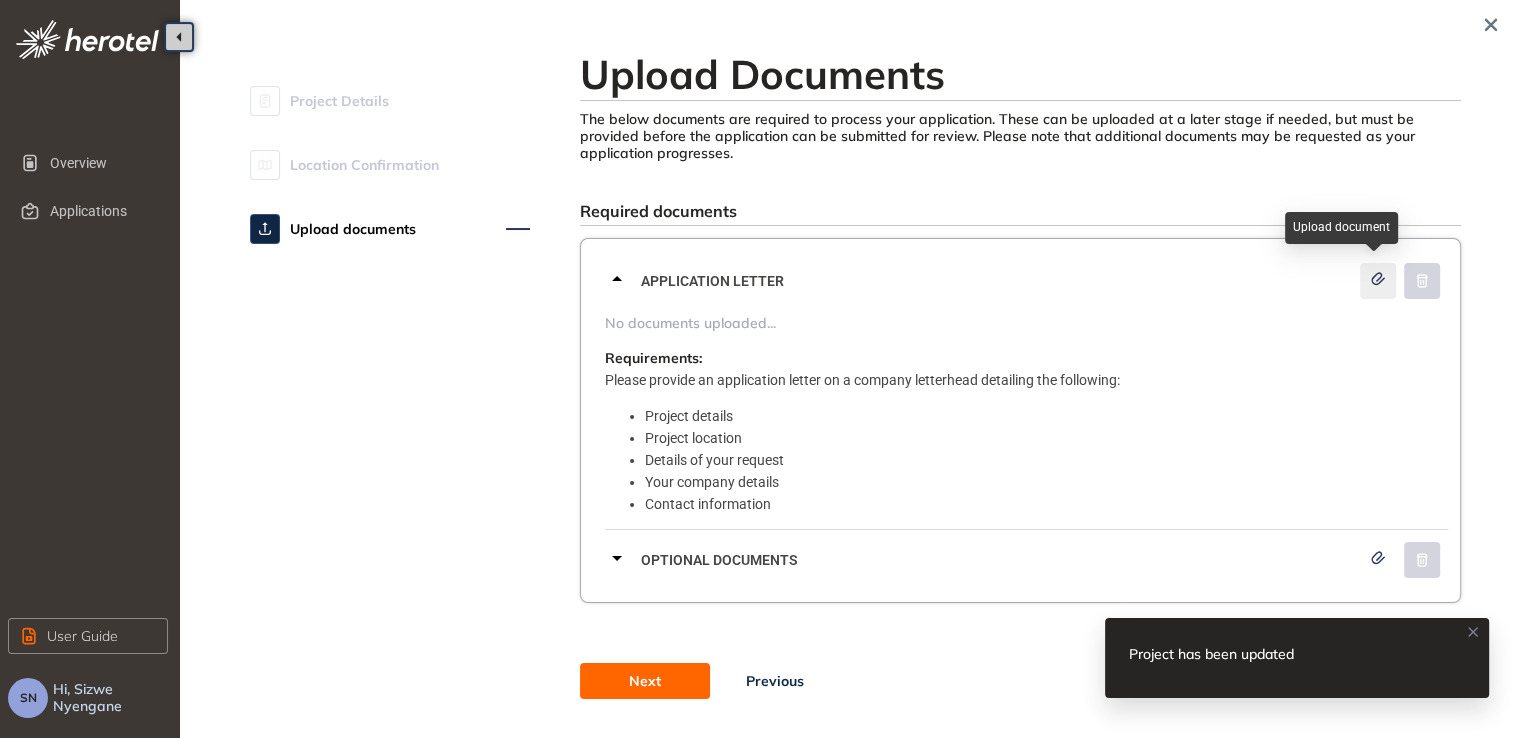 click 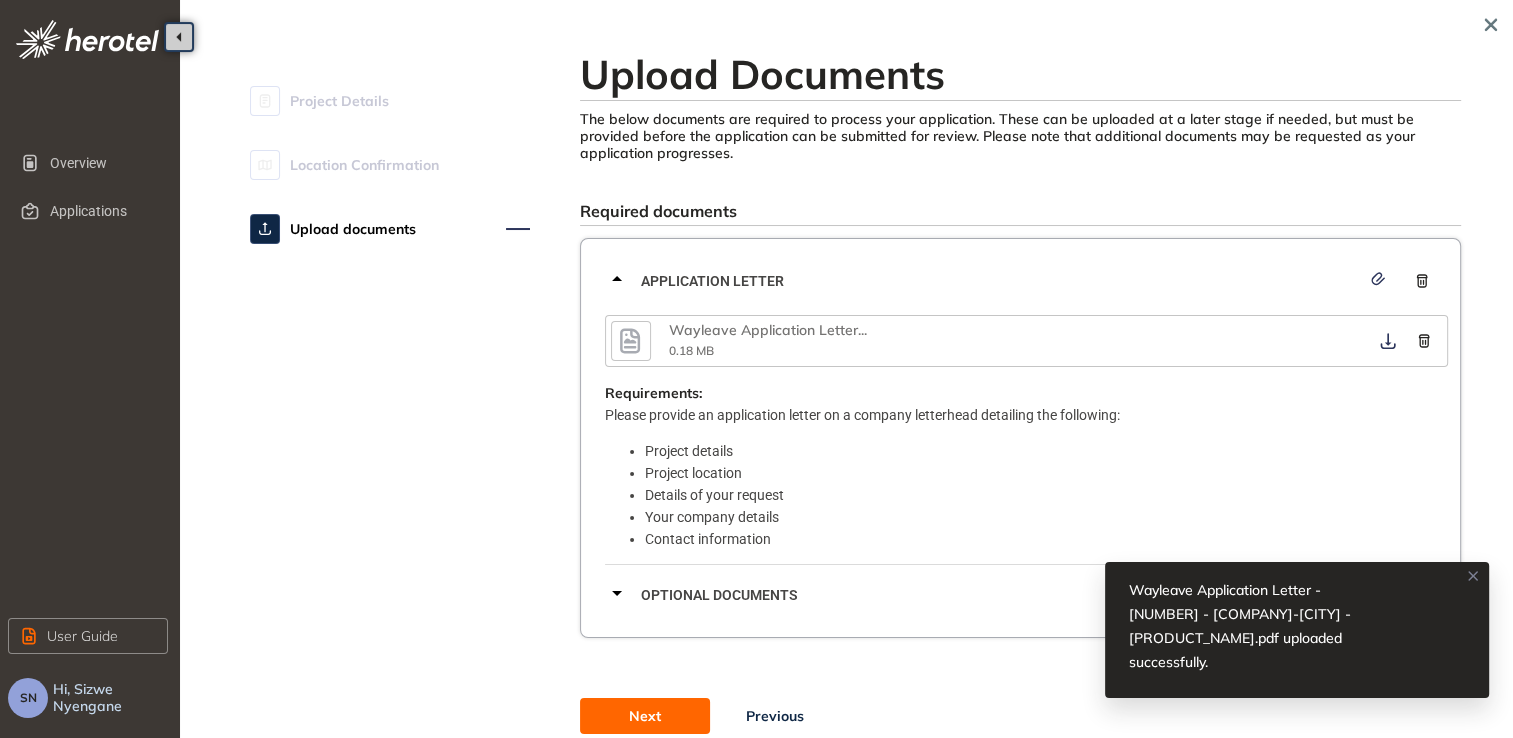 click on "Optional documents" at bounding box center [1026, 595] 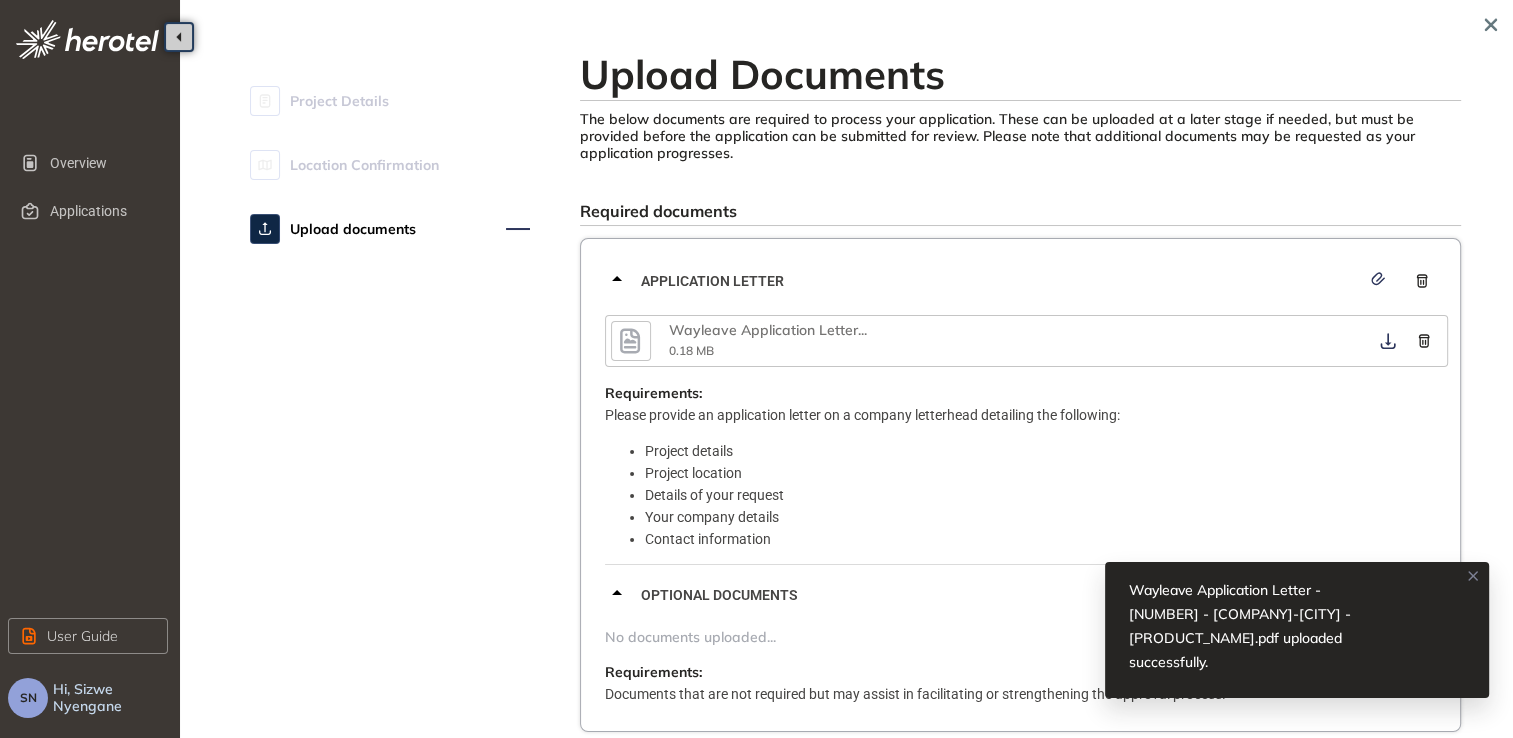 click 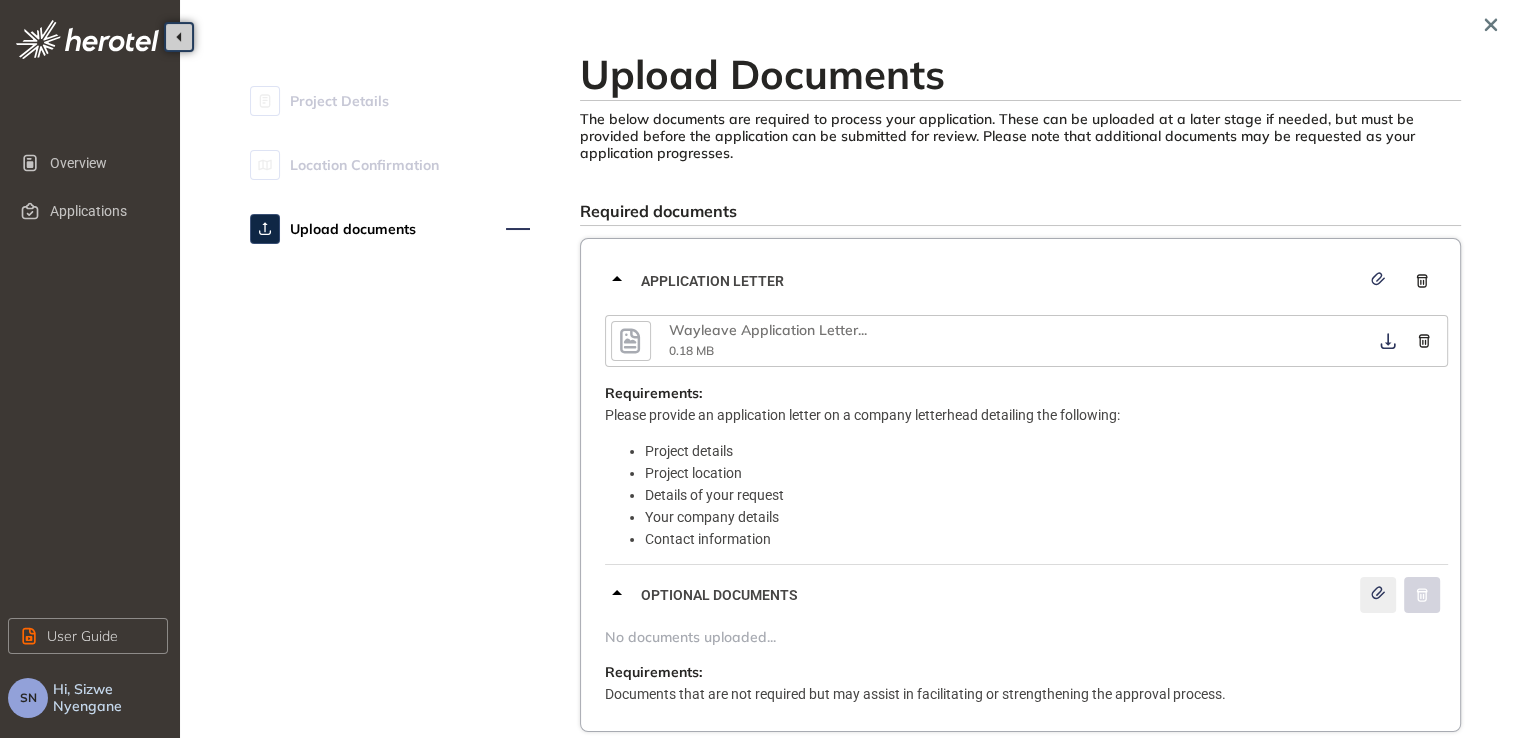 click 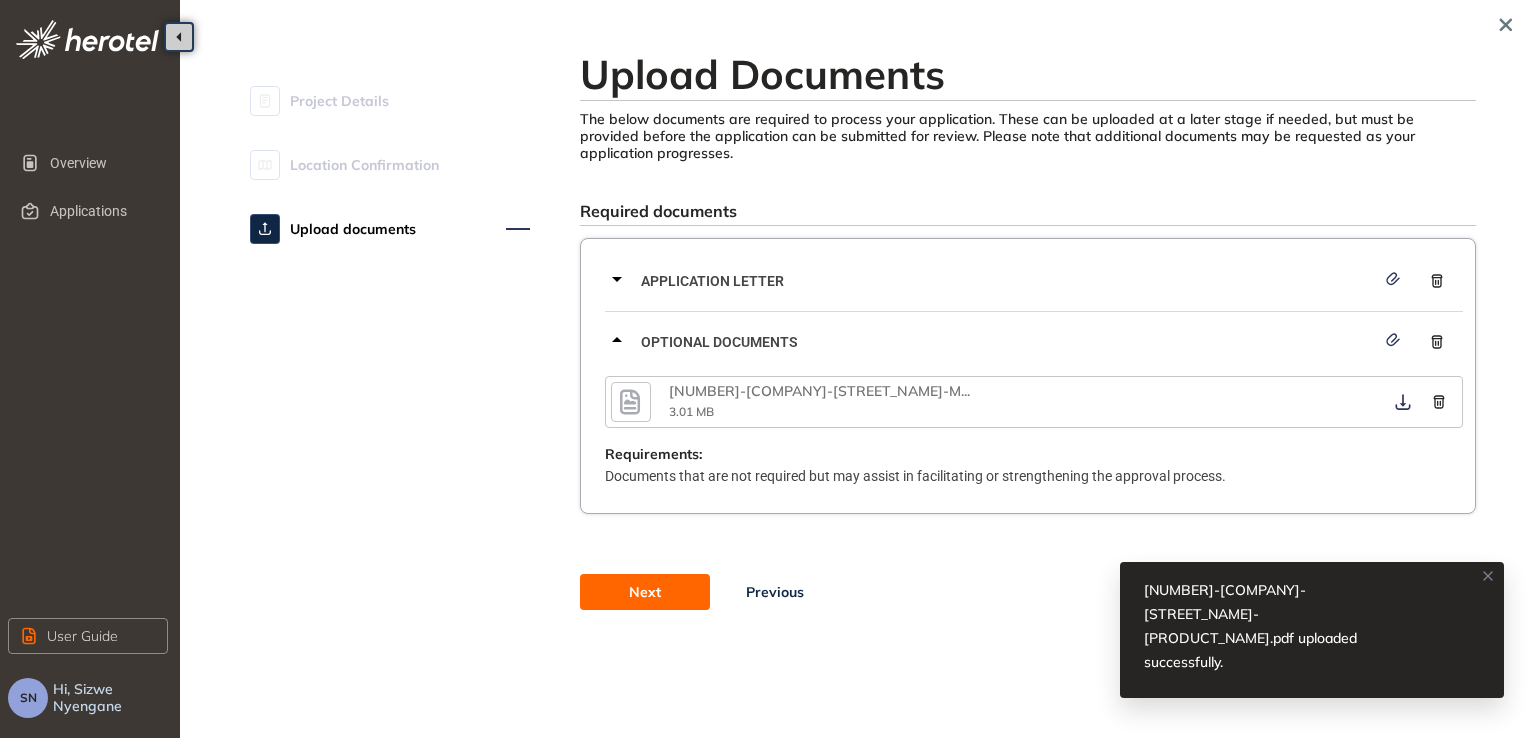 click on "Next" at bounding box center (645, 592) 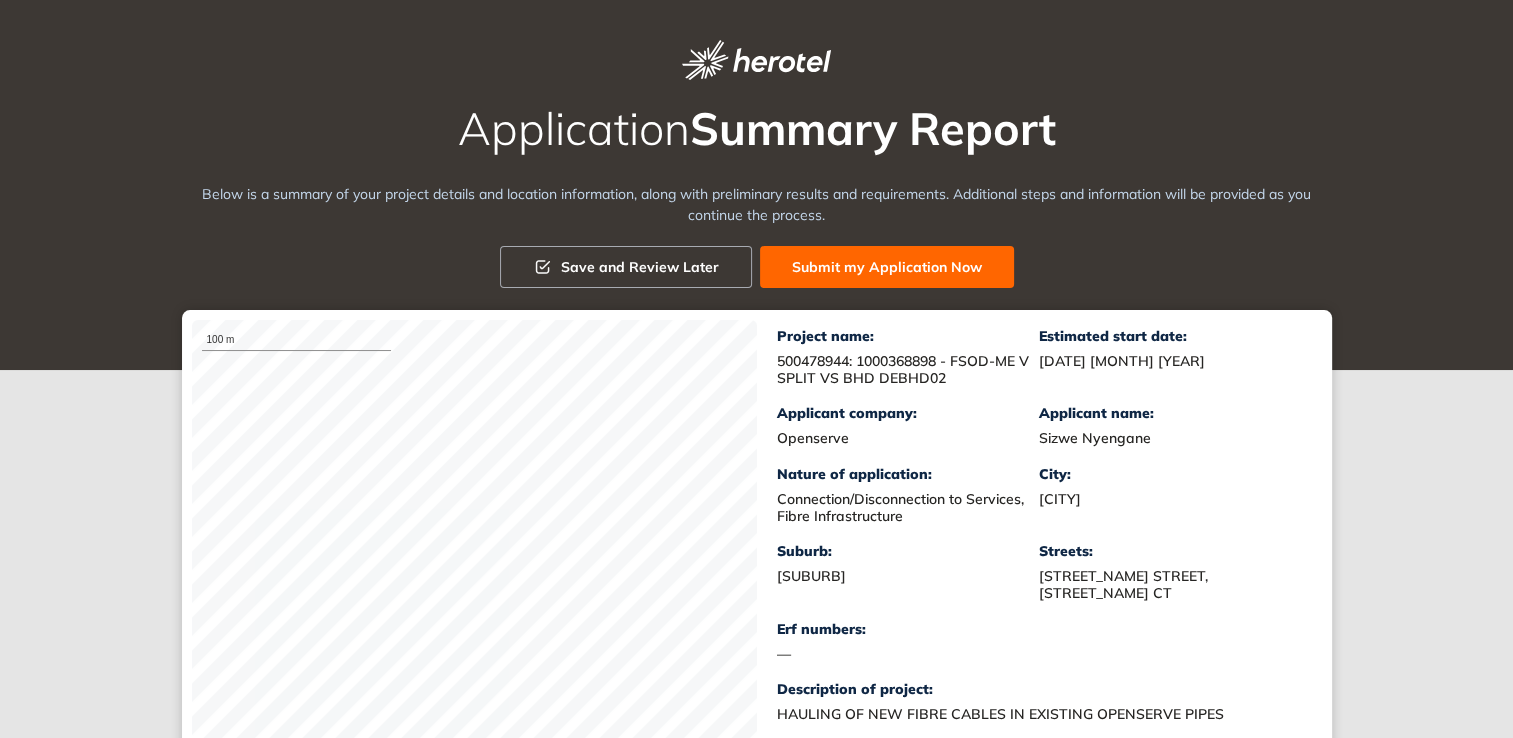 click on "Submit my Application Now" at bounding box center [887, 267] 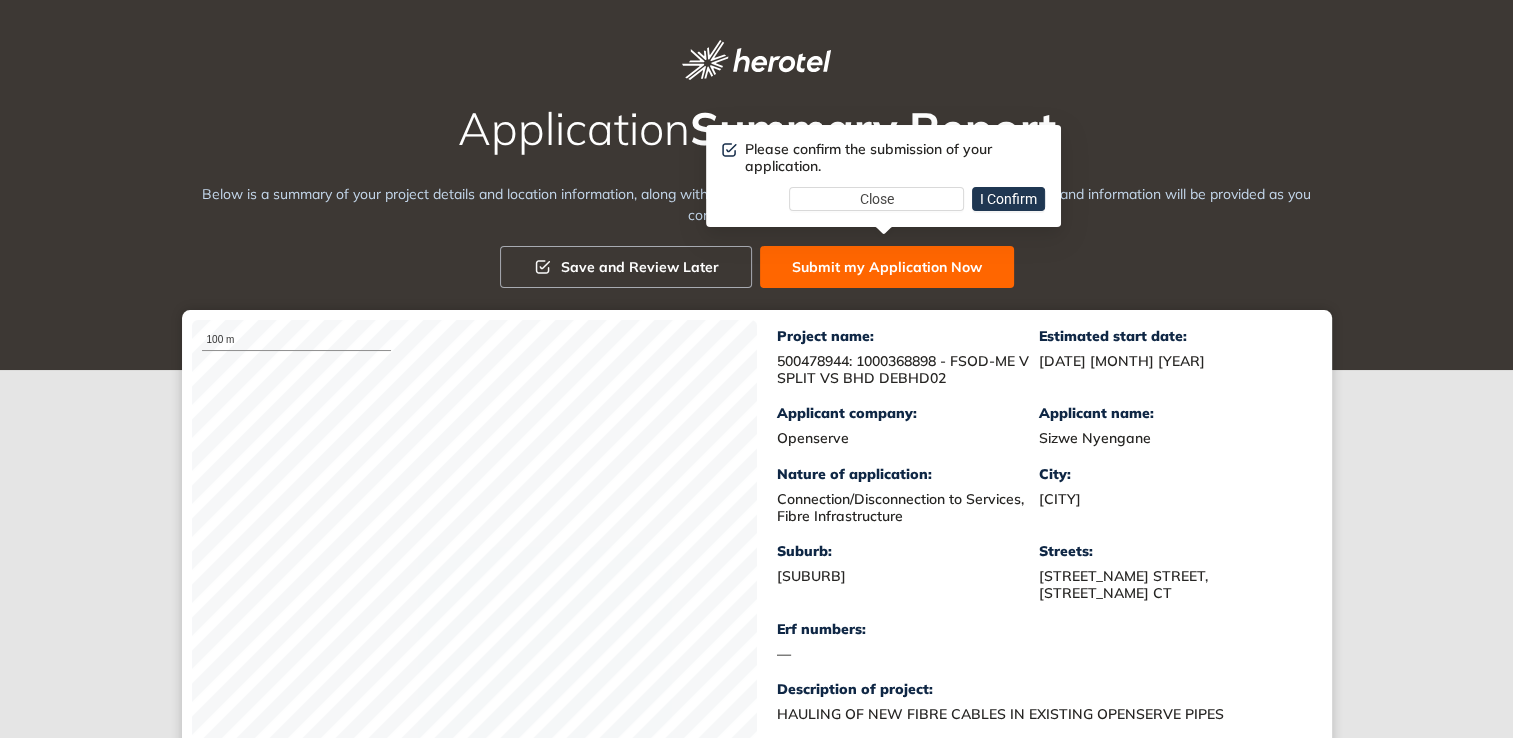 click on "I Confirm" at bounding box center [1008, 199] 